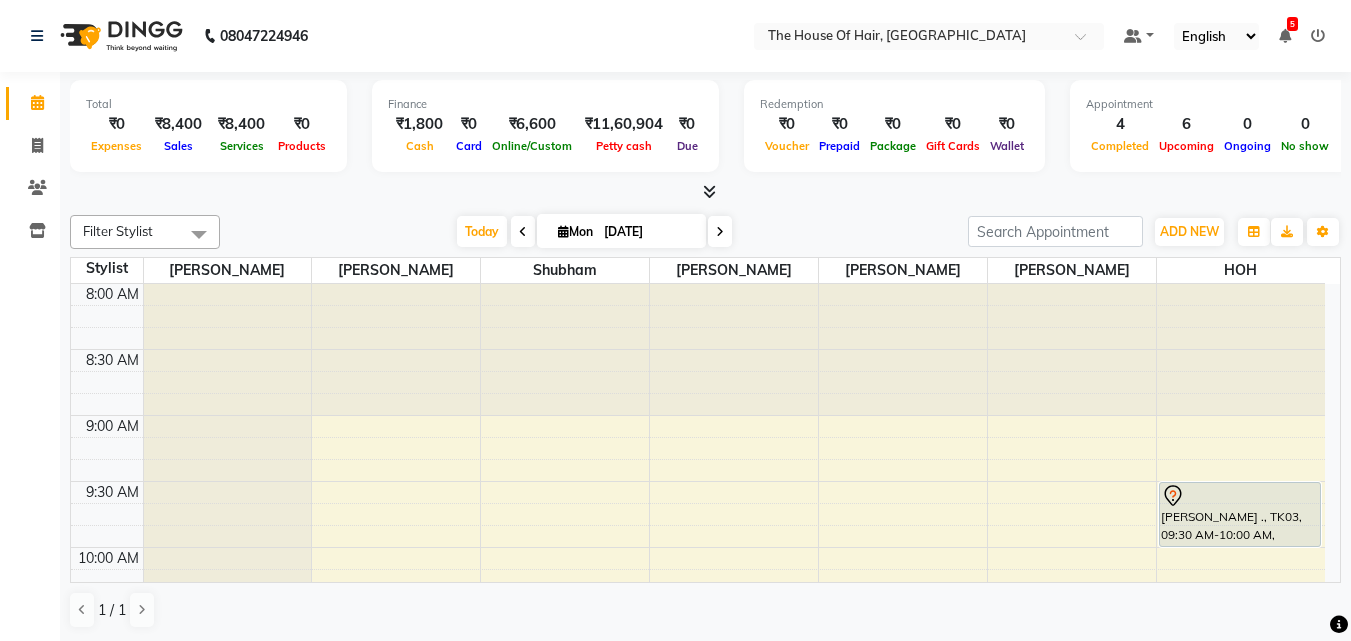 scroll, scrollTop: 0, scrollLeft: 0, axis: both 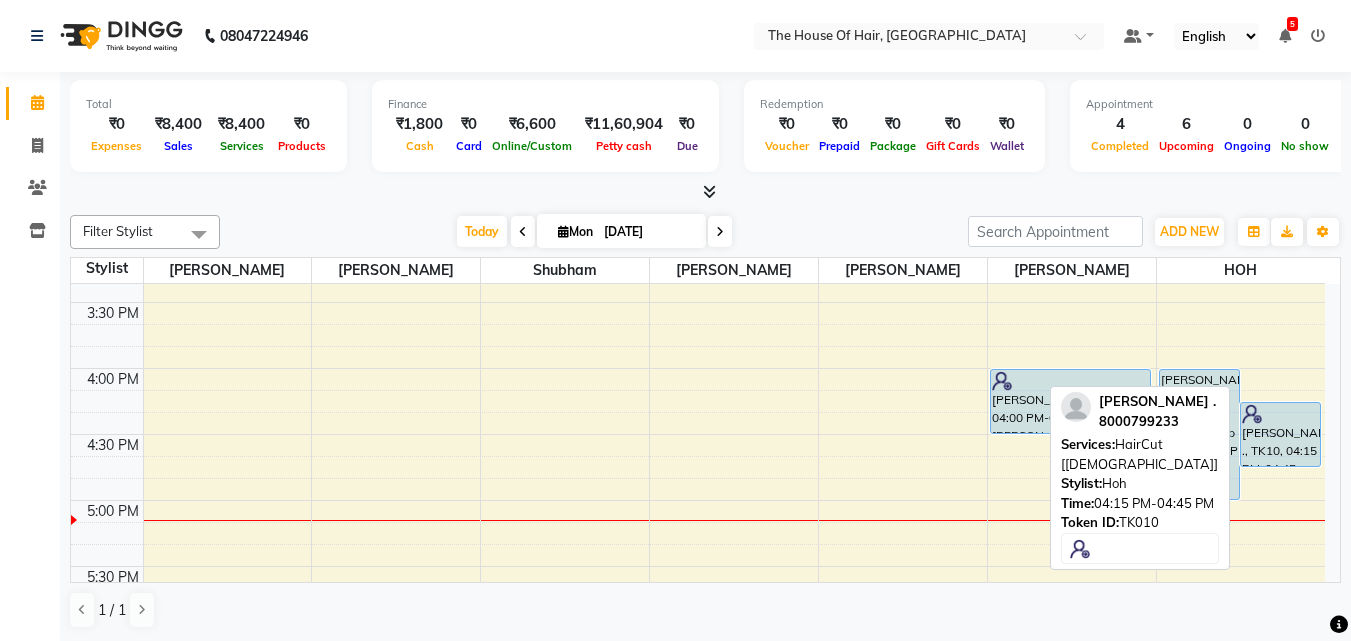 click on "daksh ., TK10, 04:15 PM-04:45 PM, HairCut  [Male]" at bounding box center [1280, 434] 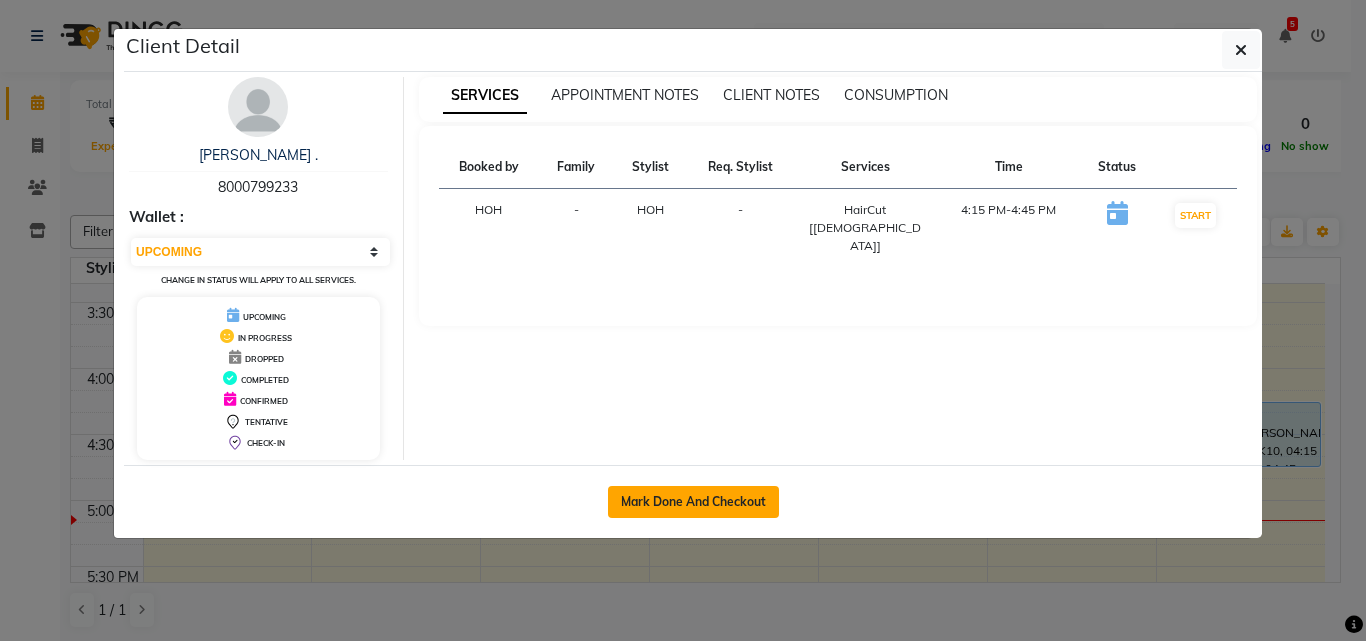 click on "Mark Done And Checkout" 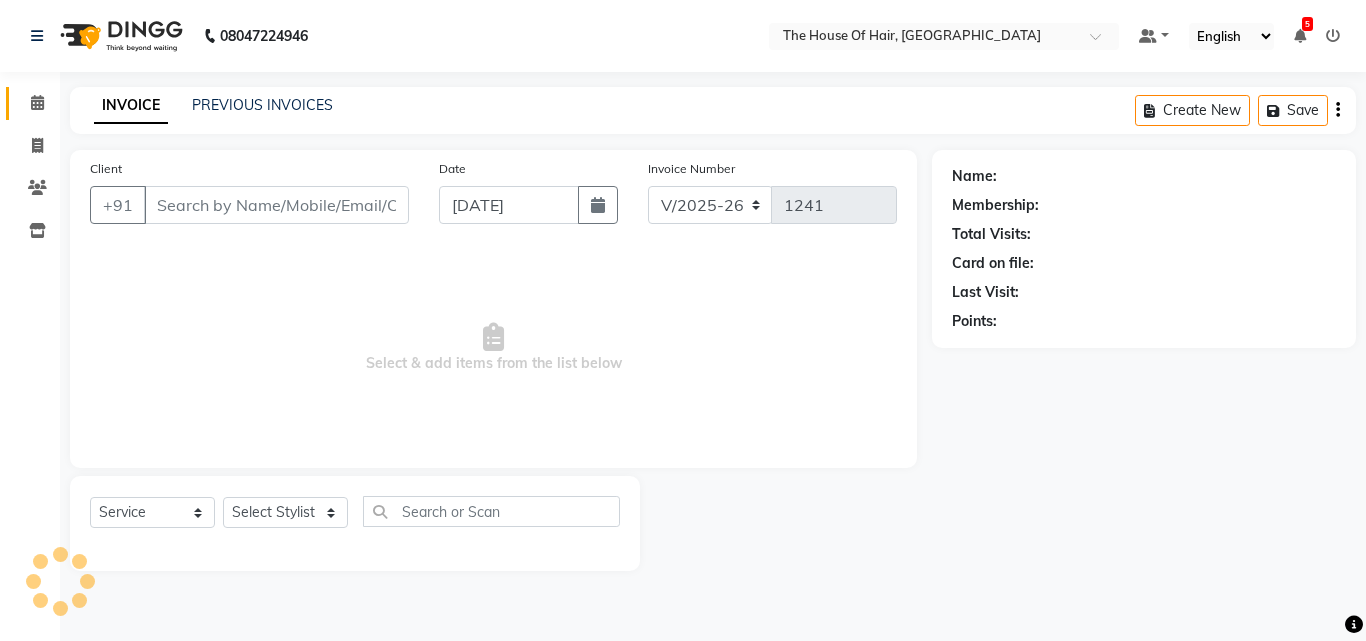 type on "8000799233" 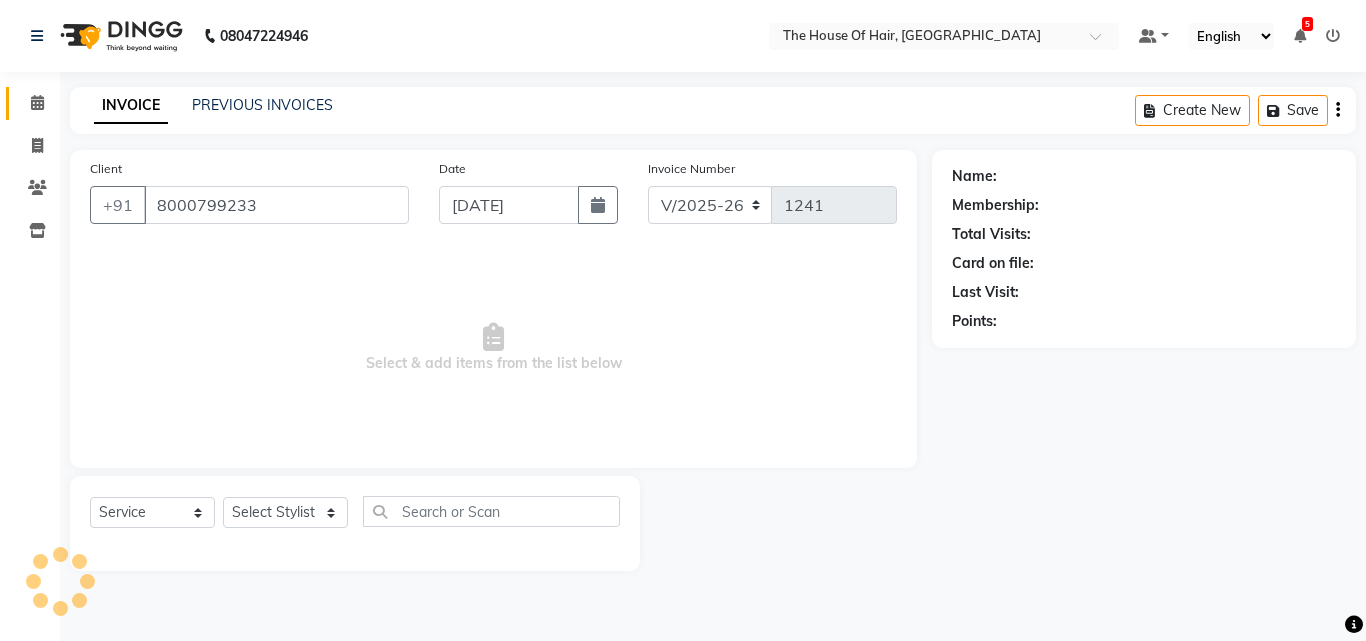 select on "80392" 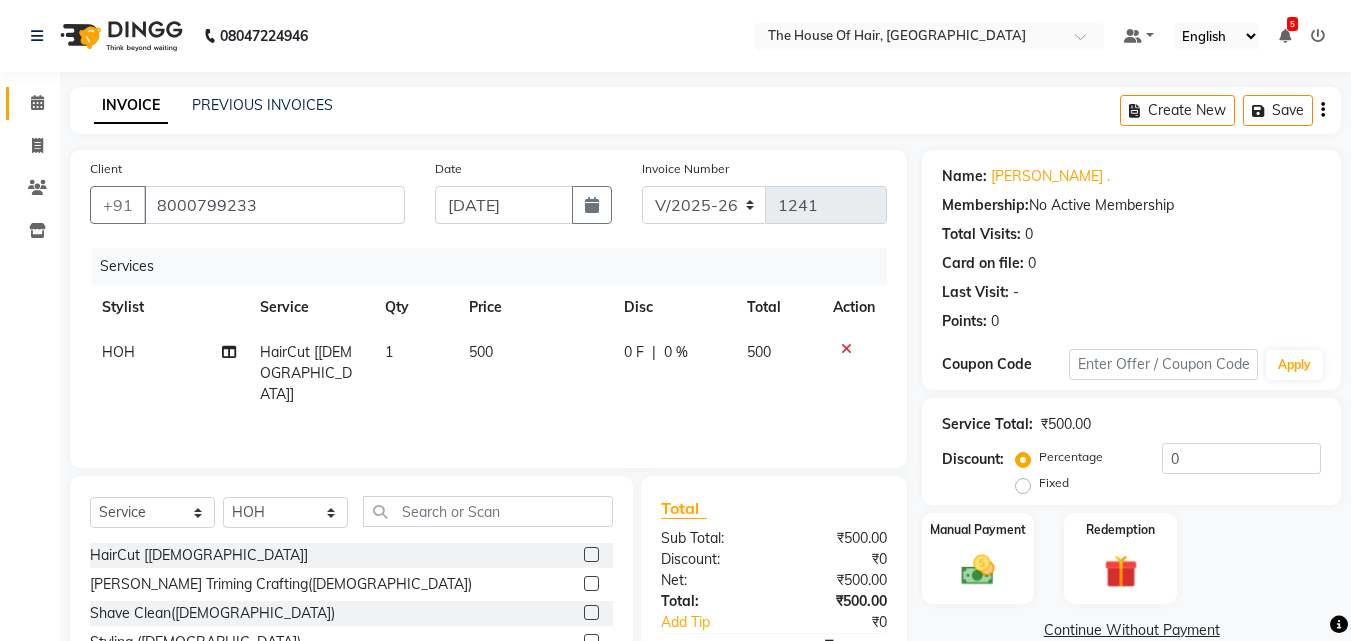scroll, scrollTop: 160, scrollLeft: 0, axis: vertical 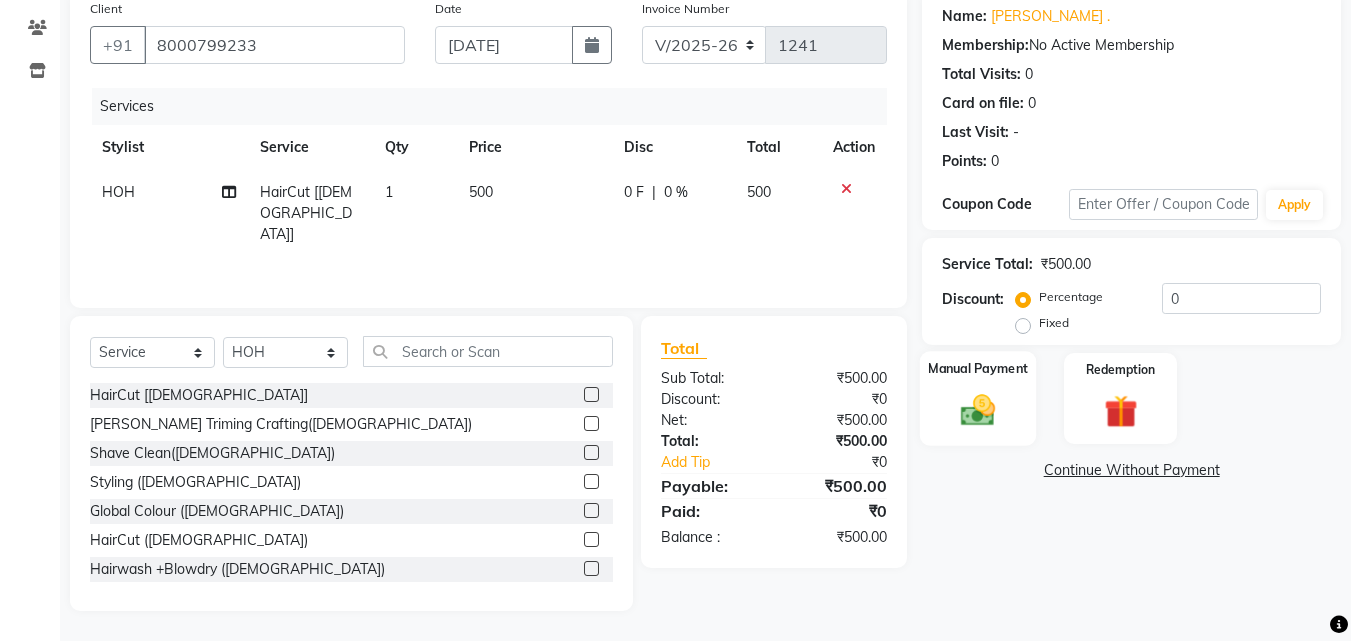 click 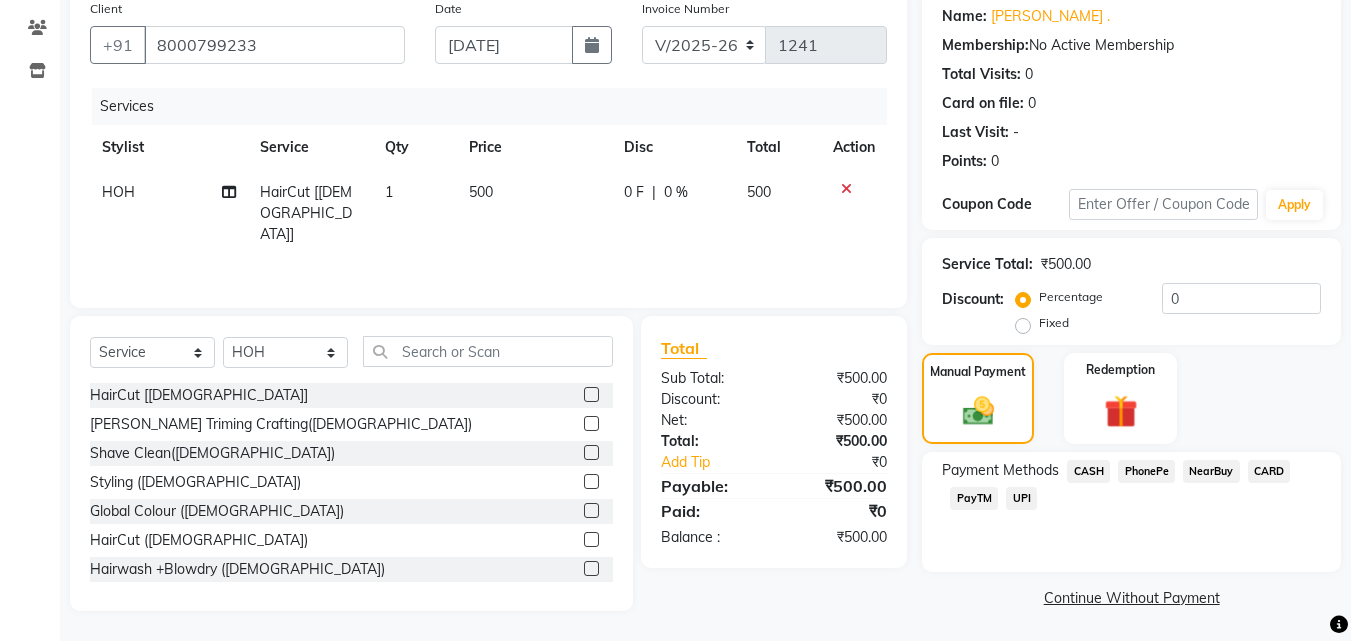 click on "UPI" 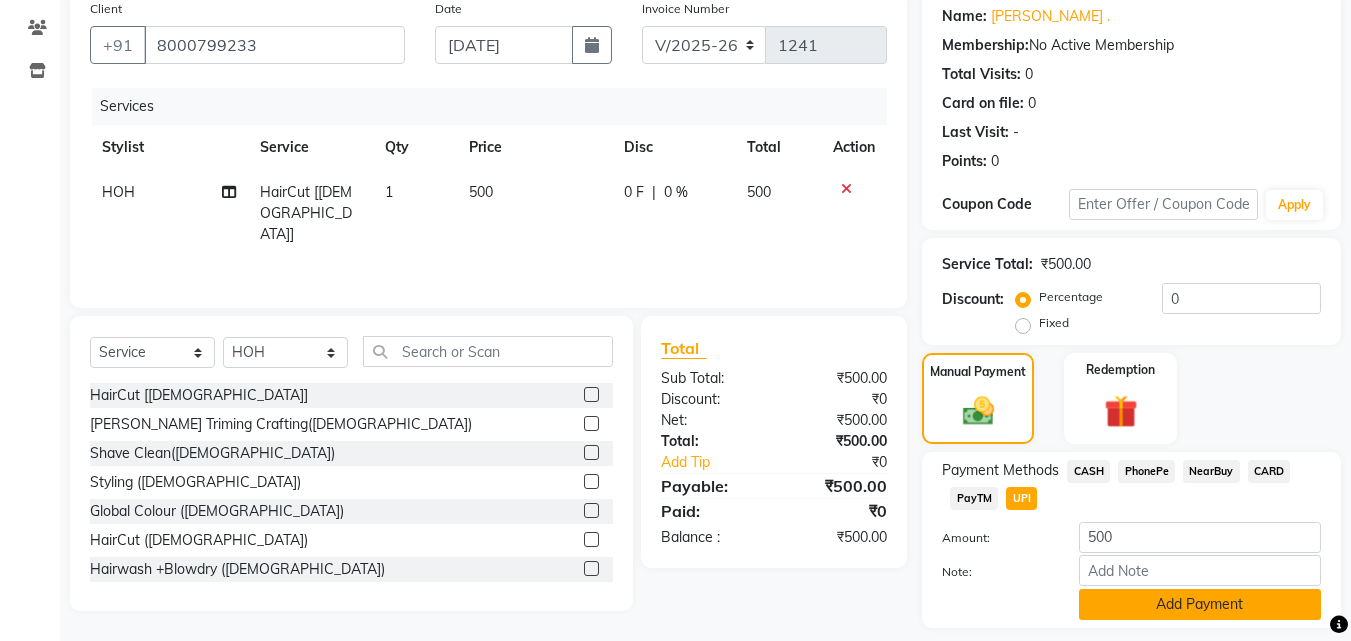 click on "Add Payment" 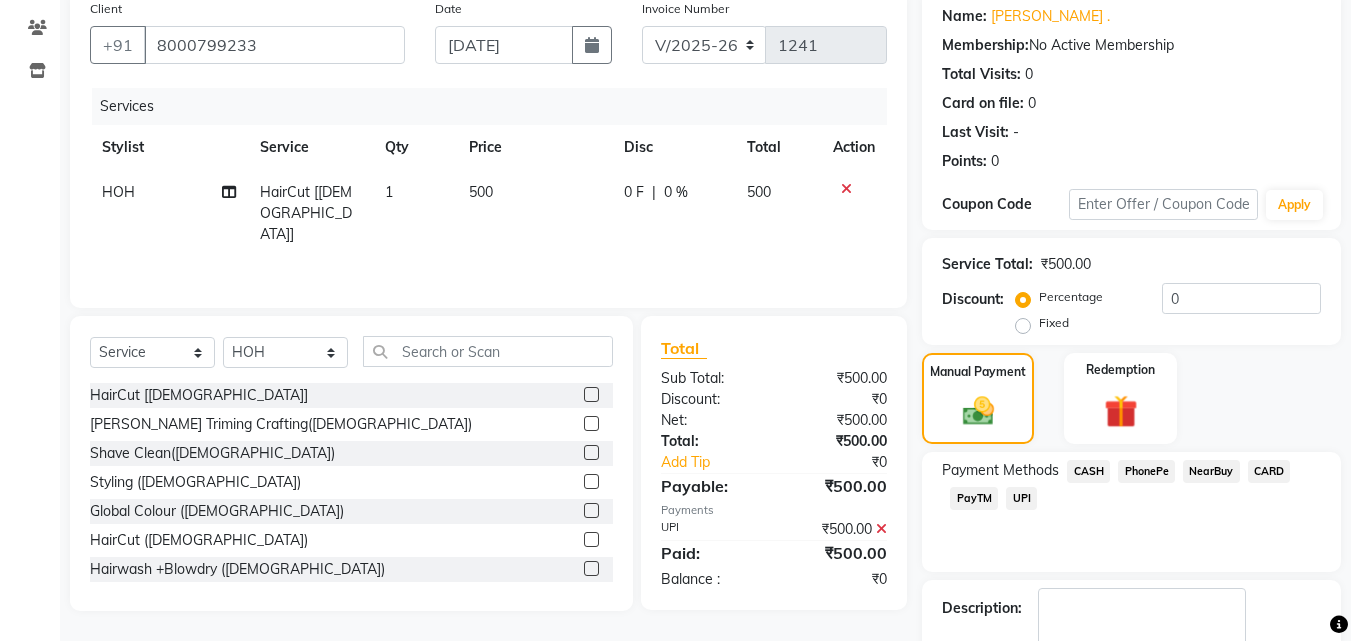 scroll, scrollTop: 275, scrollLeft: 0, axis: vertical 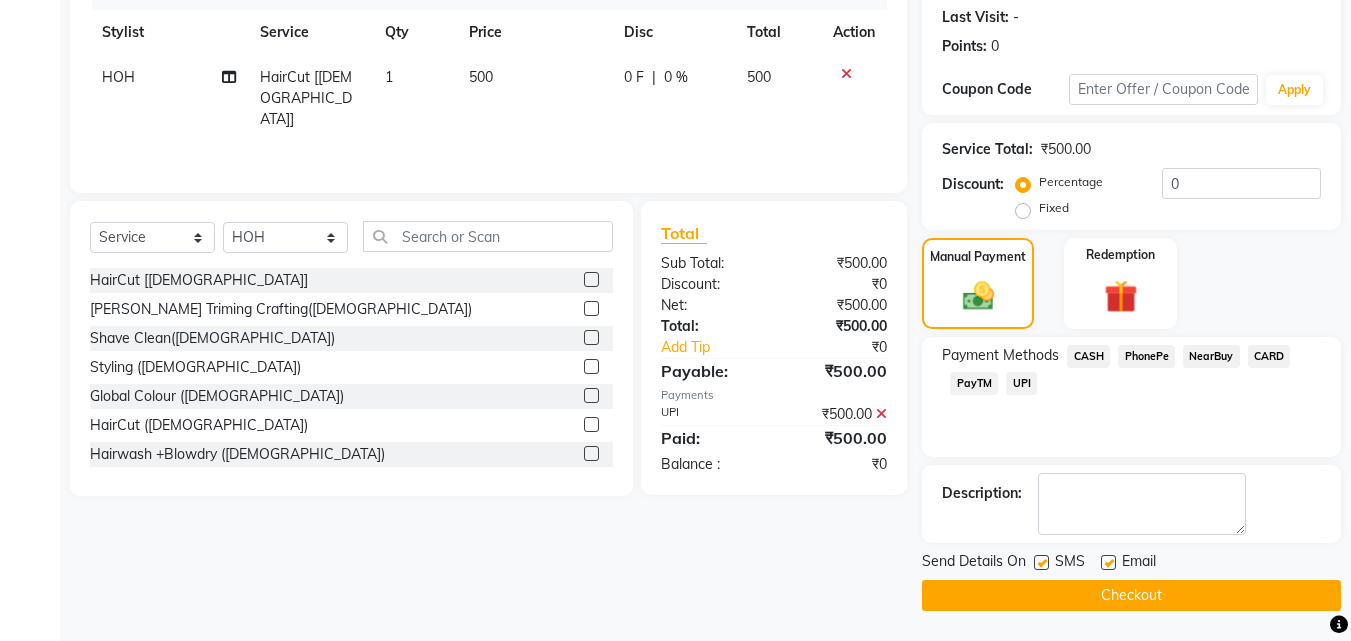 click on "Checkout" 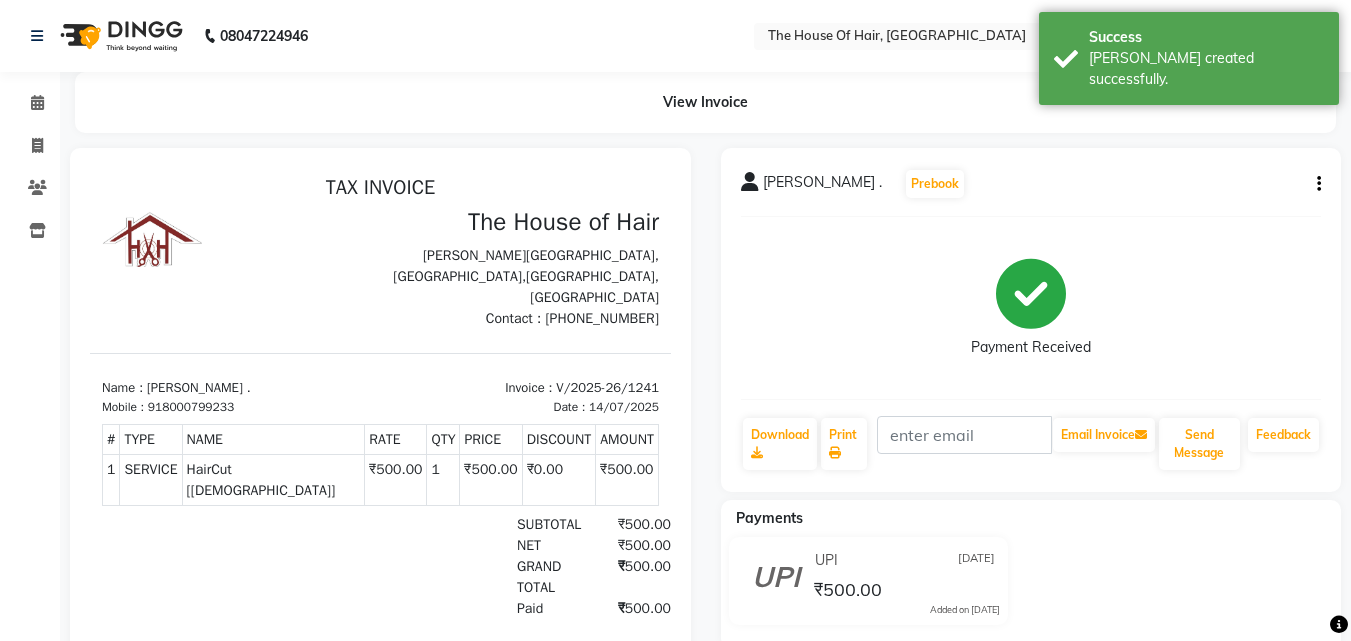 scroll, scrollTop: 0, scrollLeft: 0, axis: both 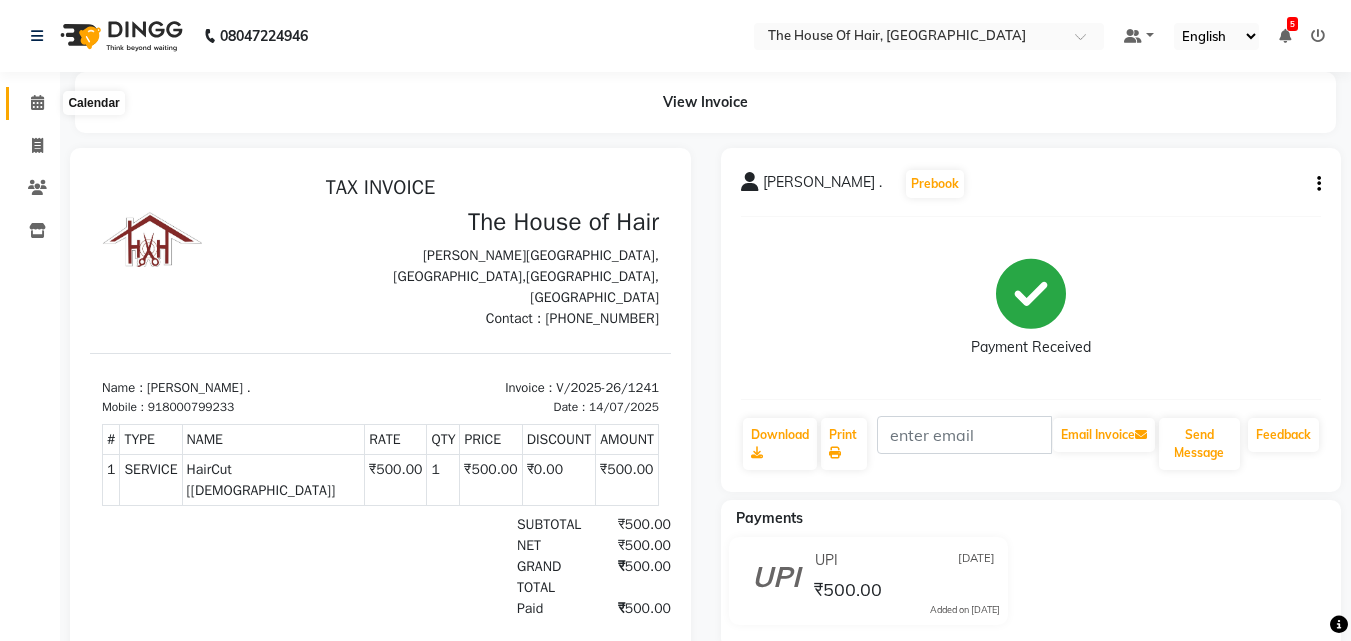 click 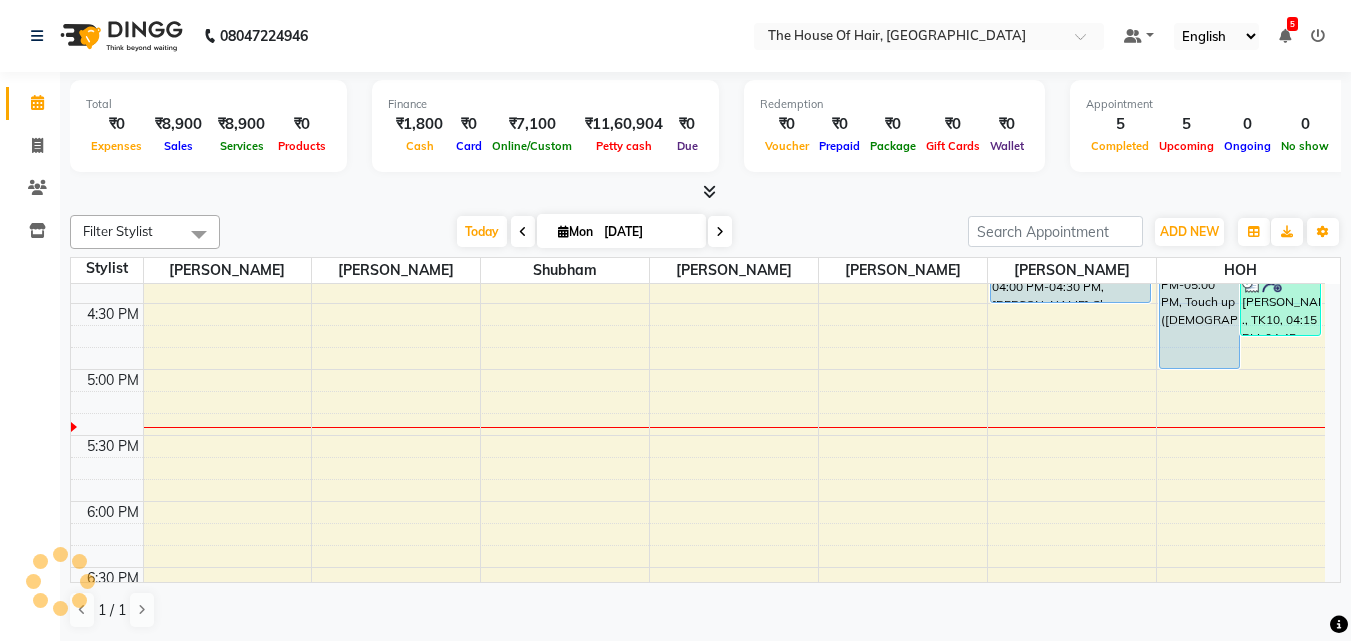 scroll, scrollTop: 1103, scrollLeft: 0, axis: vertical 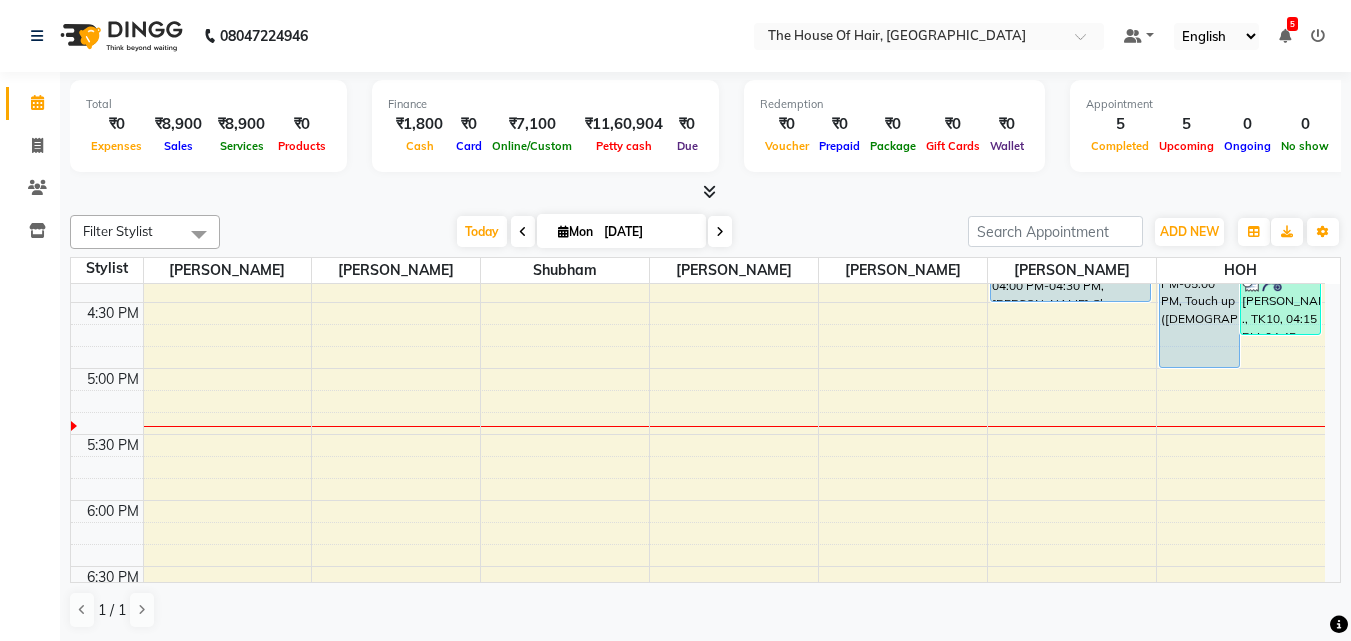 click on "8:00 AM 8:30 AM 9:00 AM 9:30 AM 10:00 AM 10:30 AM 11:00 AM 11:30 AM 12:00 PM 12:30 PM 1:00 PM 1:30 PM 2:00 PM 2:30 PM 3:00 PM 3:30 PM 4:00 PM 4:30 PM 5:00 PM 5:30 PM 6:00 PM 6:30 PM 7:00 PM 7:30 PM 8:00 PM 8:30 PM 9:00 PM 9:30 PM     Anup ., TK06, 10:30 AM-11:30 AM, HairCut  [Male],Beard Triming Crafting(Male)     parsad ., TK08, 01:30 PM-02:00 PM, HairCut  [Male]    Jessica Samak, TK01, 02:00 PM-03:00 PM, Touch up (Female)     shivali bandi, TK07, 11:45 AM-02:15 PM, EYEBROW,Full Arms  (Rica),Full Legs (Rica),Full Back(Rica),Pearl Glow Facial,Hairwash+Paddle Dry (Female)     Vikram Varnekar, TK02, 04:00 PM-04:30 PM, Jansen Clean up    Neha Satardekar, TK05, 04:00 PM-05:00 PM, Touch up (Female)     daksh ., TK10, 04:15 PM-04:45 PM, HairCut  [Male]             unmesh ., TK03, 09:30 AM-10:00 AM, HairCut  [Male]     parsad ., TK08, 01:30 PM-02:00 PM, HairCut  [Male]     nisha ., TK09, 02:00 PM-02:45 PM, Hair spa (Female)     akash ., TK04, 07:30 PM-08:30 PM, HairCut  [Male],Beard Triming Crafting(Male)" at bounding box center (698, 104) 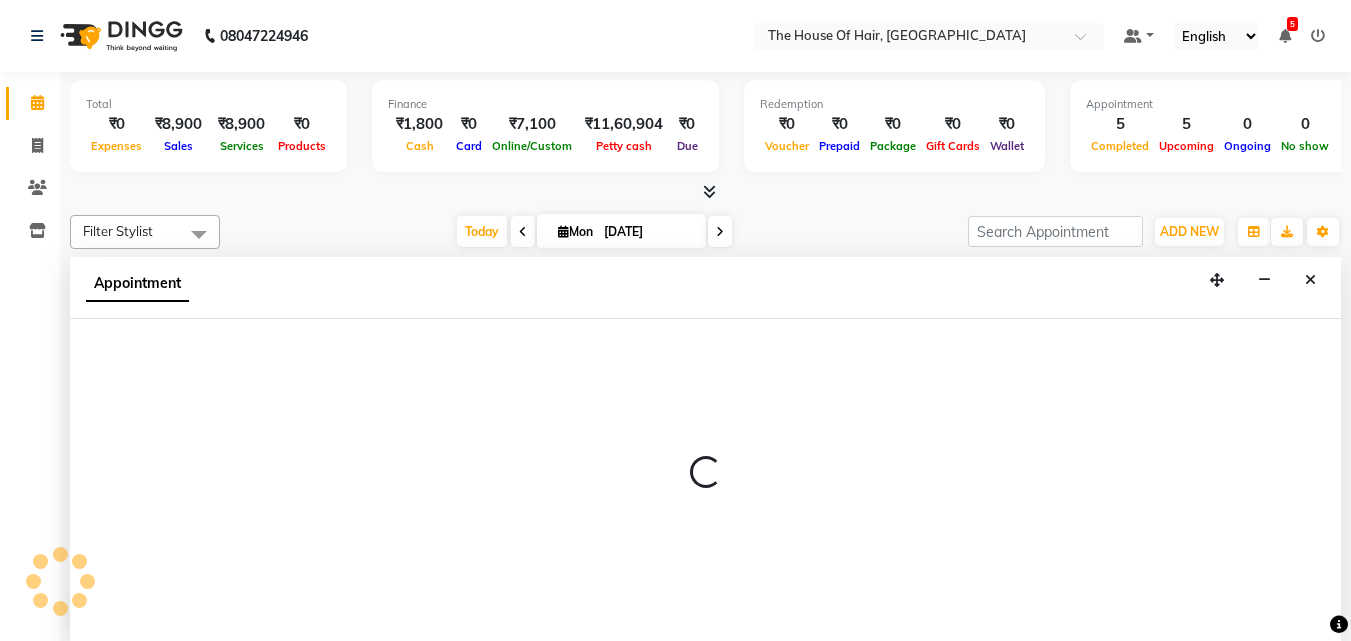 scroll, scrollTop: 1, scrollLeft: 0, axis: vertical 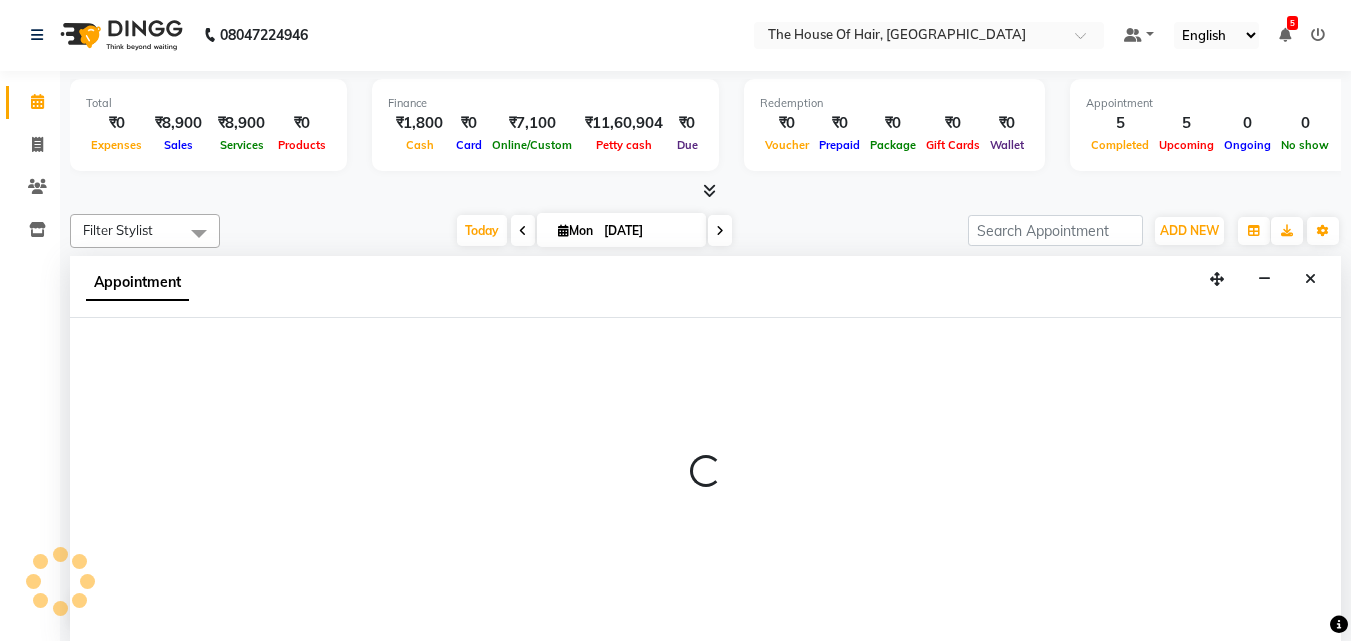 select on "80392" 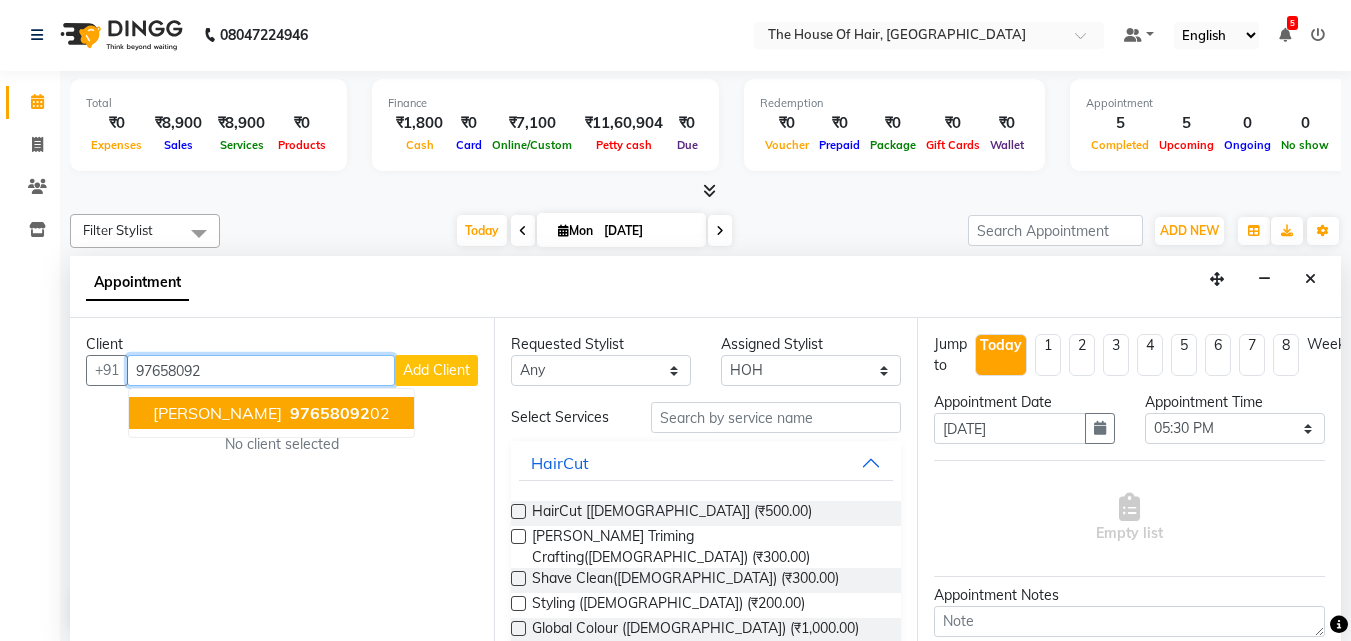 click on "97658092" at bounding box center [330, 413] 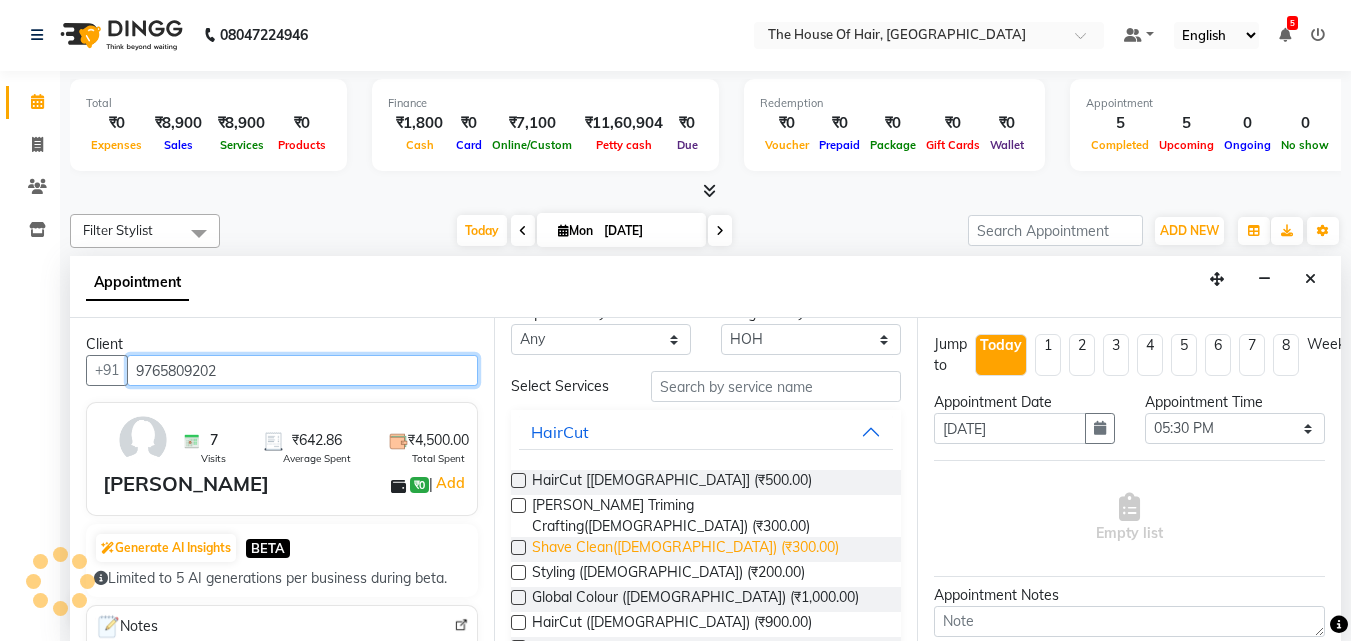 scroll, scrollTop: 37, scrollLeft: 0, axis: vertical 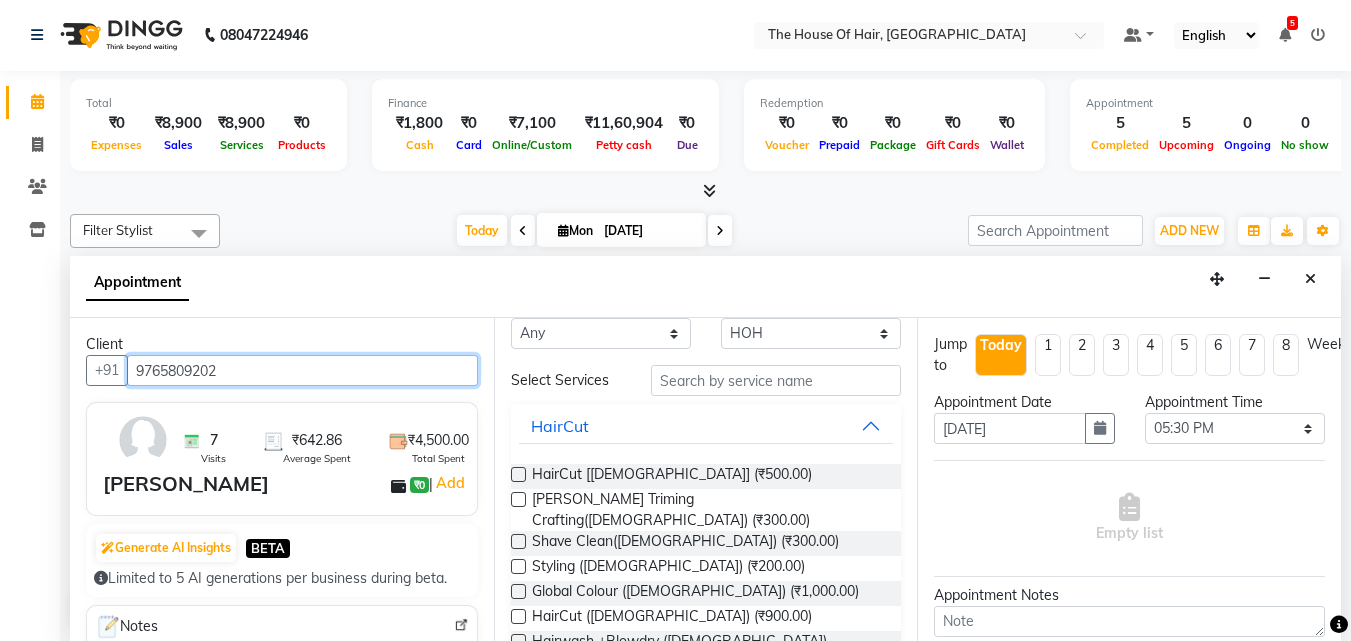 type on "9765809202" 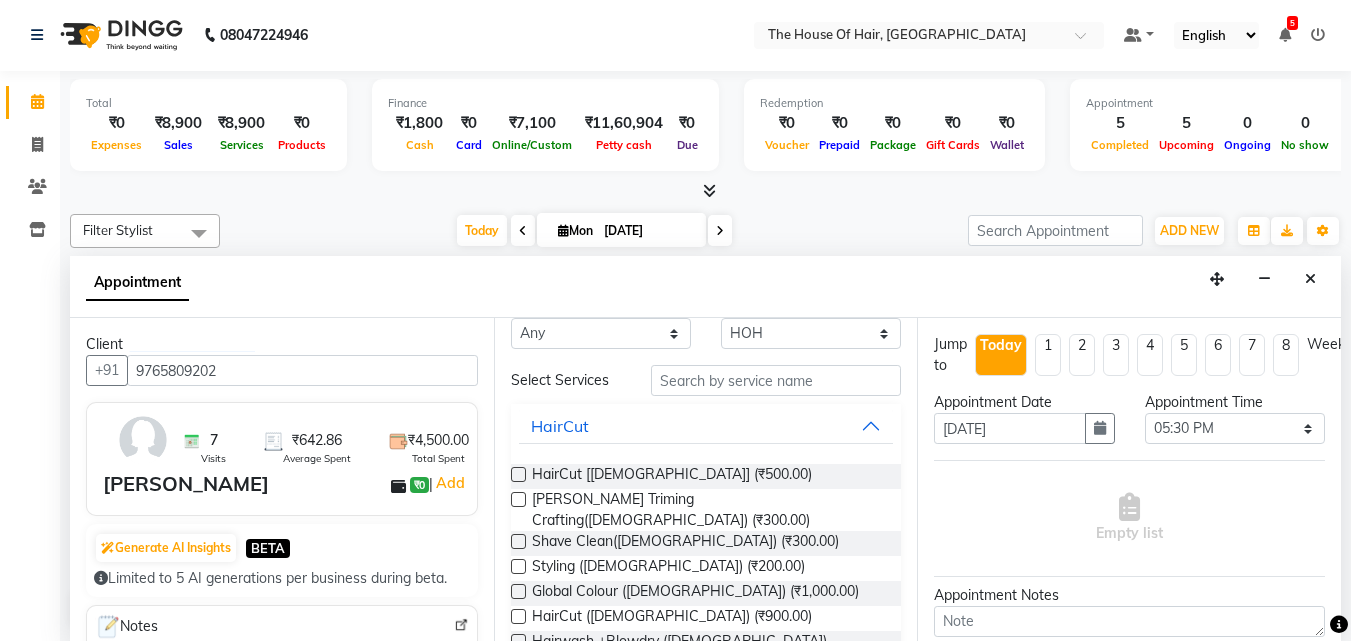 click at bounding box center [518, 616] 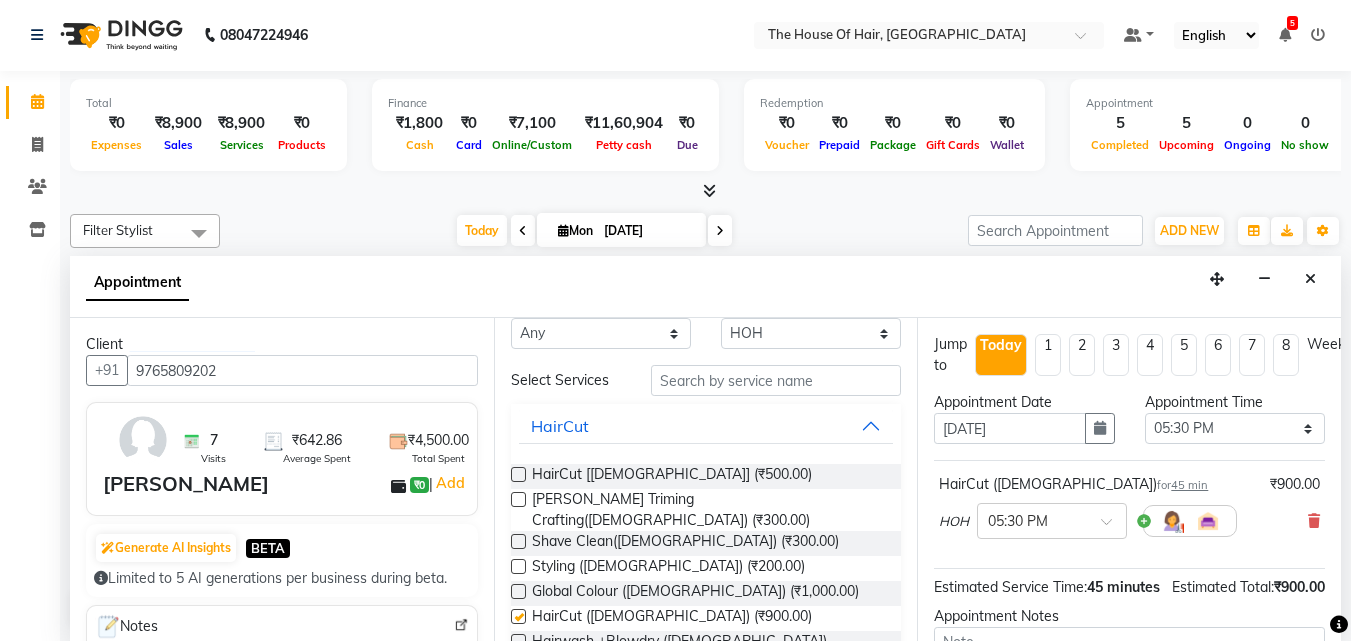 checkbox on "false" 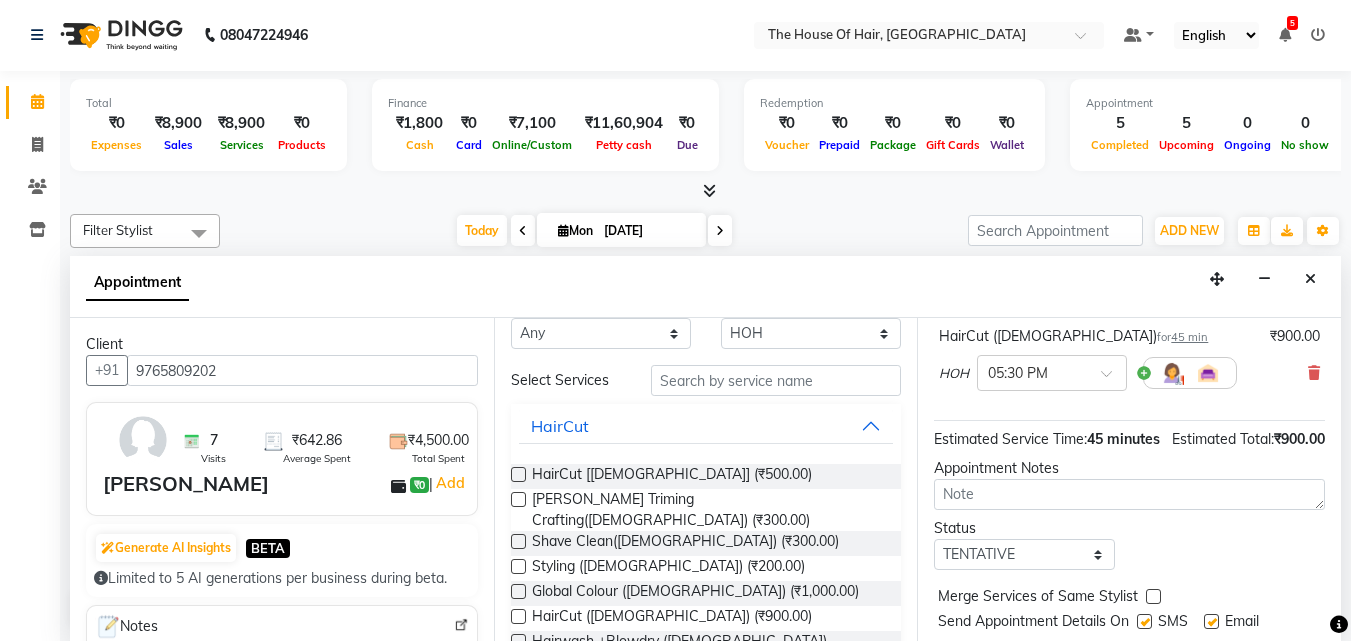 scroll, scrollTop: 239, scrollLeft: 0, axis: vertical 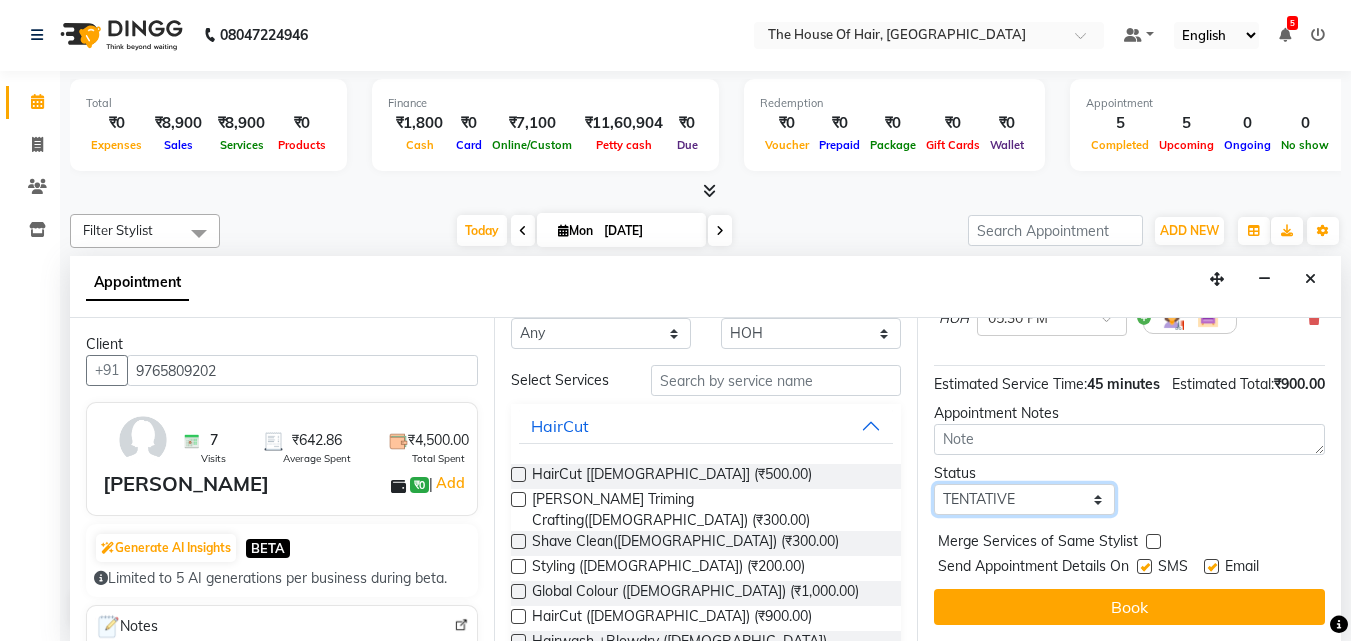 click on "Select TENTATIVE CONFIRM CHECK-IN UPCOMING" at bounding box center [1024, 499] 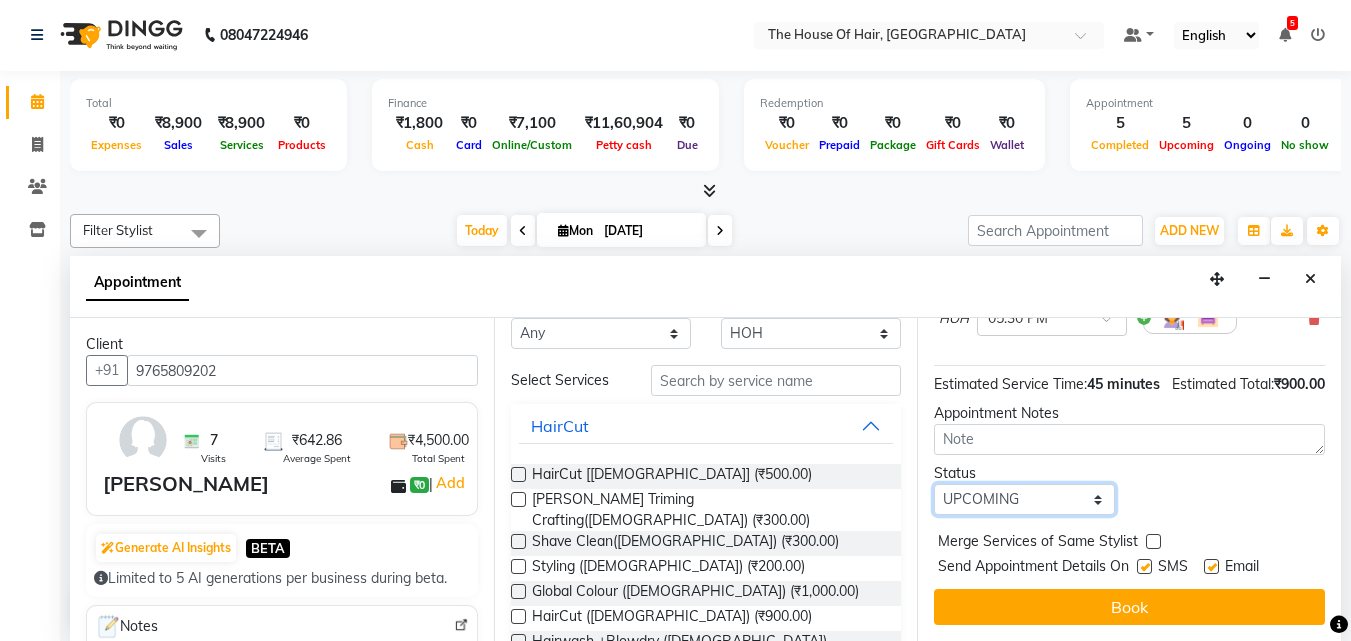 click on "Select TENTATIVE CONFIRM CHECK-IN UPCOMING" at bounding box center [1024, 499] 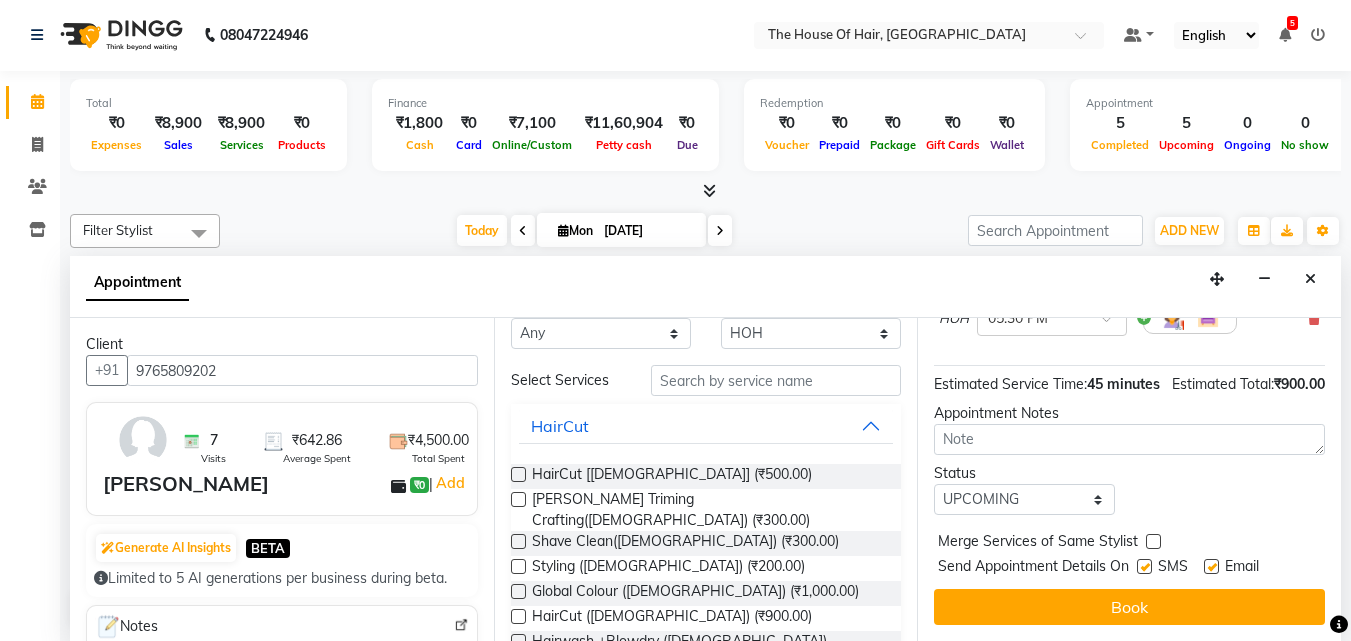 click at bounding box center (1153, 541) 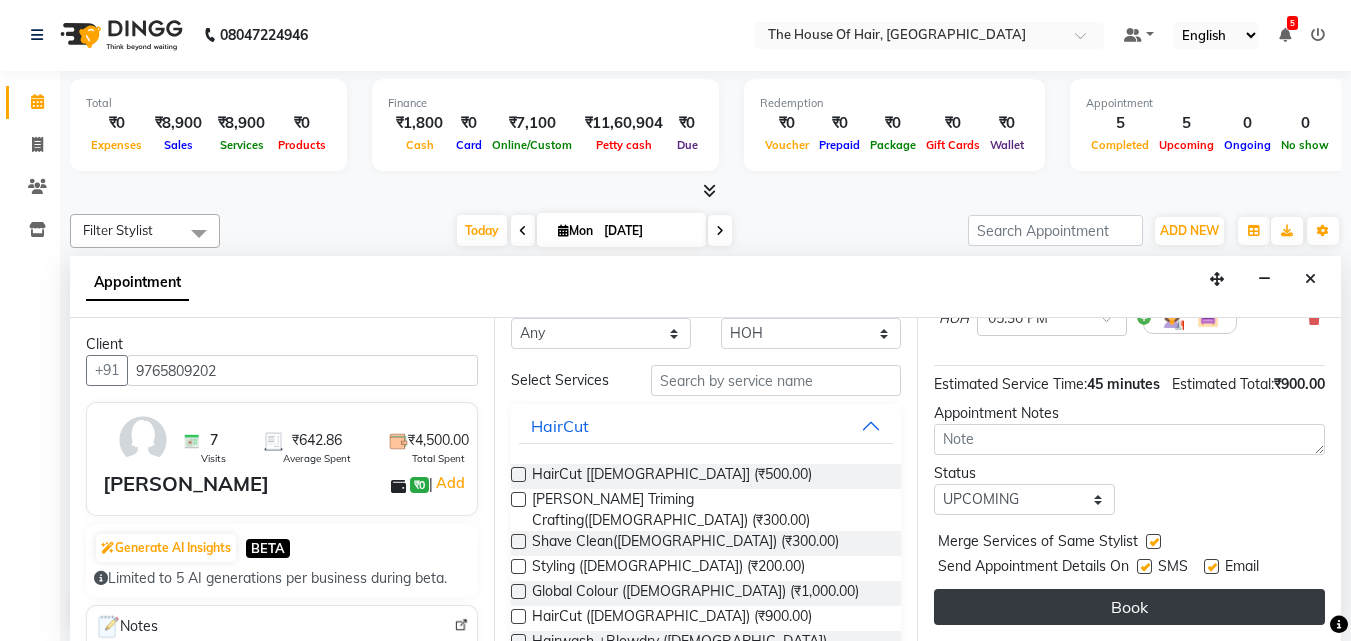 click on "Book" at bounding box center [1129, 607] 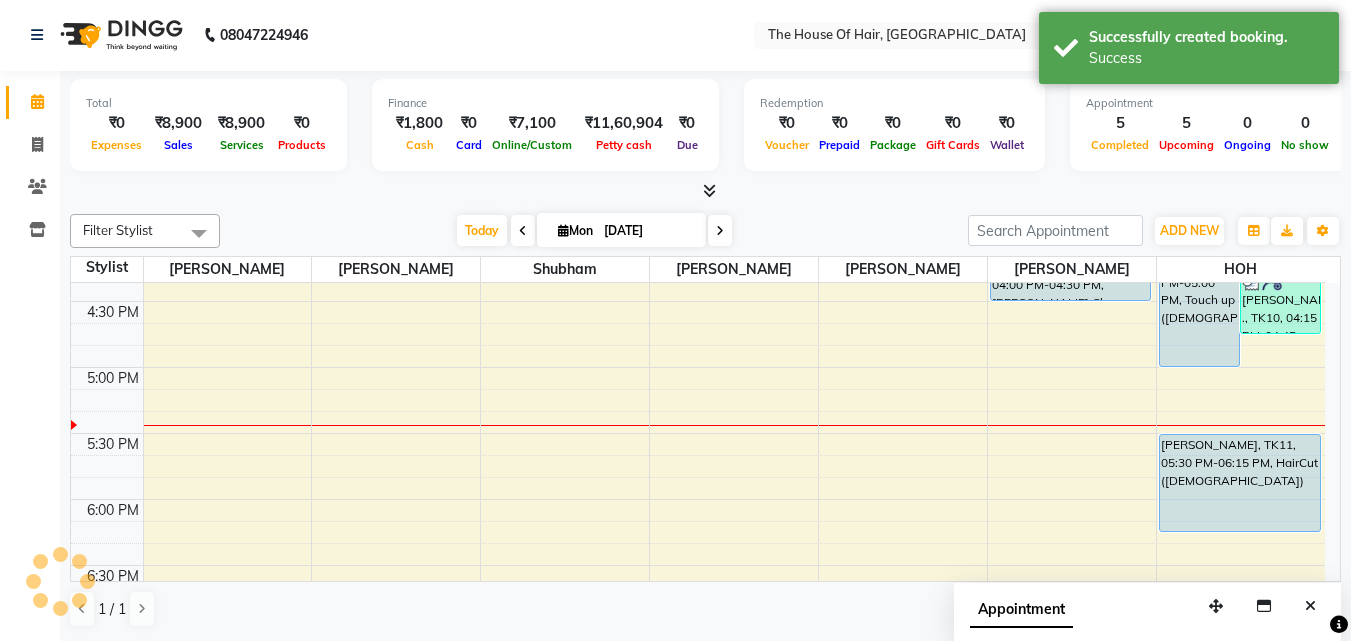 scroll, scrollTop: 0, scrollLeft: 0, axis: both 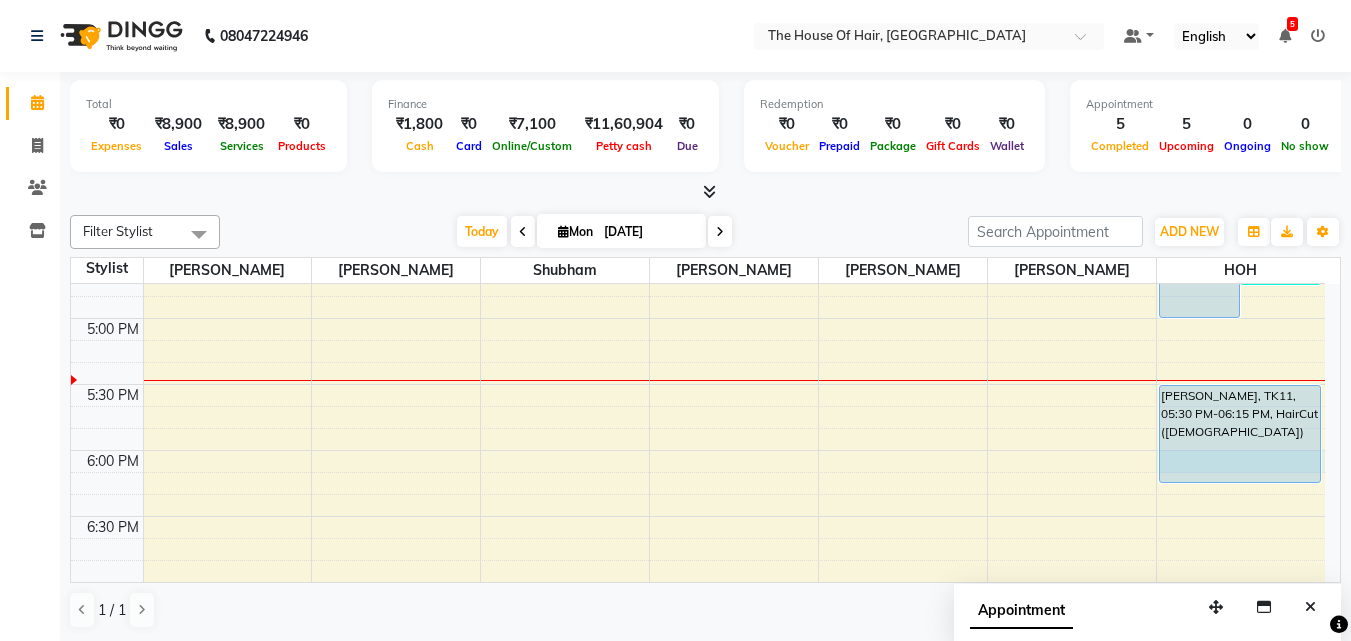 click on "8:00 AM 8:30 AM 9:00 AM 9:30 AM 10:00 AM 10:30 AM 11:00 AM 11:30 AM 12:00 PM 12:30 PM 1:00 PM 1:30 PM 2:00 PM 2:30 PM 3:00 PM 3:30 PM 4:00 PM 4:30 PM 5:00 PM 5:30 PM 6:00 PM 6:30 PM 7:00 PM 7:30 PM 8:00 PM 8:30 PM 9:00 PM 9:30 PM     Anup ., TK06, 10:30 AM-11:30 AM, HairCut  [Male],Beard Triming Crafting(Male)     parsad ., TK08, 01:30 PM-02:00 PM, HairCut  [Male]    Jessica Samak, TK01, 02:00 PM-03:00 PM, Touch up (Female)     shivali bandi, TK07, 11:45 AM-02:15 PM, EYEBROW,Full Arms  (Rica),Full Legs (Rica),Full Back(Rica),Pearl Glow Facial,Hairwash+Paddle Dry (Female)     Vikram Varnekar, TK02, 04:00 PM-04:30 PM, Jansen Clean up    Neha Satardekar, TK05, 04:00 PM-05:00 PM, Touch up (Female)     daksh ., TK10, 04:15 PM-04:45 PM, HairCut  [Male]             unmesh ., TK03, 09:30 AM-10:00 AM, HairCut  [Male]     parsad ., TK08, 01:30 PM-02:00 PM, HairCut  [Male]     nisha ., TK09, 02:00 PM-02:45 PM, Hair spa (Female)    Smita Satpute, TK11, 05:30 PM-06:15 PM, HairCut (Female)" at bounding box center (698, 54) 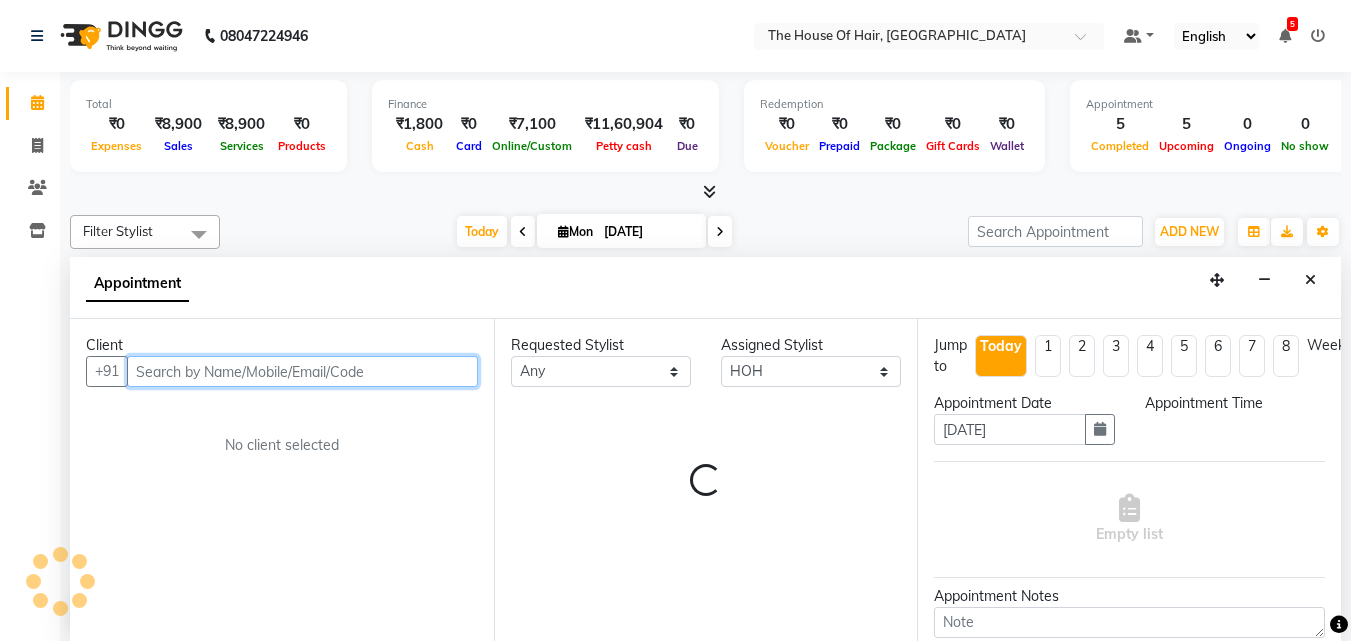 scroll, scrollTop: 1, scrollLeft: 0, axis: vertical 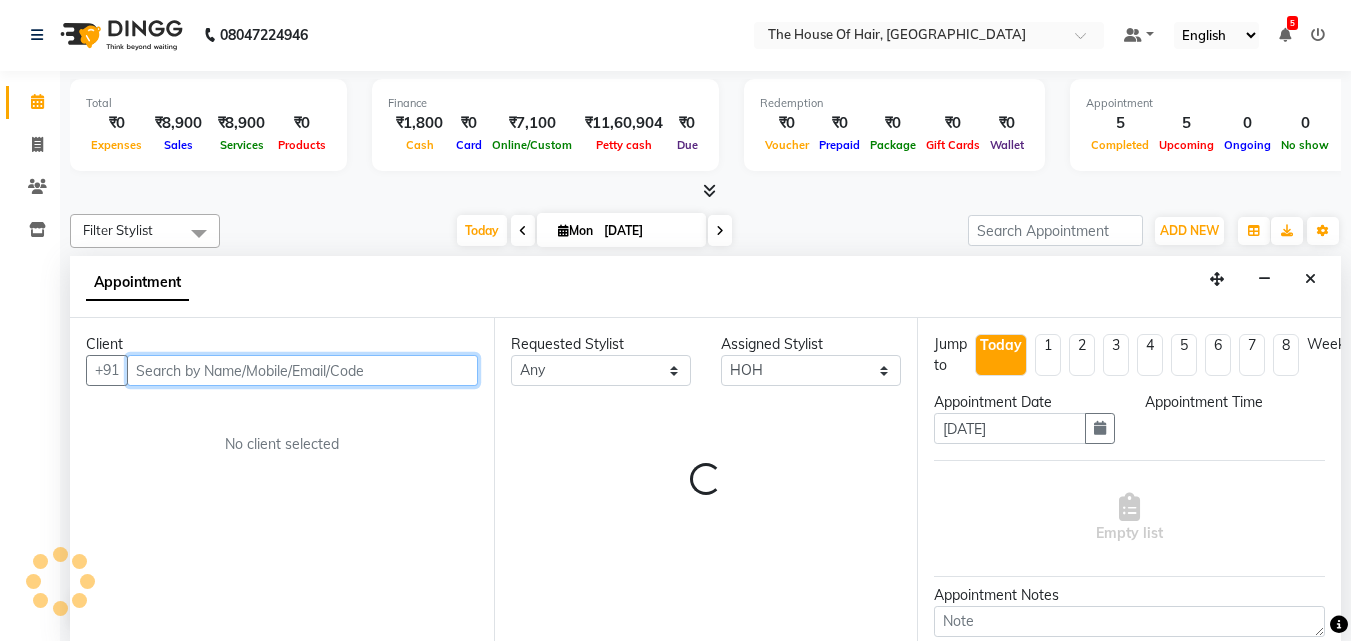 select on "1080" 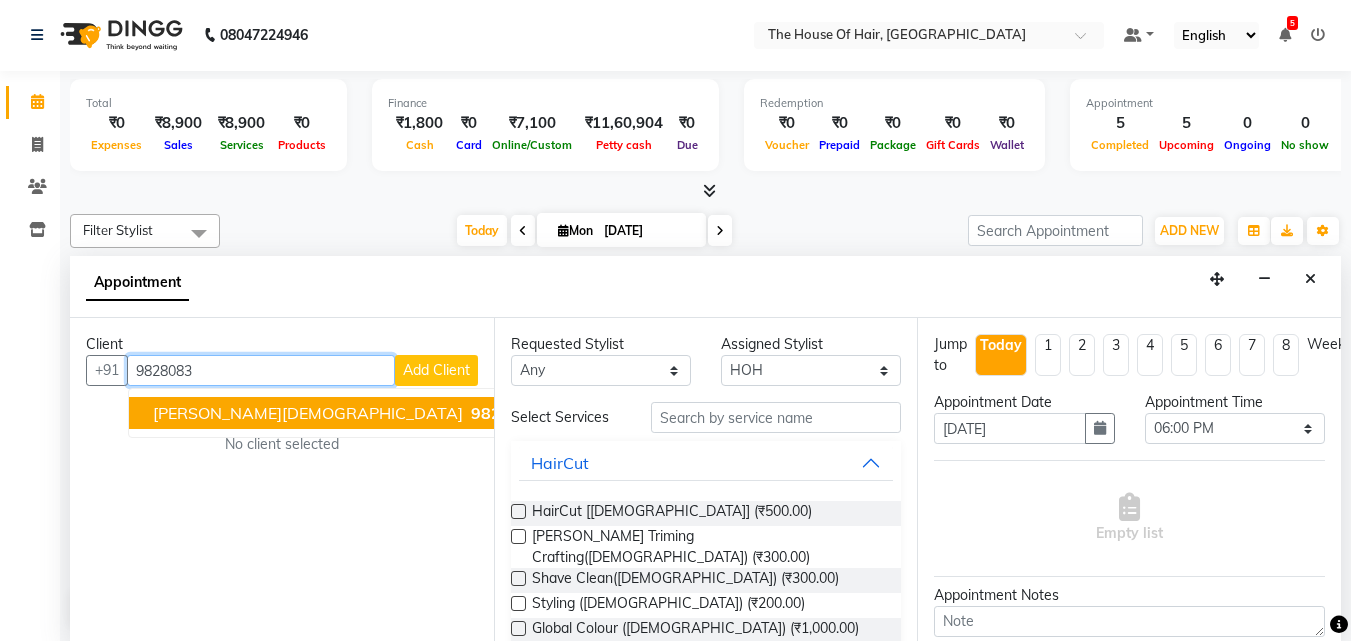 click on "9828083" at bounding box center (506, 413) 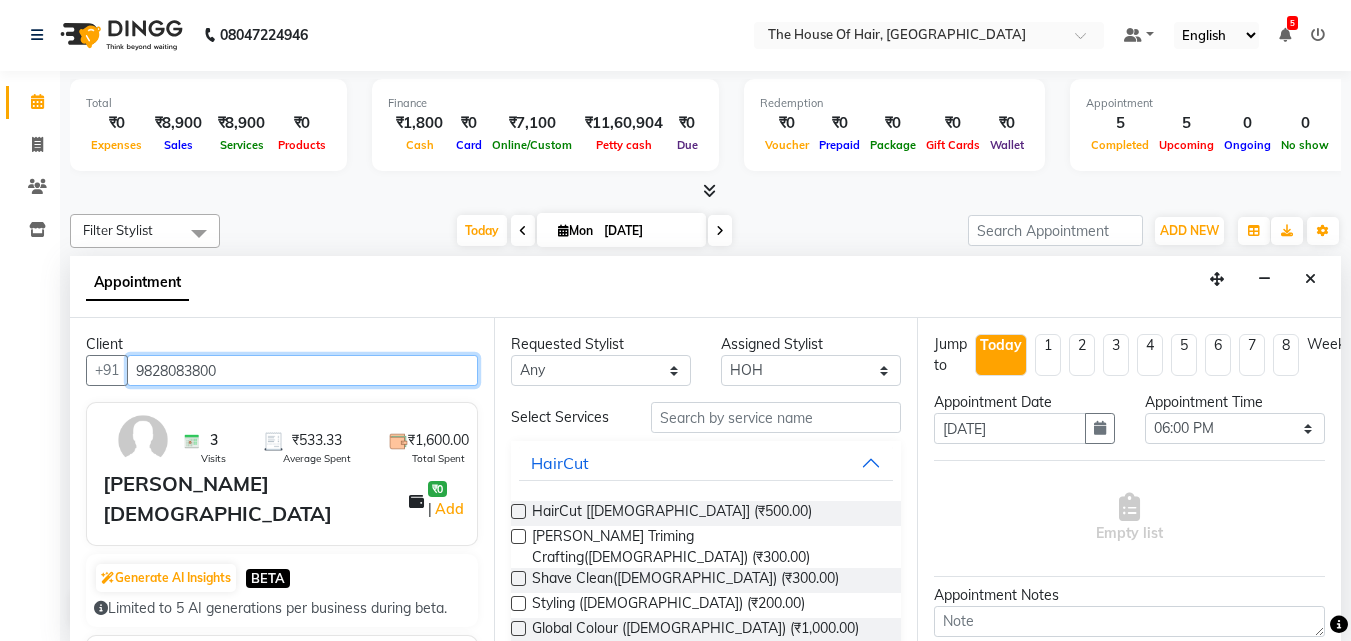 type on "9828083800" 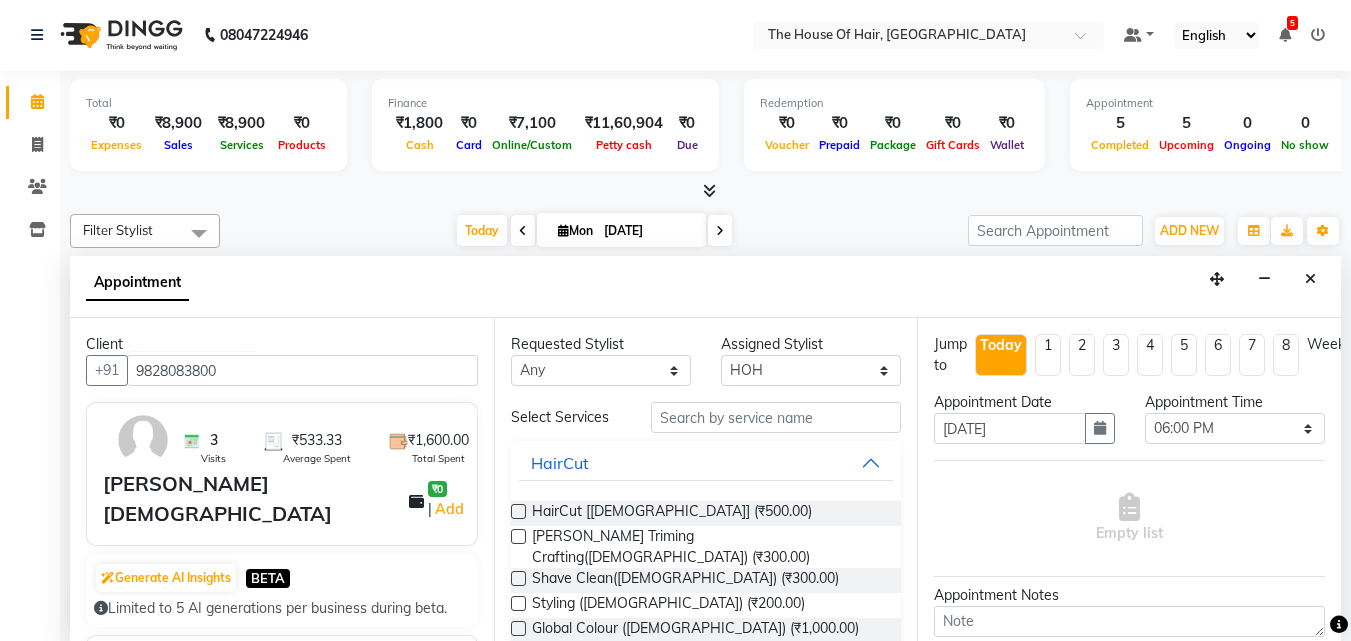 click at bounding box center [518, 511] 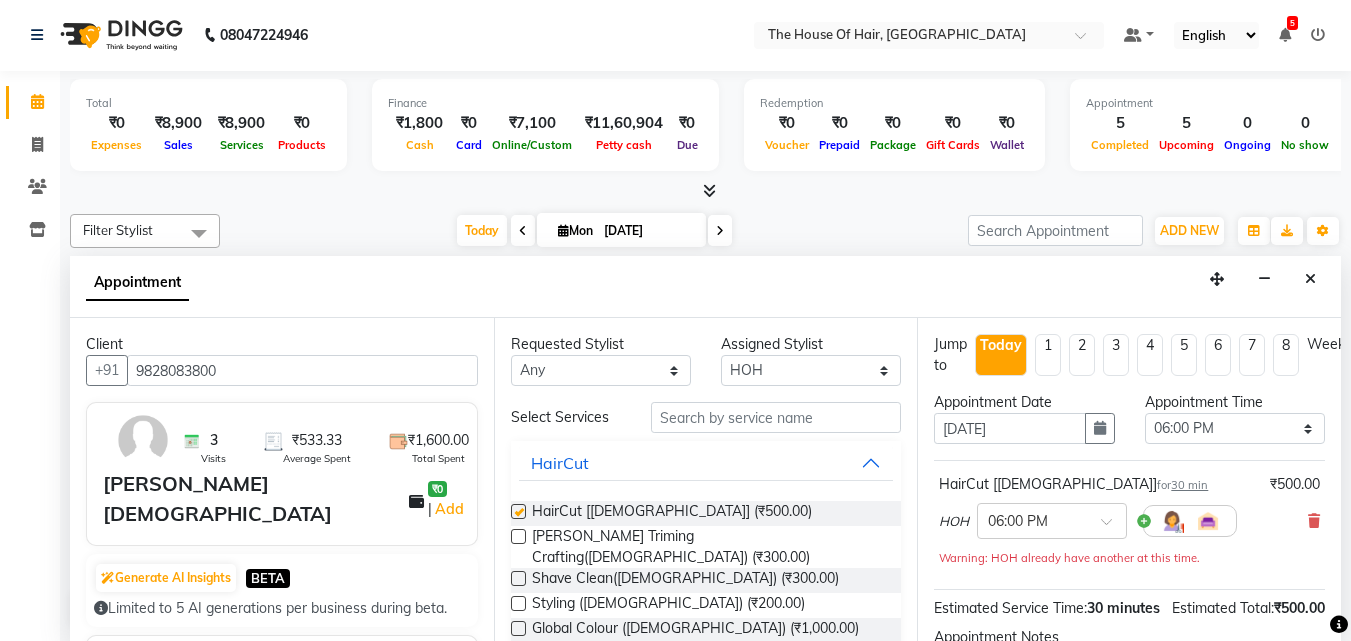 checkbox on "false" 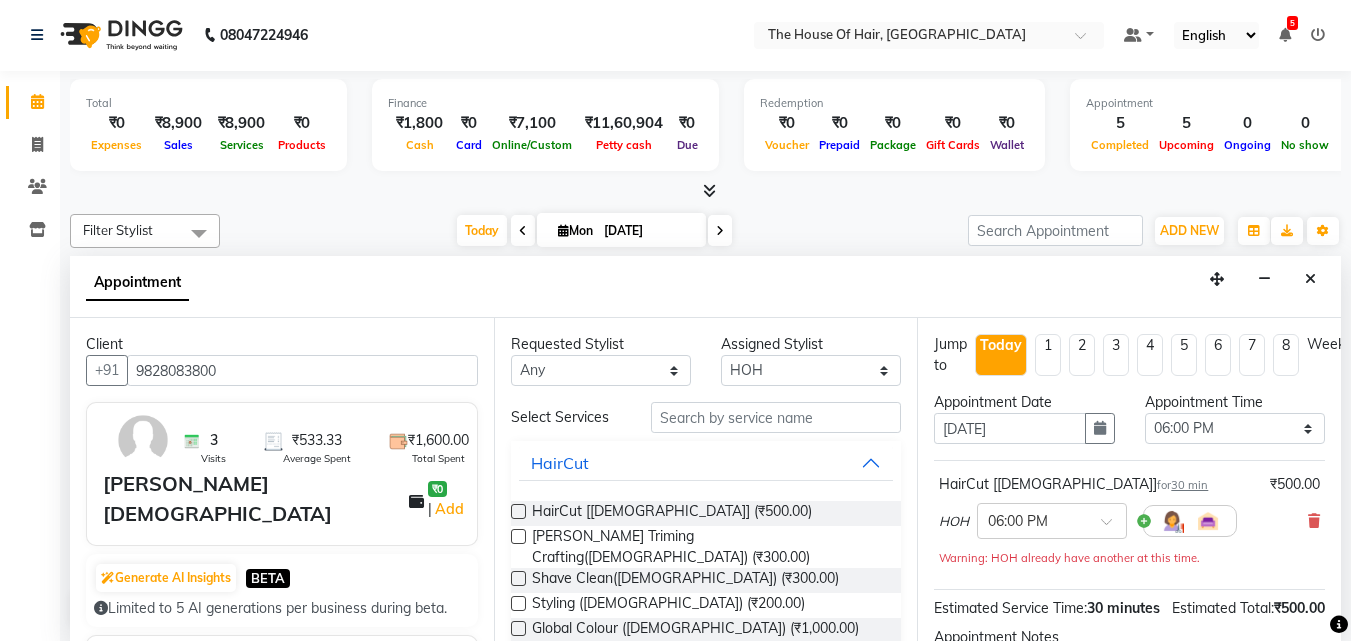 click at bounding box center [518, 536] 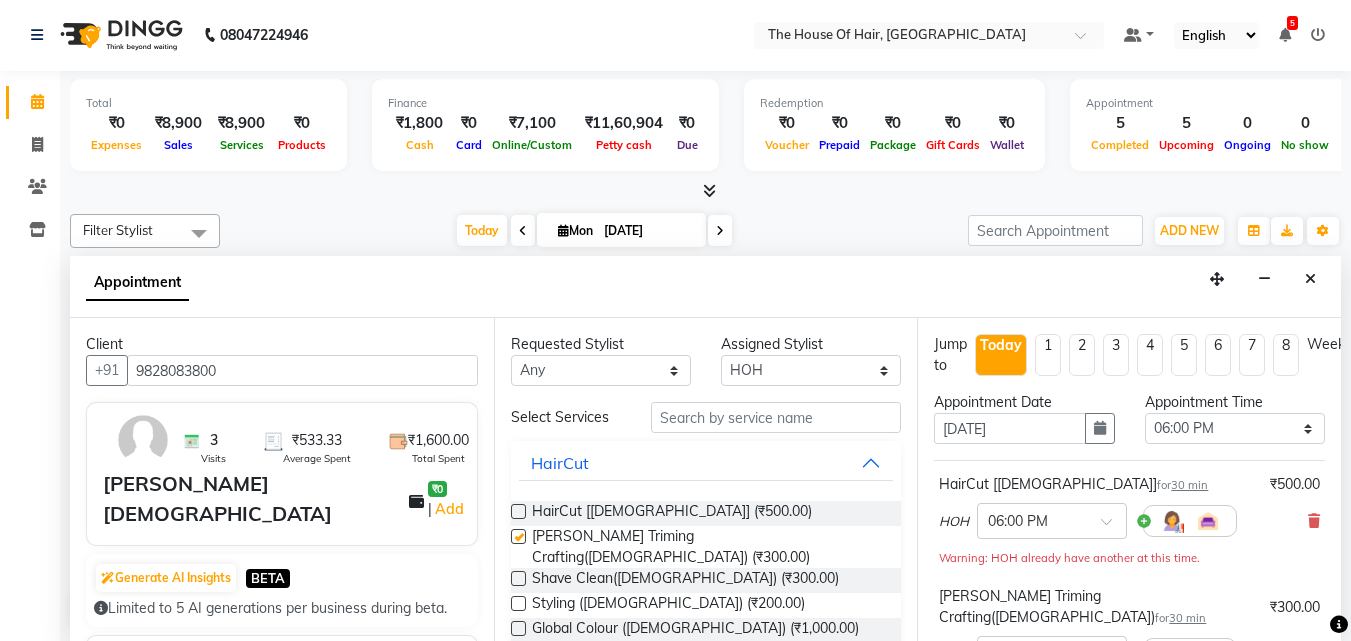 checkbox on "false" 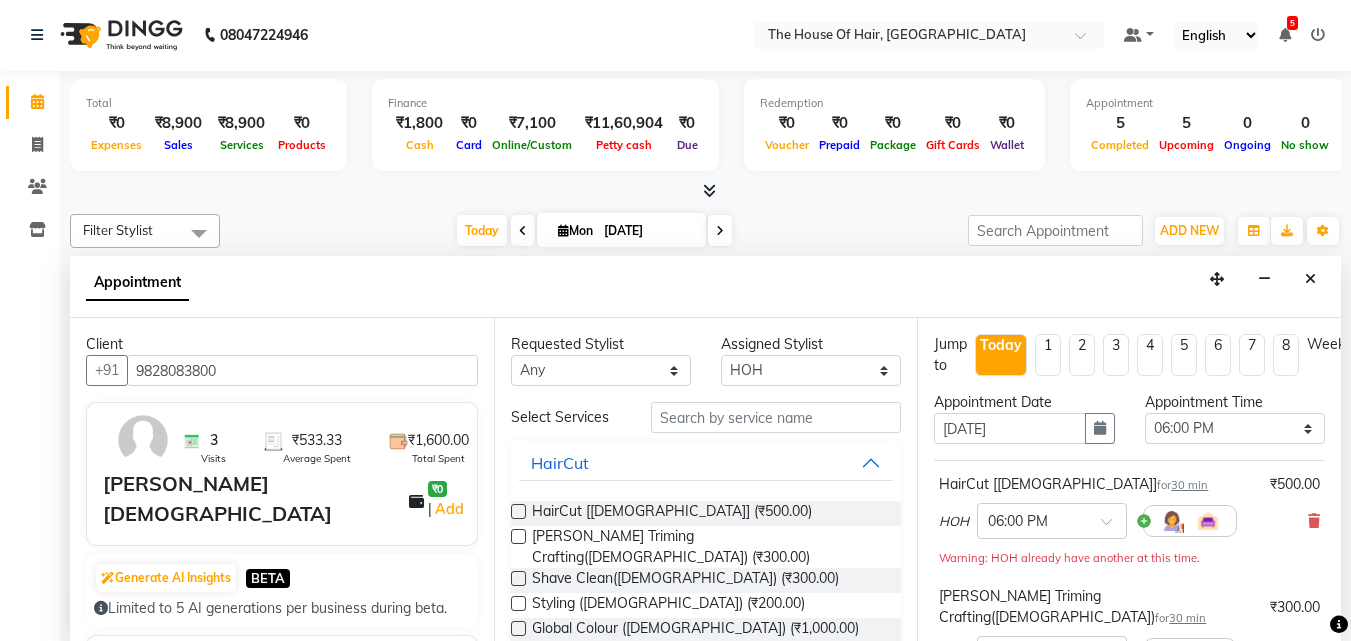 click at bounding box center (518, 511) 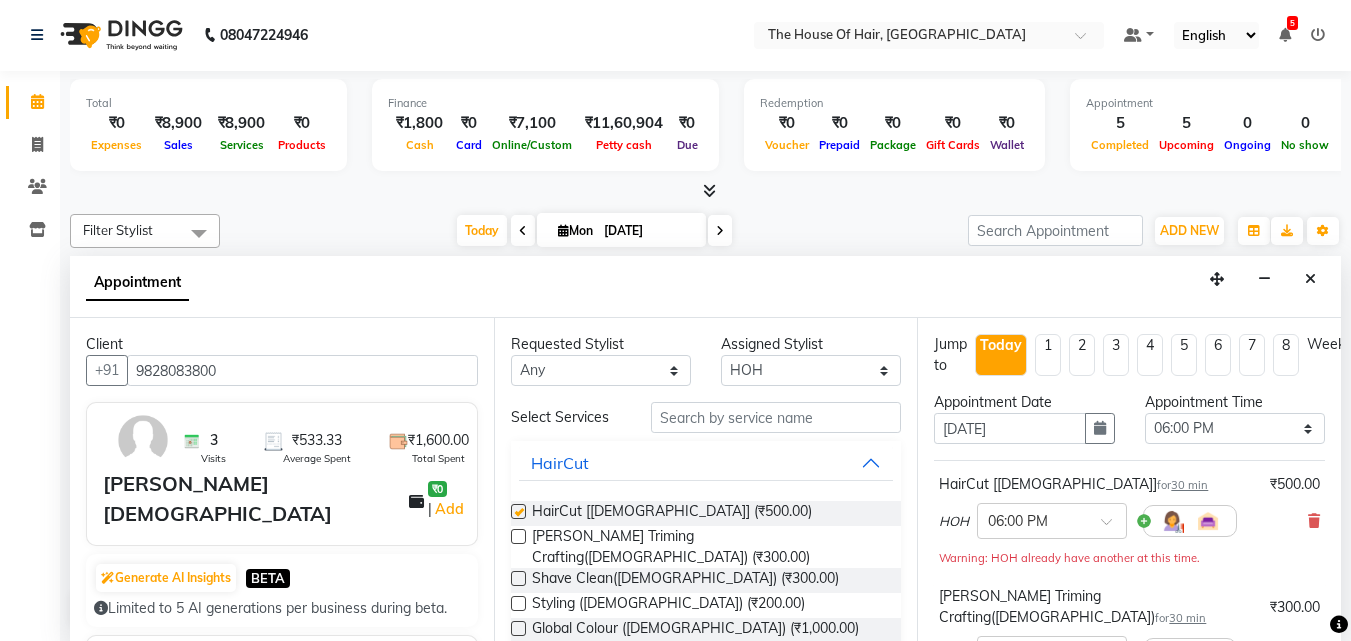 checkbox on "false" 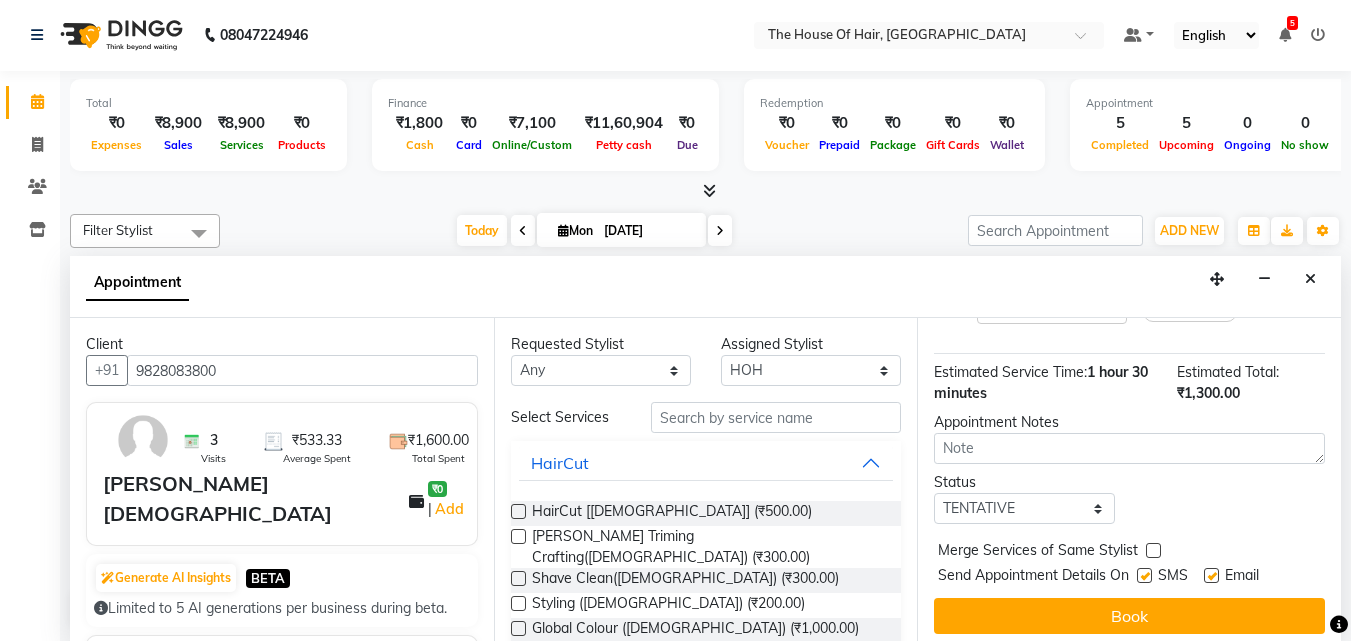 scroll, scrollTop: 442, scrollLeft: 0, axis: vertical 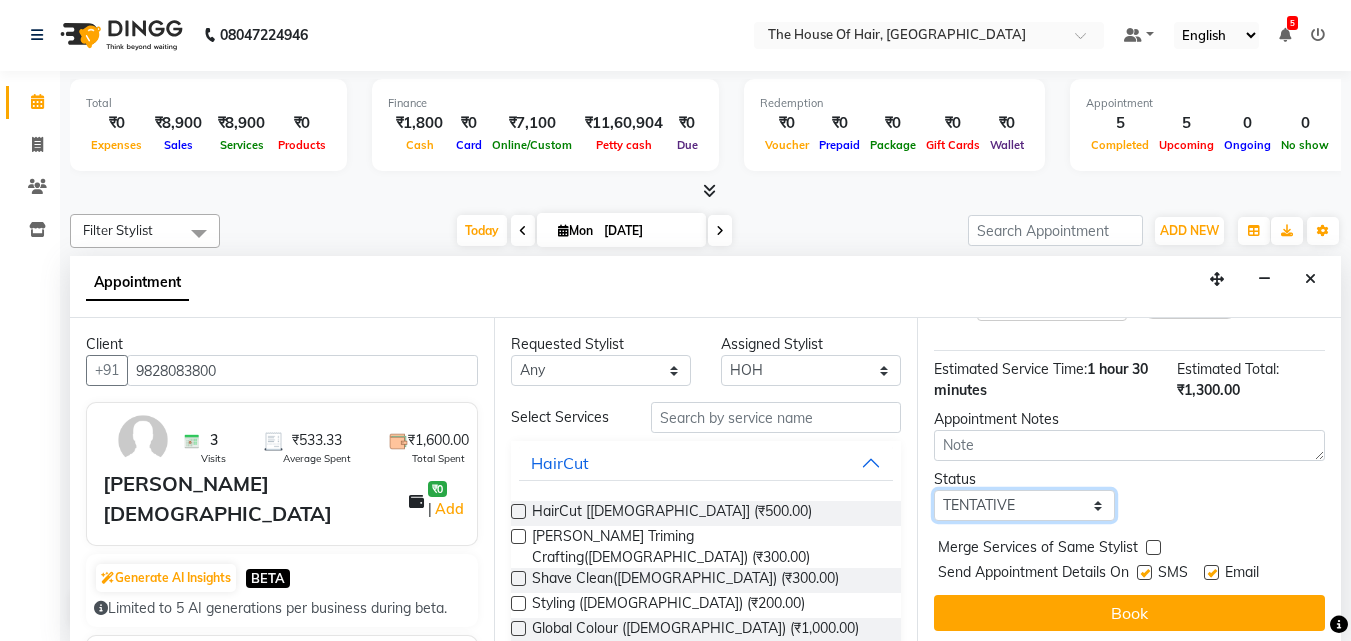 click on "Select TENTATIVE CONFIRM CHECK-IN UPCOMING" at bounding box center (1024, 505) 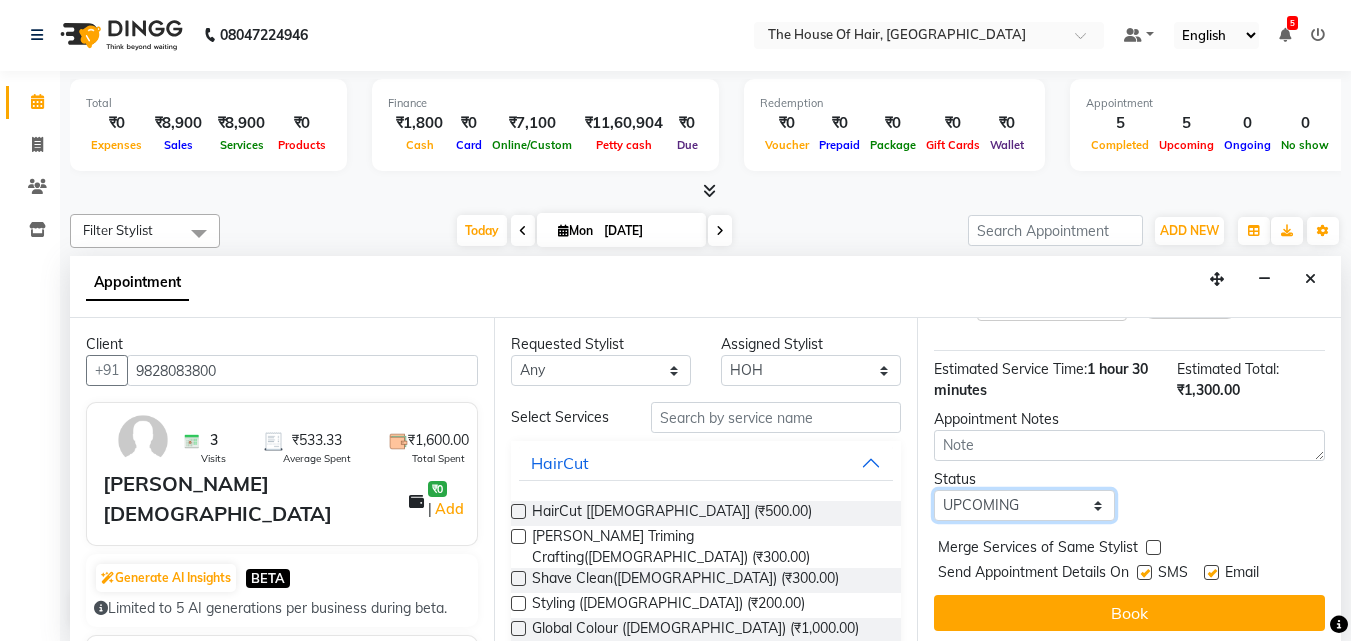 click on "Select TENTATIVE CONFIRM CHECK-IN UPCOMING" at bounding box center (1024, 505) 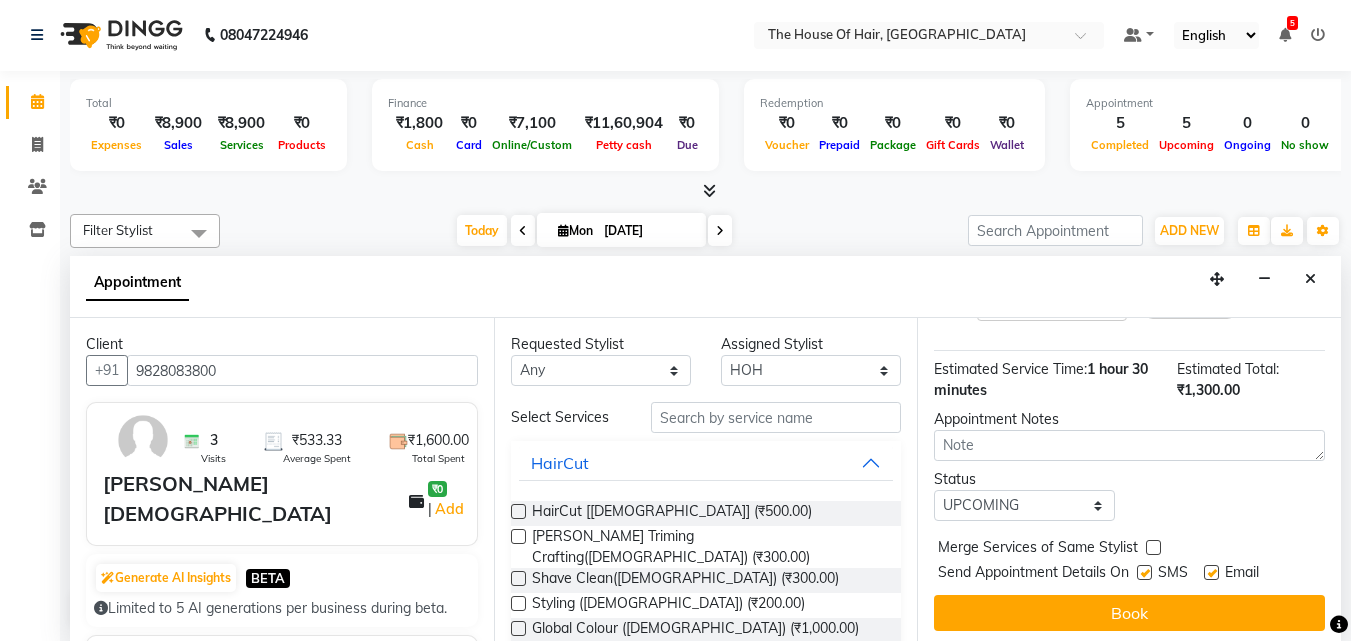 click at bounding box center (1153, 547) 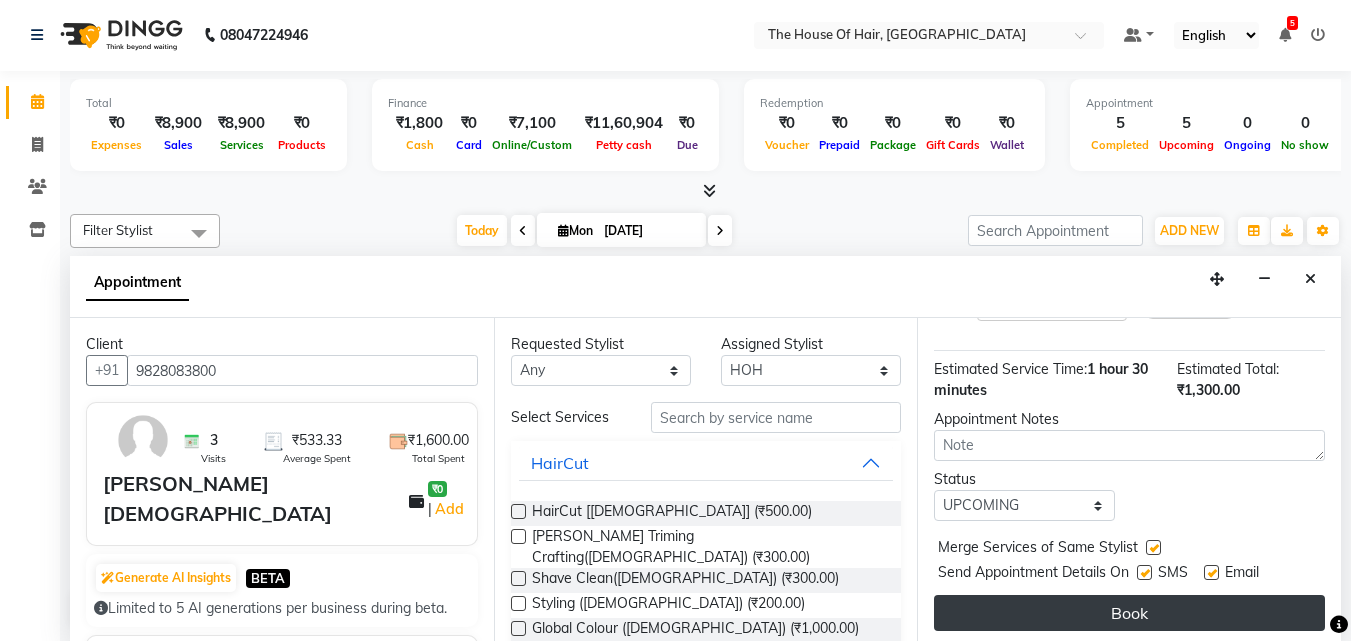 click on "Book" at bounding box center (1129, 613) 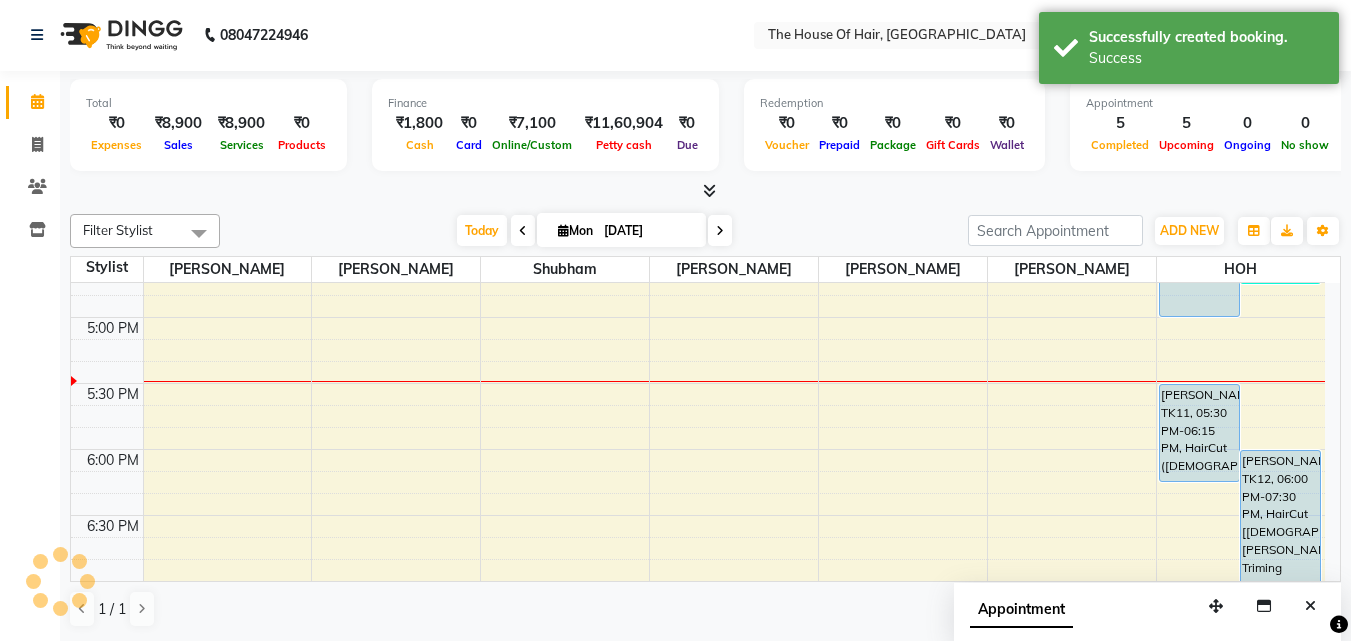 scroll, scrollTop: 0, scrollLeft: 0, axis: both 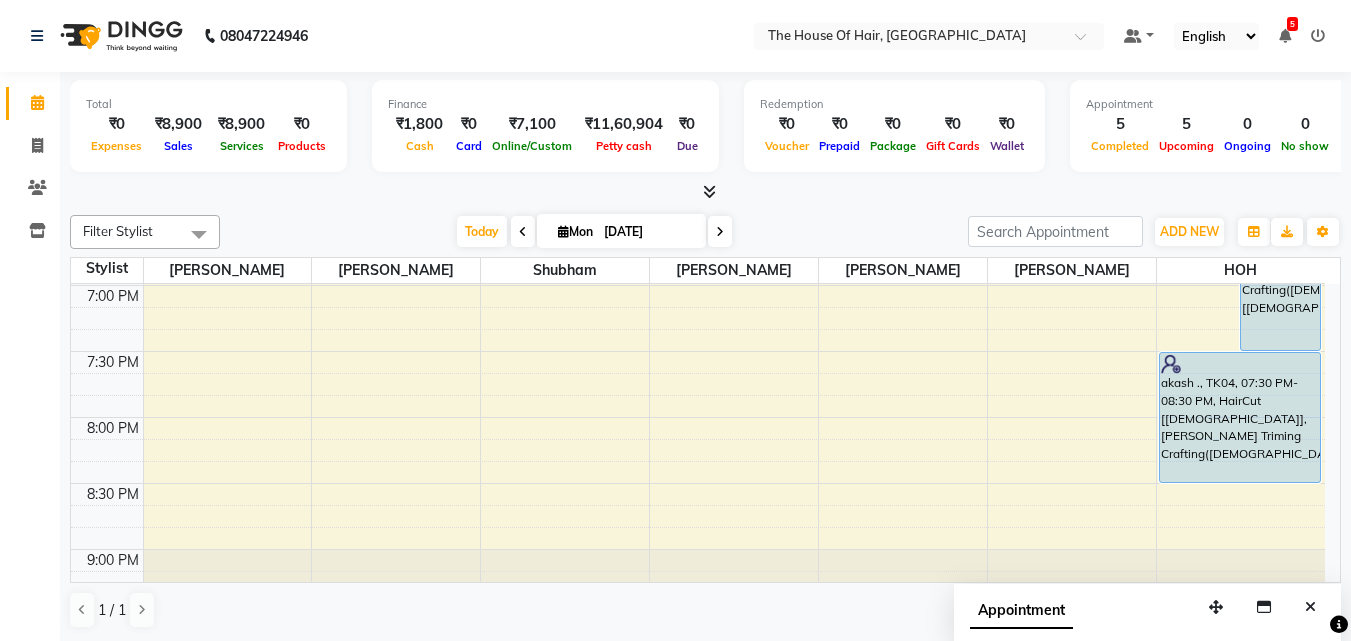 click on "8:00 AM 8:30 AM 9:00 AM 9:30 AM 10:00 AM 10:30 AM 11:00 AM 11:30 AM 12:00 PM 12:30 PM 1:00 PM 1:30 PM 2:00 PM 2:30 PM 3:00 PM 3:30 PM 4:00 PM 4:30 PM 5:00 PM 5:30 PM 6:00 PM 6:30 PM 7:00 PM 7:30 PM 8:00 PM 8:30 PM 9:00 PM 9:30 PM     Anup ., TK06, 10:30 AM-11:30 AM, HairCut  [Male],Beard Triming Crafting(Male)     parsad ., TK08, 01:30 PM-02:00 PM, HairCut  [Male]    Jessica Samak, TK01, 02:00 PM-03:00 PM, Touch up (Female)     shivali bandi, TK07, 11:45 AM-02:15 PM, EYEBROW,Full Arms  (Rica),Full Legs (Rica),Full Back(Rica),Pearl Glow Facial,Hairwash+Paddle Dry (Female)     Vikram Varnekar, TK02, 04:00 PM-04:30 PM, Jansen Clean up    Neha Satardekar, TK05, 04:00 PM-05:00 PM, Touch up (Female)     daksh ., TK10, 04:15 PM-04:45 PM, HairCut  [Male]    Smita Satpute, TK11, 05:30 PM-06:15 PM, HairCut (Female)    karan swami, TK12, 06:00 PM-07:30 PM, HairCut  [Male],Beard Triming Crafting(Male),HairCut  [Male]             unmesh ., TK03, 09:30 AM-10:00 AM, HairCut  [Male]" at bounding box center [698, -243] 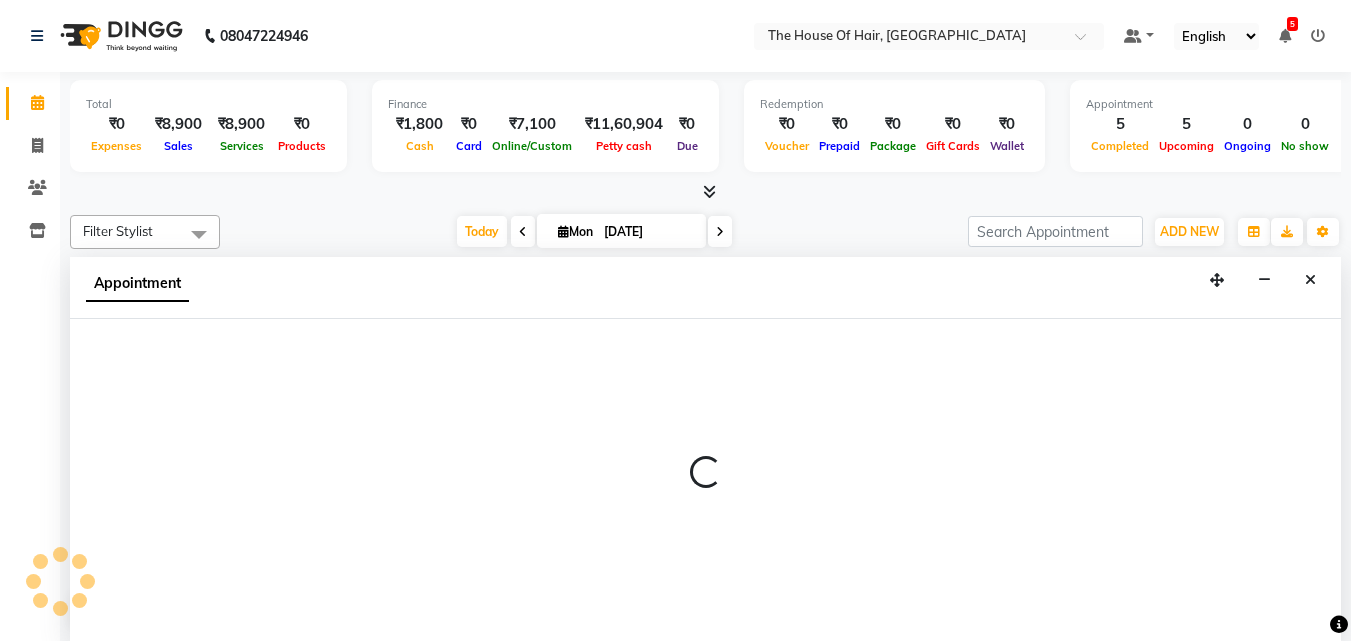 select on "80392" 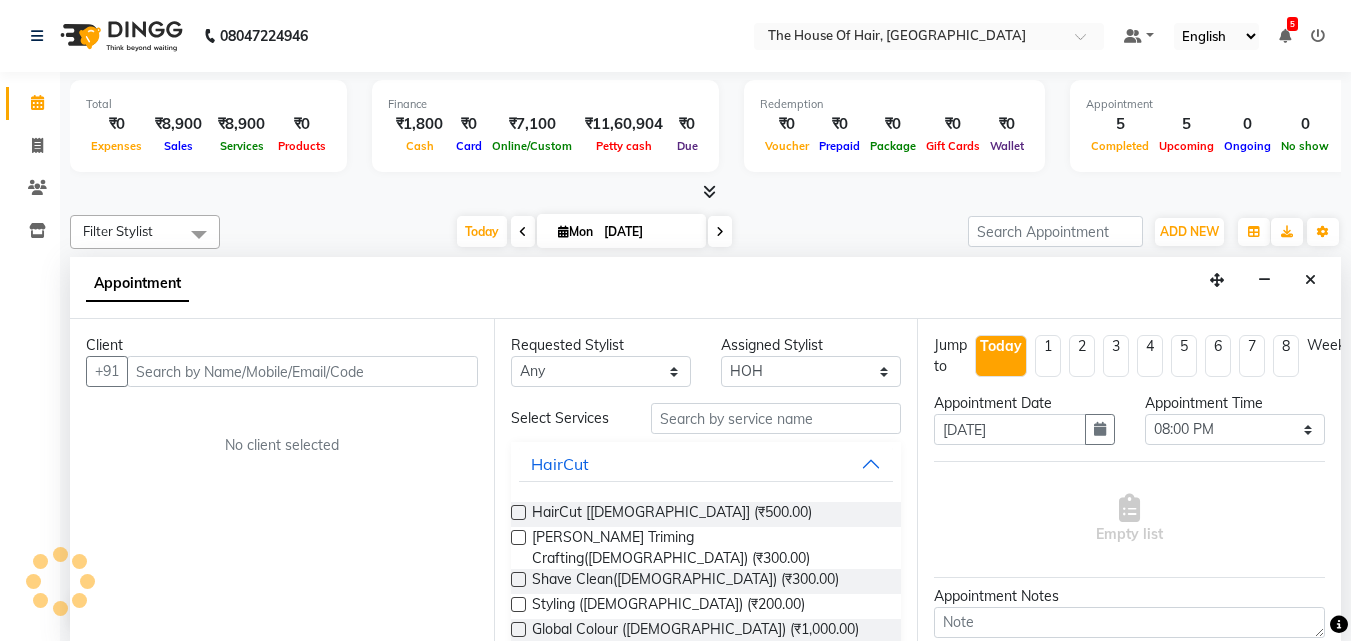 scroll, scrollTop: 1, scrollLeft: 0, axis: vertical 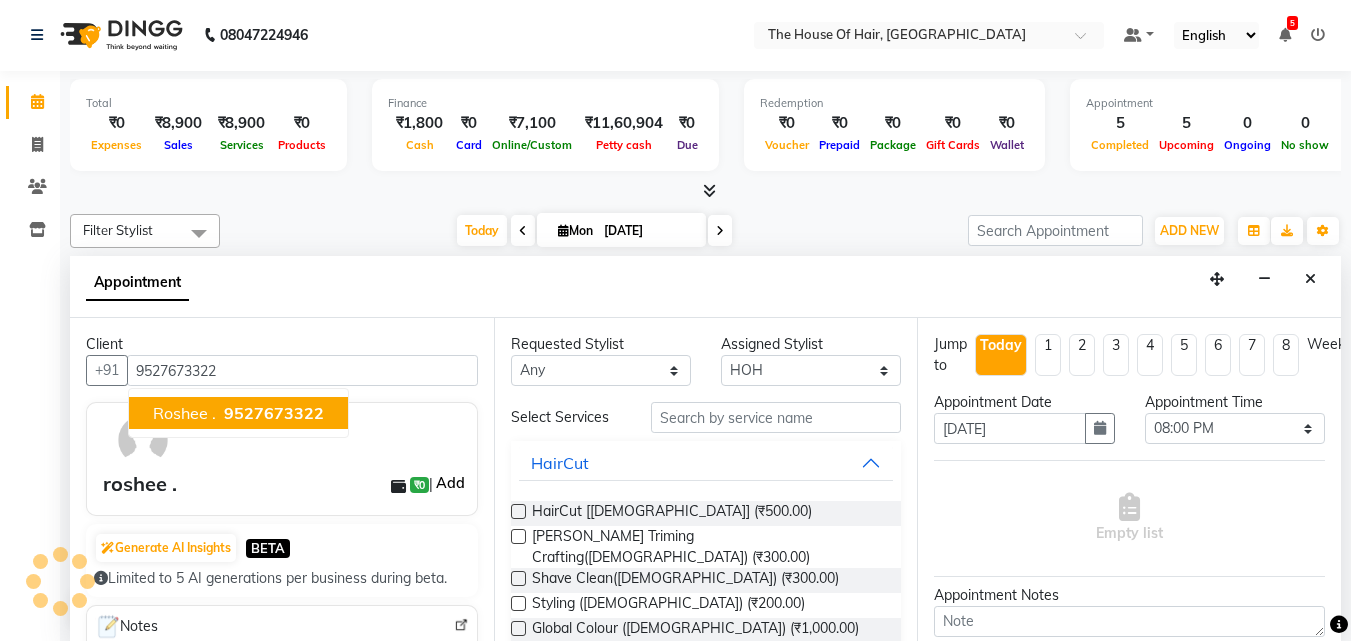 type on "9527673322" 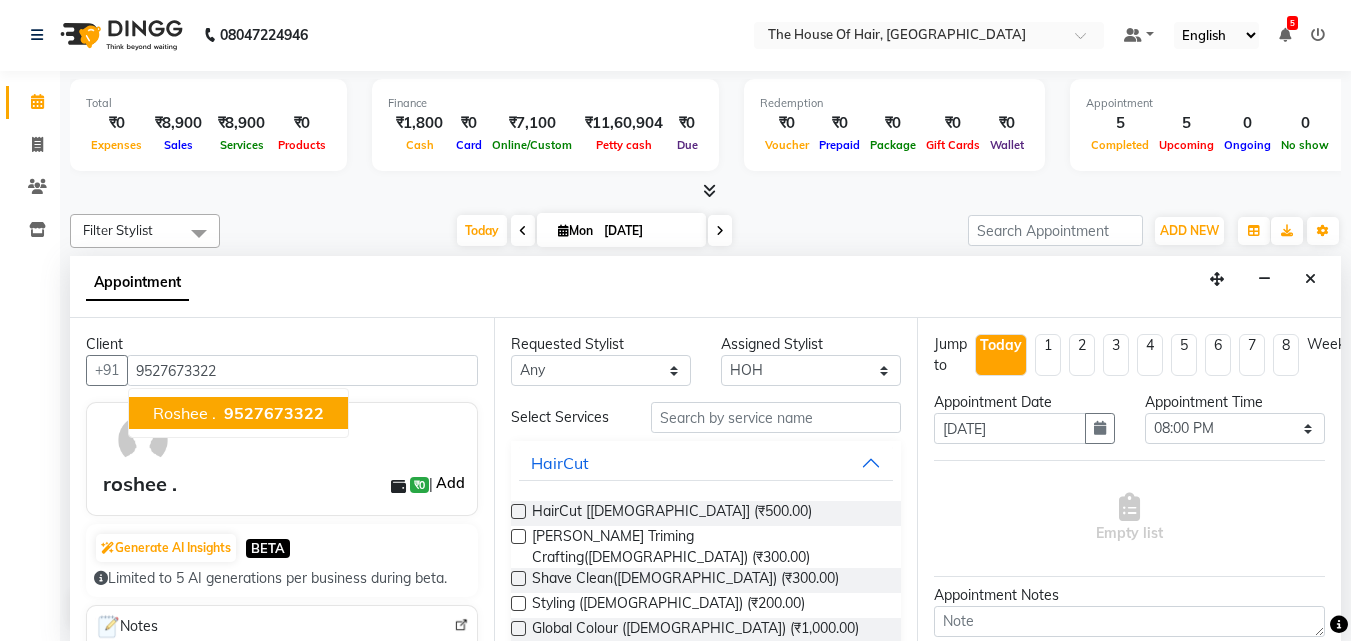 click on "Add" at bounding box center [450, 483] 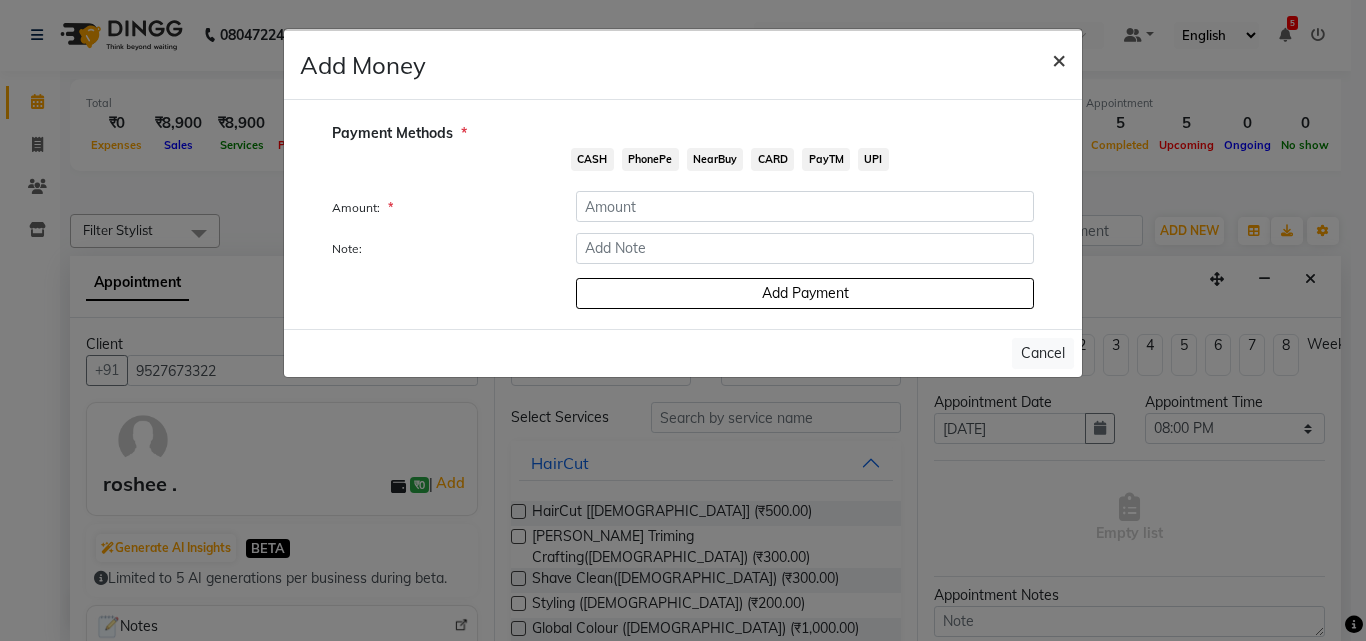 click on "×" 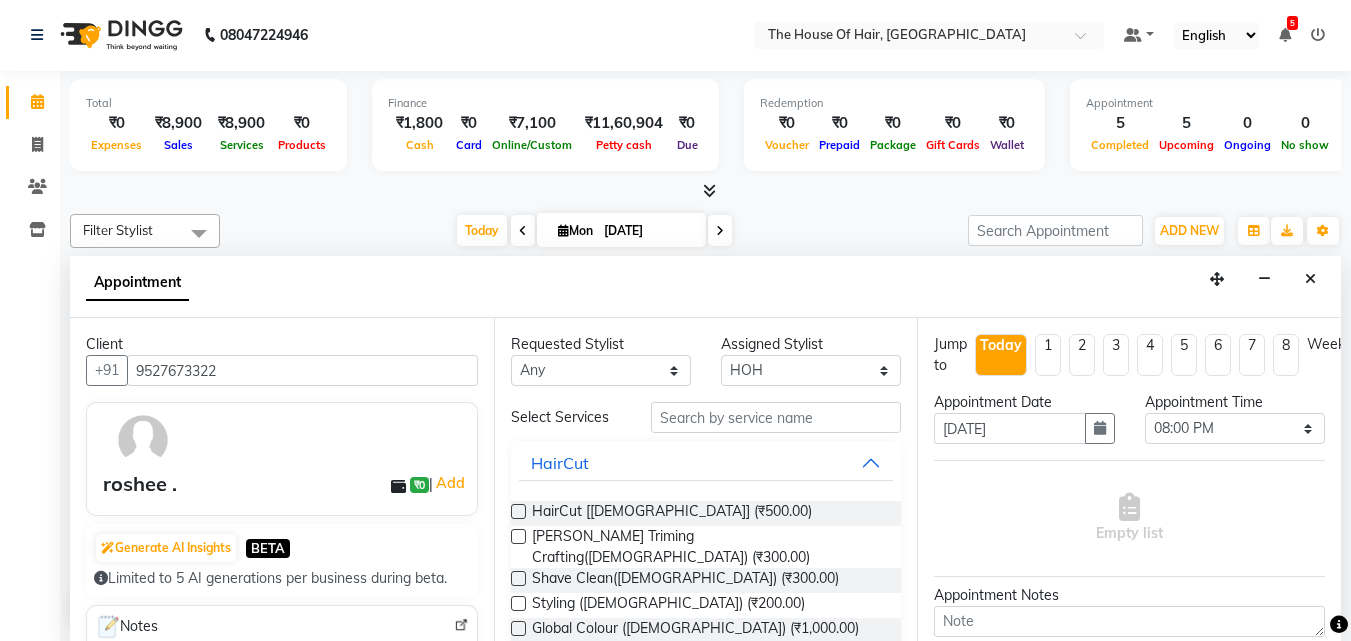 click on "roshee ." at bounding box center [140, 484] 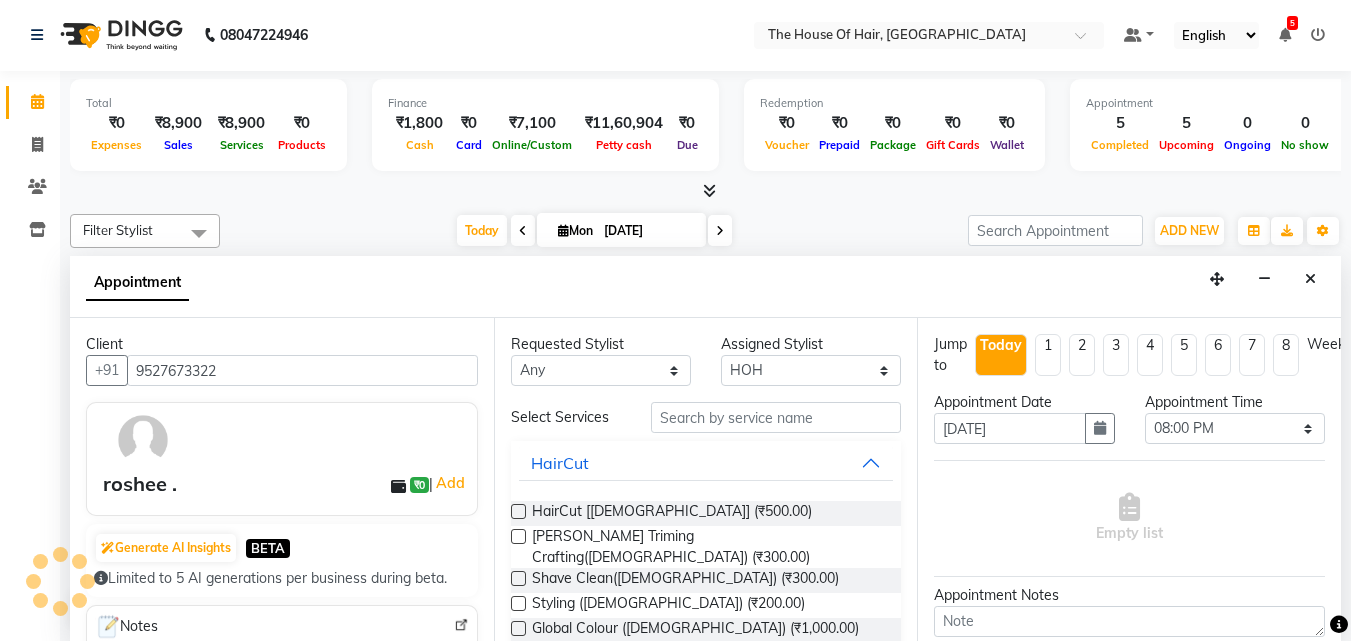 click on "roshee ." at bounding box center (140, 484) 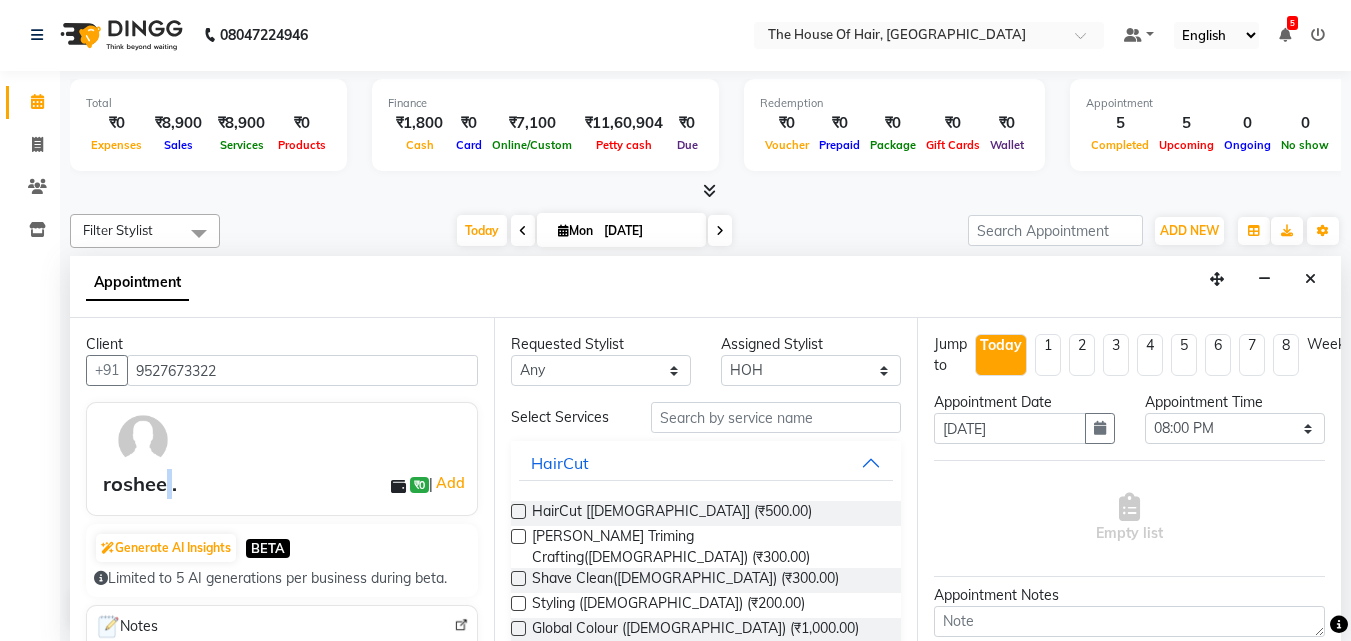 click on "roshee ." at bounding box center (140, 484) 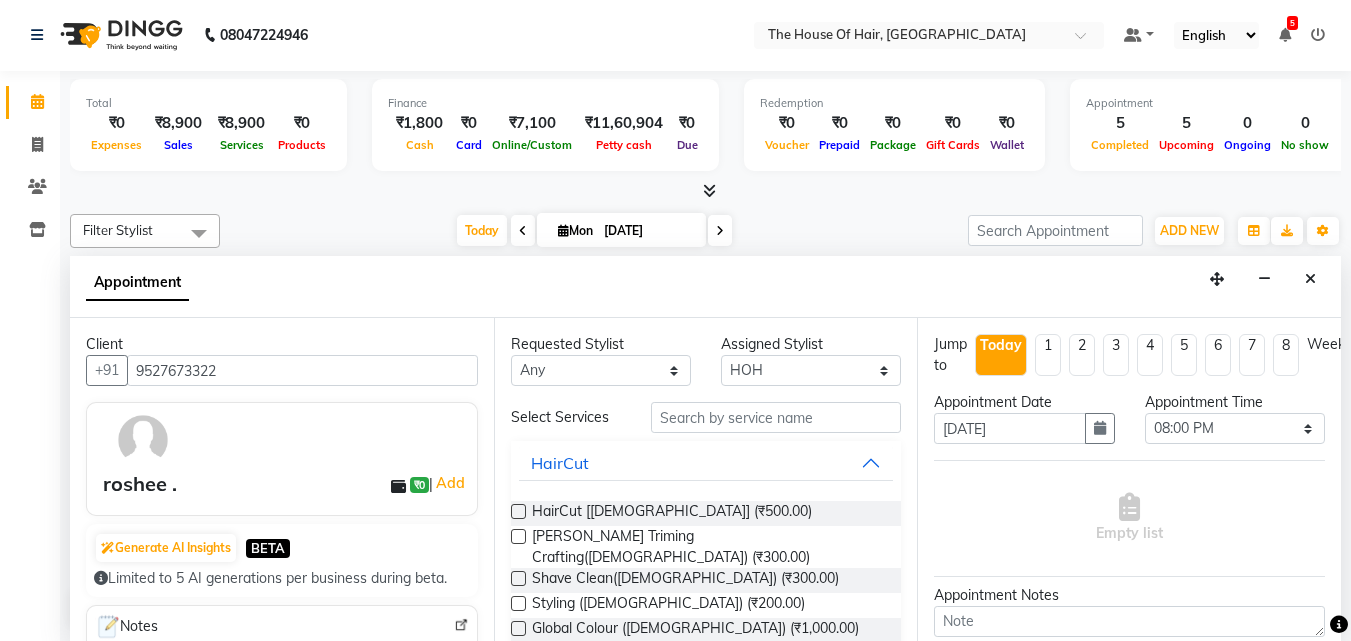 click on "roshee ." at bounding box center [140, 484] 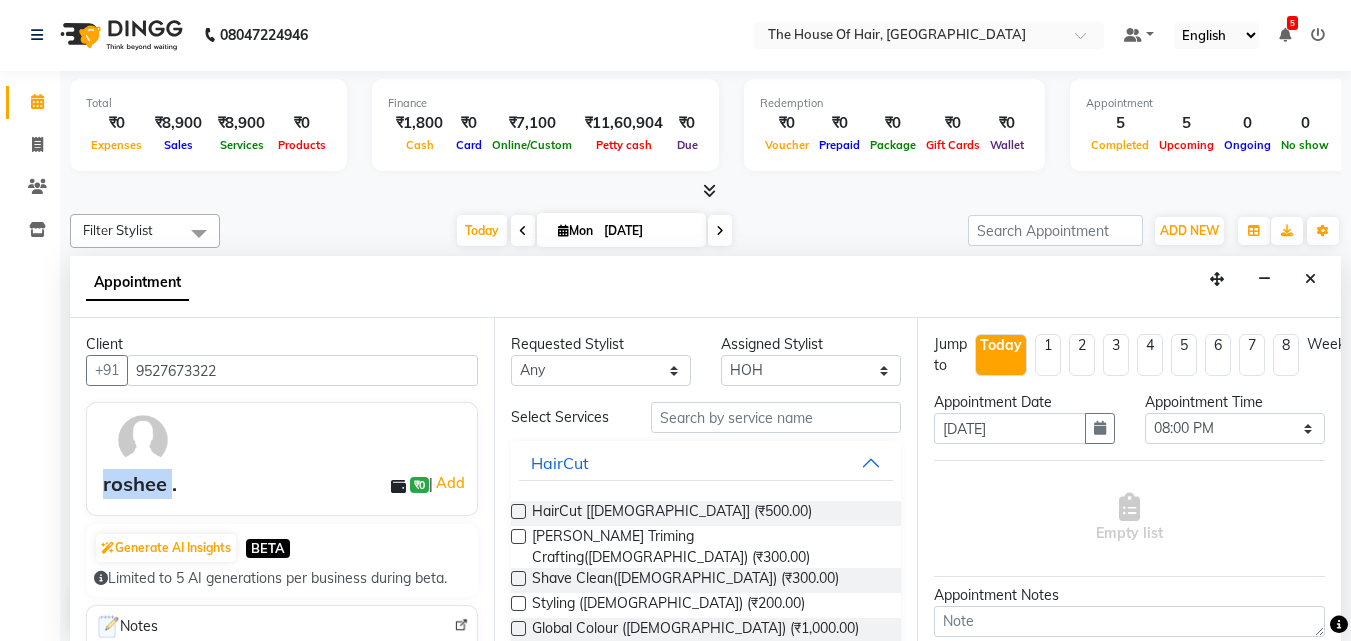 click on "roshee ." at bounding box center [140, 484] 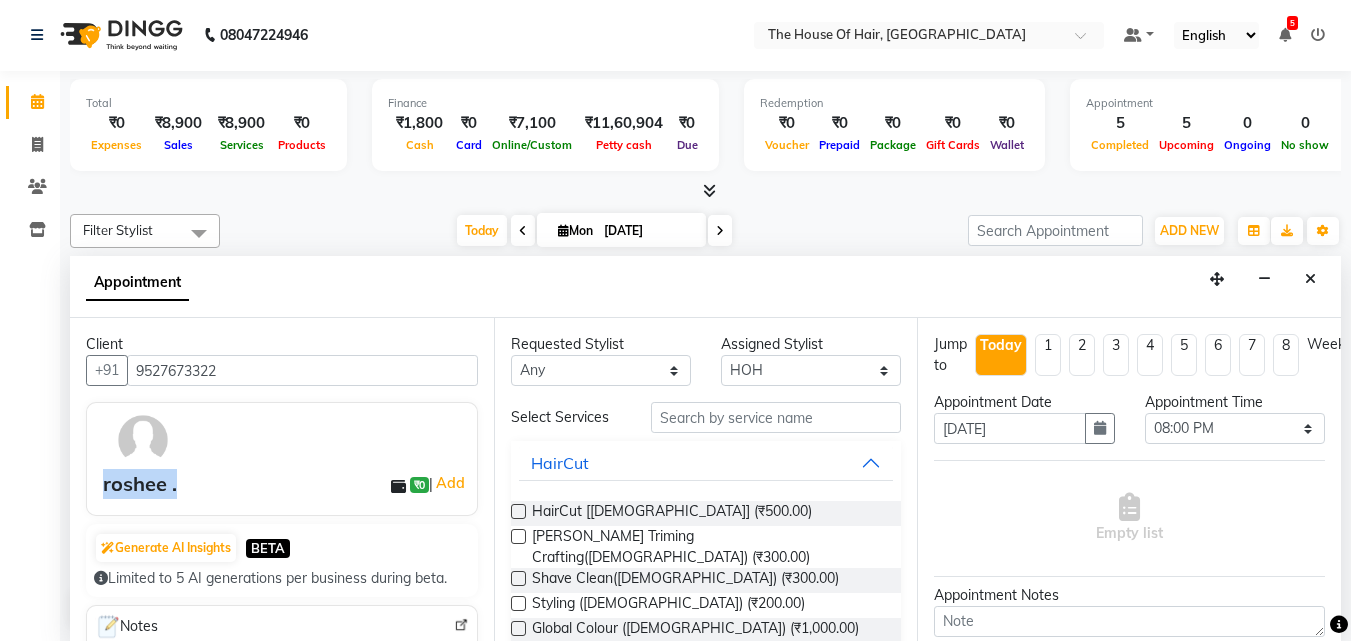 click on "roshee ." at bounding box center (140, 484) 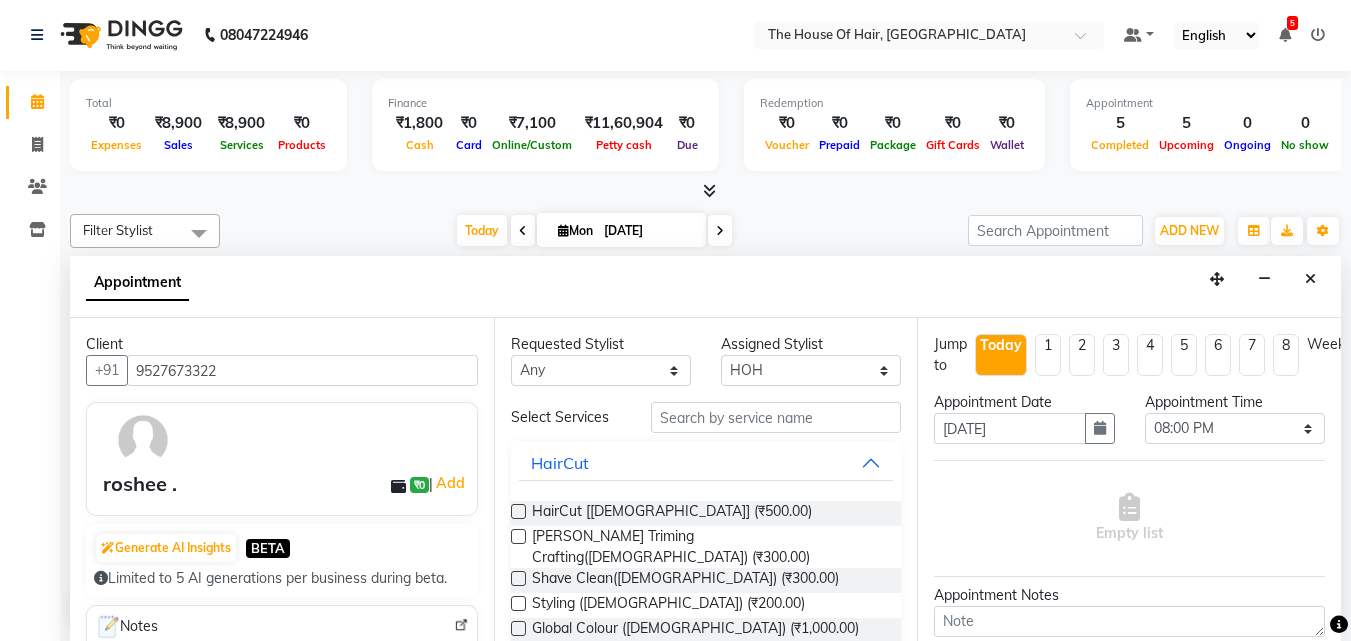 click on "HairCut  [Male] (₹500.00)" at bounding box center [706, 513] 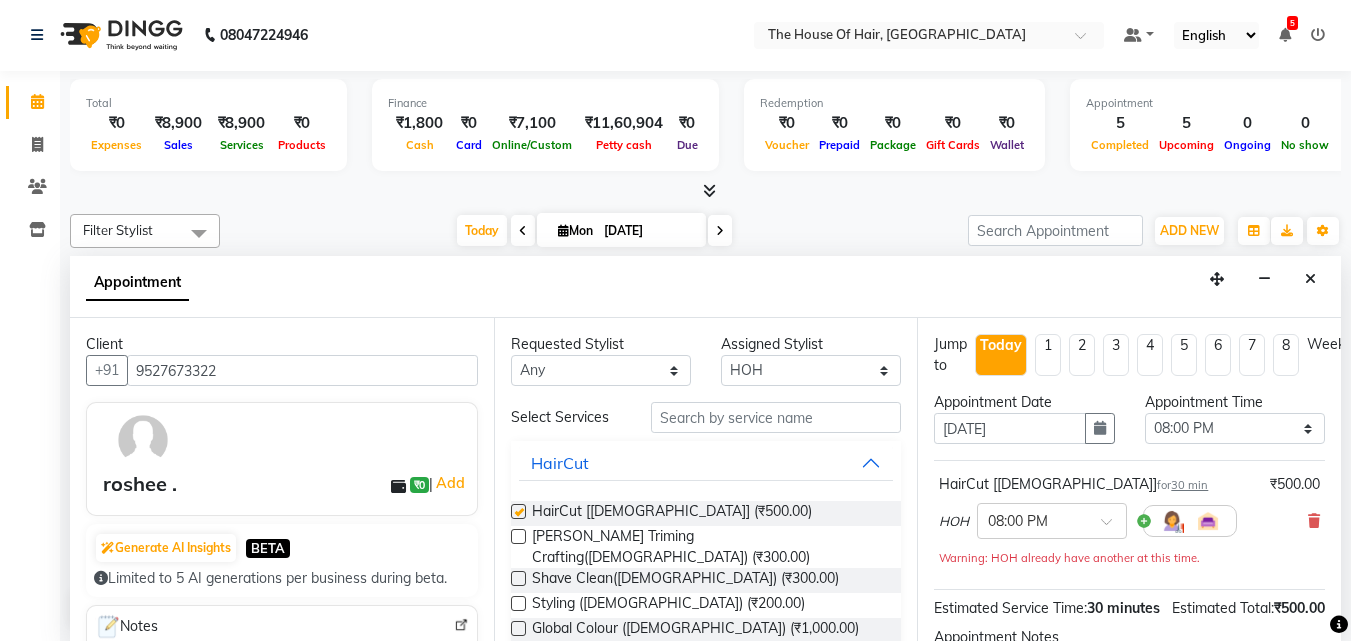 checkbox on "false" 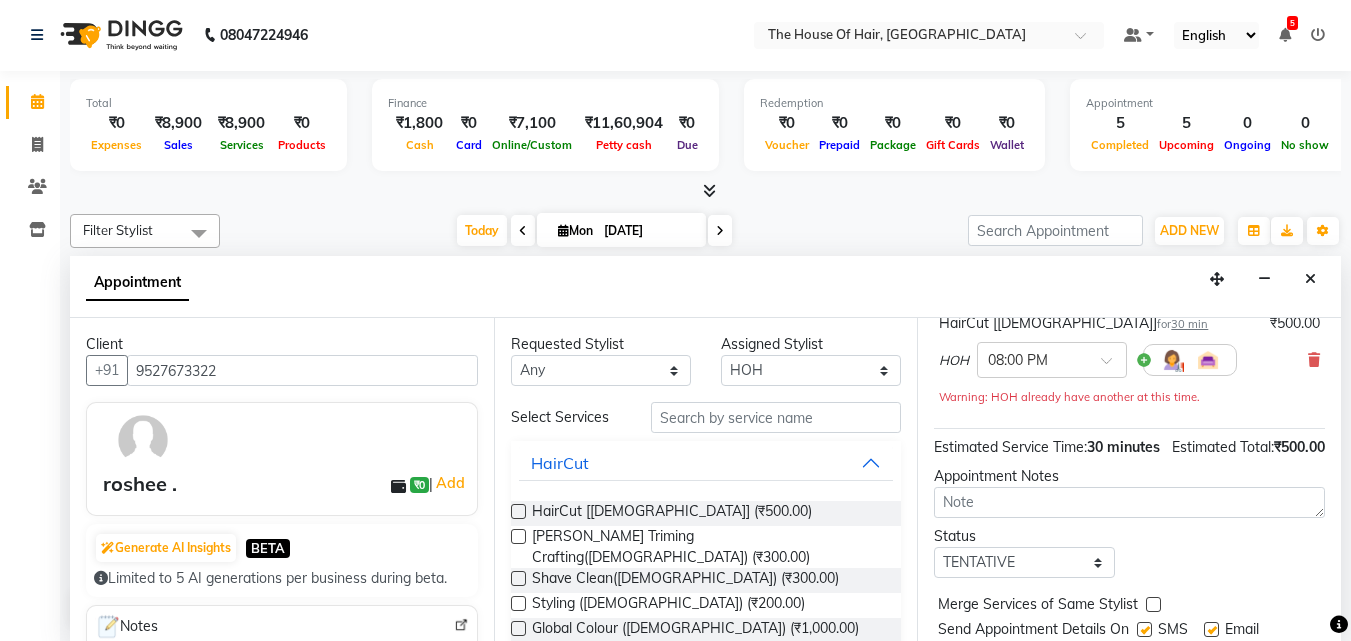 scroll, scrollTop: 260, scrollLeft: 0, axis: vertical 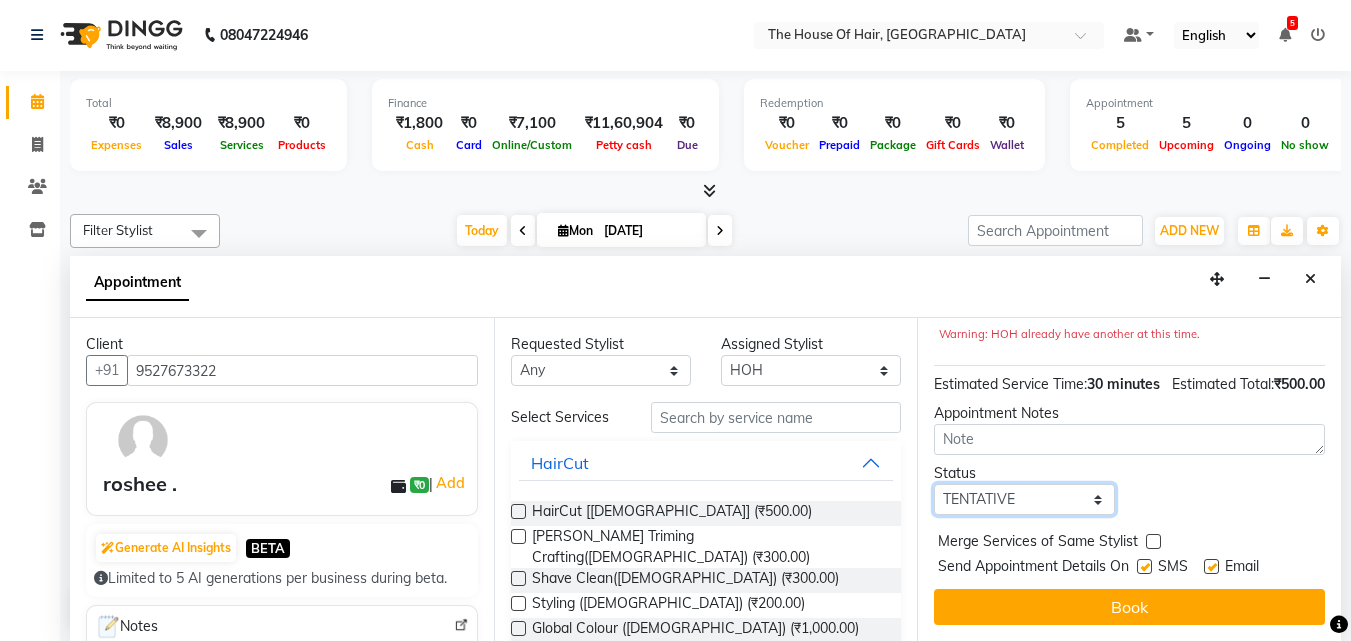 click on "Select TENTATIVE CONFIRM CHECK-IN UPCOMING" at bounding box center (1024, 499) 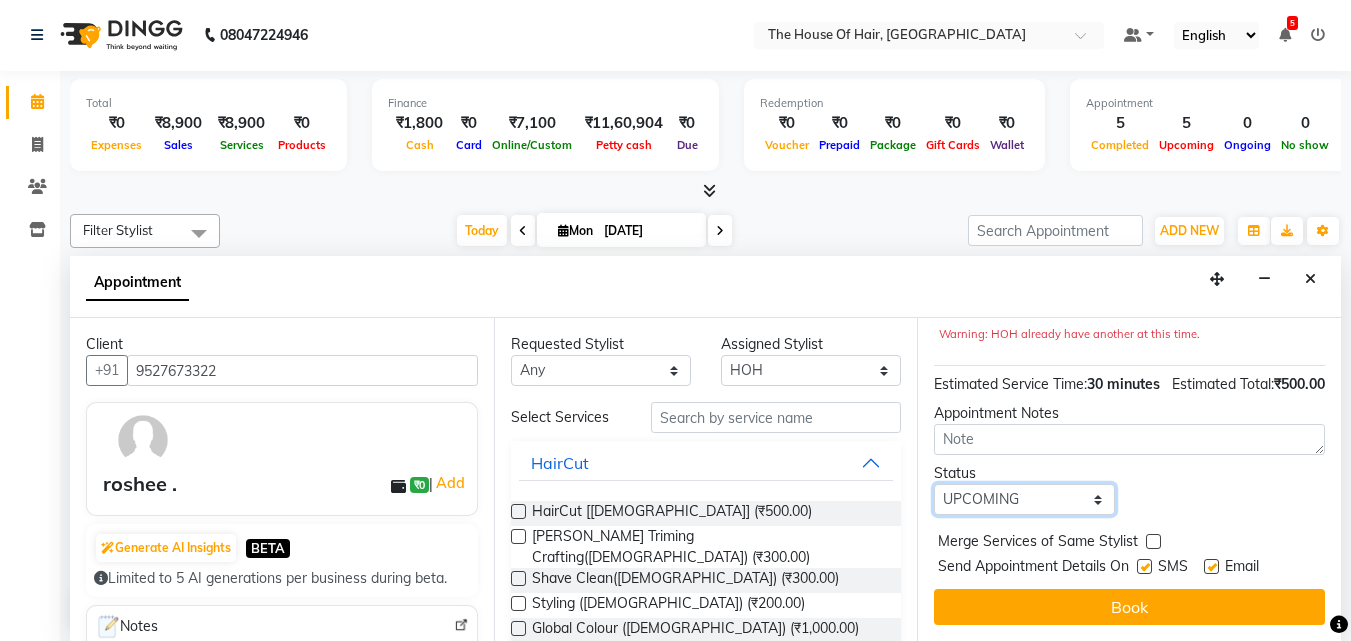 click on "Select TENTATIVE CONFIRM CHECK-IN UPCOMING" at bounding box center (1024, 499) 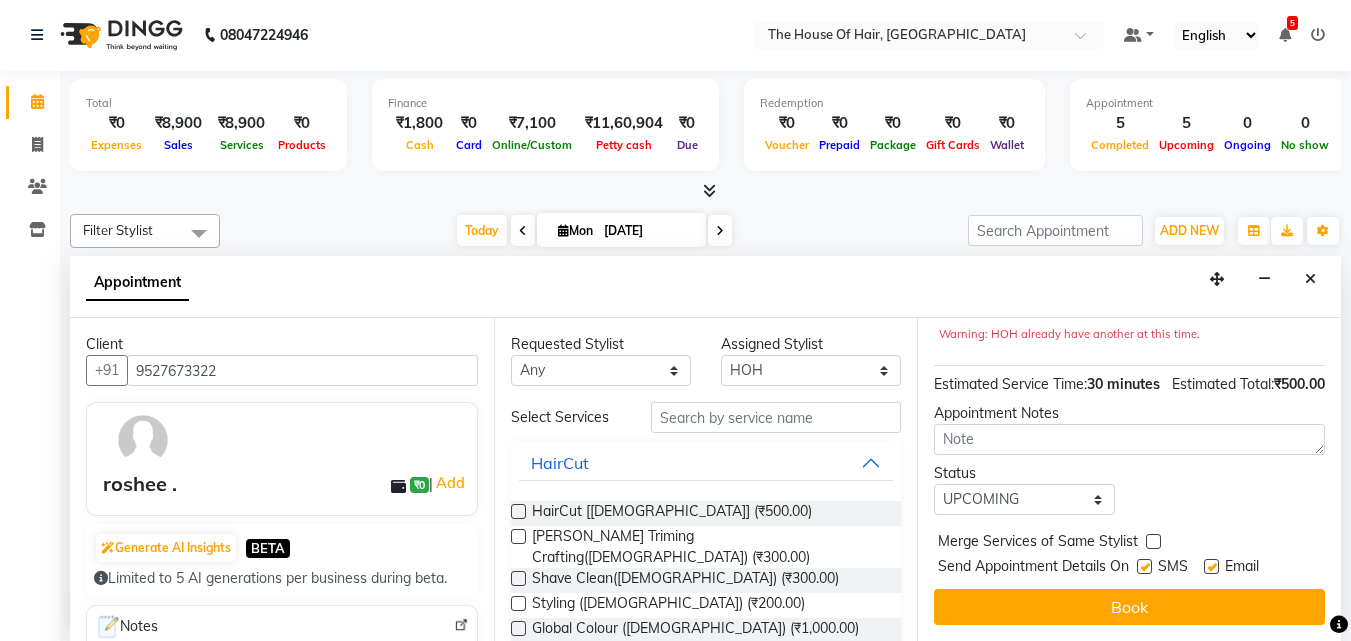 click at bounding box center [1153, 541] 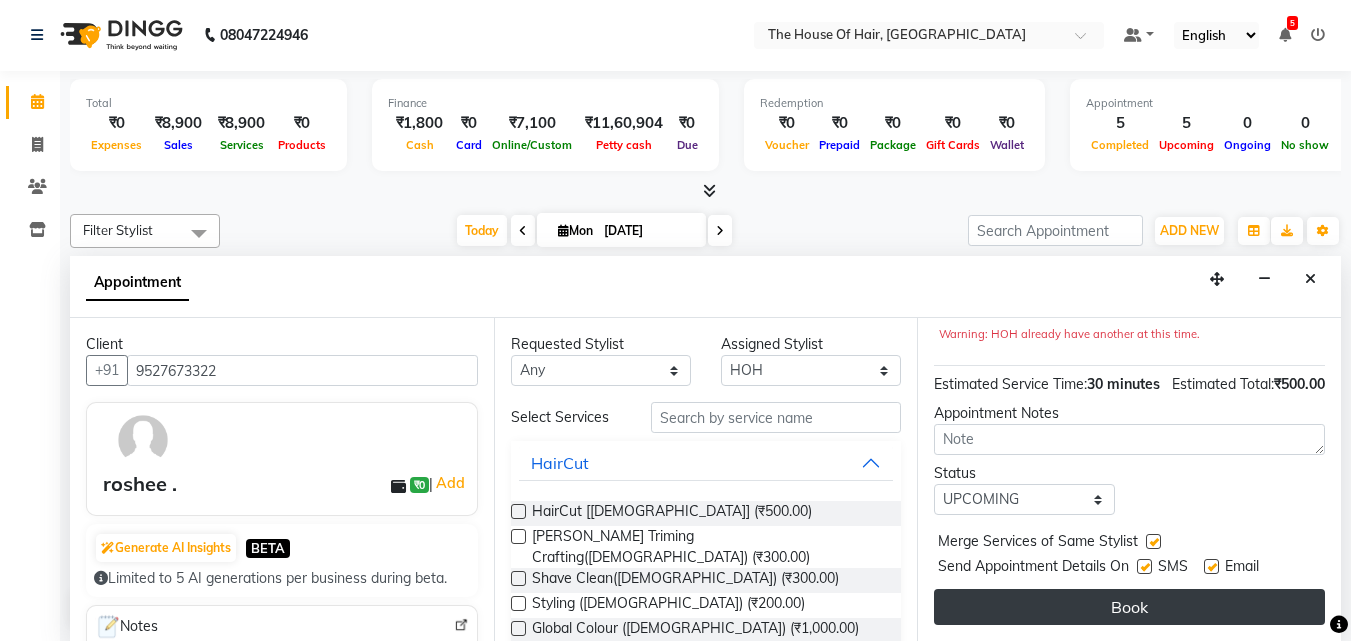 click on "Book" at bounding box center [1129, 607] 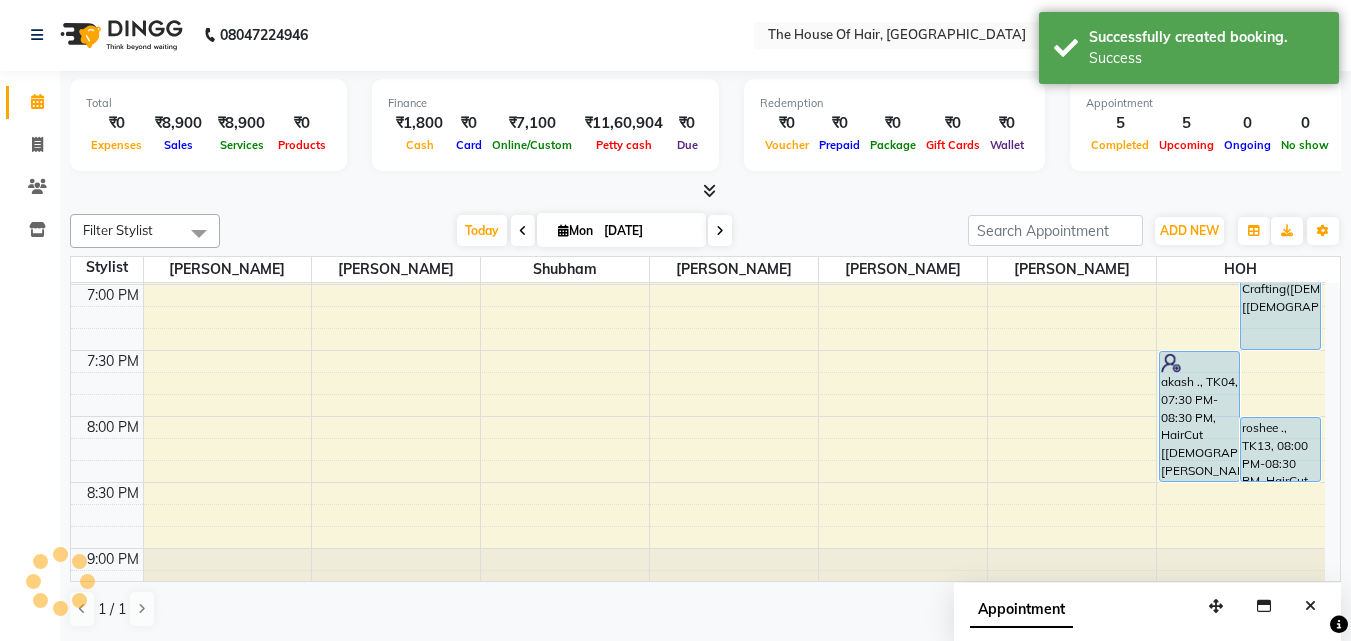 scroll, scrollTop: 0, scrollLeft: 0, axis: both 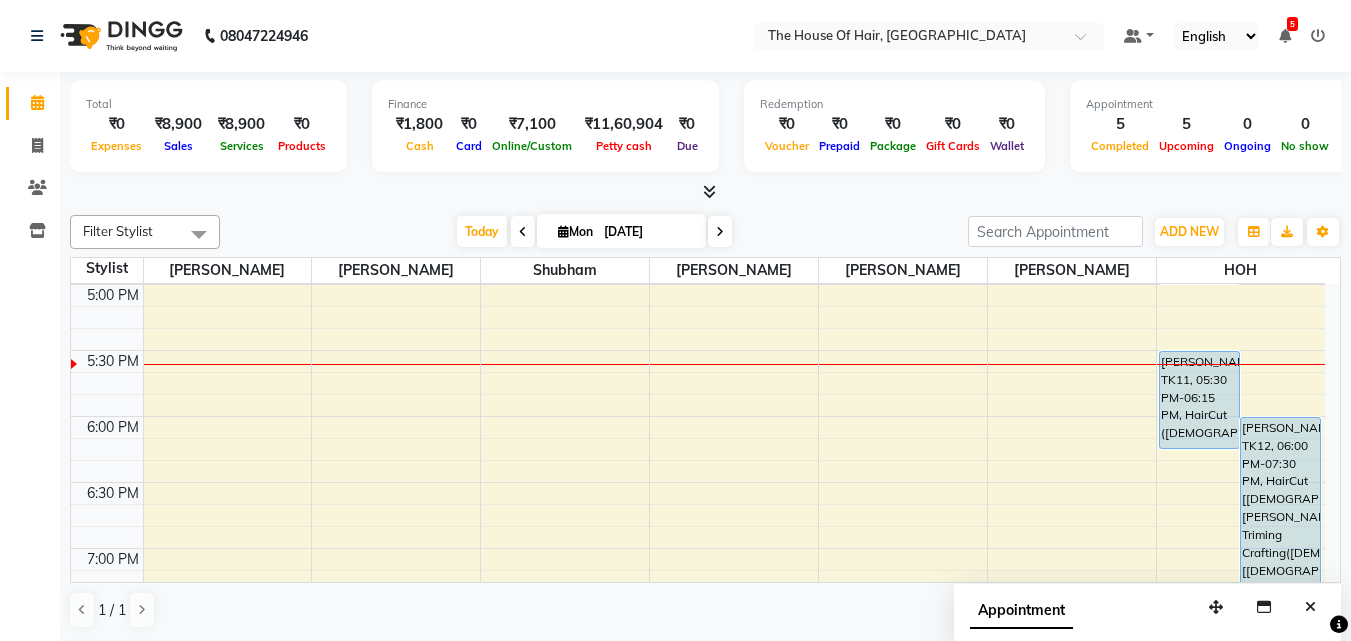 click on "8:00 AM 8:30 AM 9:00 AM 9:30 AM 10:00 AM 10:30 AM 11:00 AM 11:30 AM 12:00 PM 12:30 PM 1:00 PM 1:30 PM 2:00 PM 2:30 PM 3:00 PM 3:30 PM 4:00 PM 4:30 PM 5:00 PM 5:30 PM 6:00 PM 6:30 PM 7:00 PM 7:30 PM 8:00 PM 8:30 PM 9:00 PM 9:30 PM     Anup ., TK06, 10:30 AM-11:30 AM, HairCut  [Male],Beard Triming Crafting(Male)     parsad ., TK08, 01:30 PM-02:00 PM, HairCut  [Male]    Jessica Samak, TK01, 02:00 PM-03:00 PM, Touch up (Female)     shivali bandi, TK07, 11:45 AM-02:15 PM, EYEBROW,Full Arms  (Rica),Full Legs (Rica),Full Back(Rica),Pearl Glow Facial,Hairwash+Paddle Dry (Female)     Vikram Varnekar, TK02, 04:00 PM-04:30 PM, Jansen Clean up    Neha Satardekar, TK05, 04:00 PM-05:00 PM, Touch up (Female)     daksh ., TK10, 04:15 PM-04:45 PM, HairCut  [Male]    Smita Satpute, TK11, 05:30 PM-06:15 PM, HairCut (Female)    karan swami, TK12, 06:00 PM-07:30 PM, HairCut  [Male],Beard Triming Crafting(Male),HairCut  [Male]     akash ., TK04, 07:30 PM-08:30 PM, HairCut  [Male],Beard Triming Crafting(Male)" at bounding box center [698, 20] 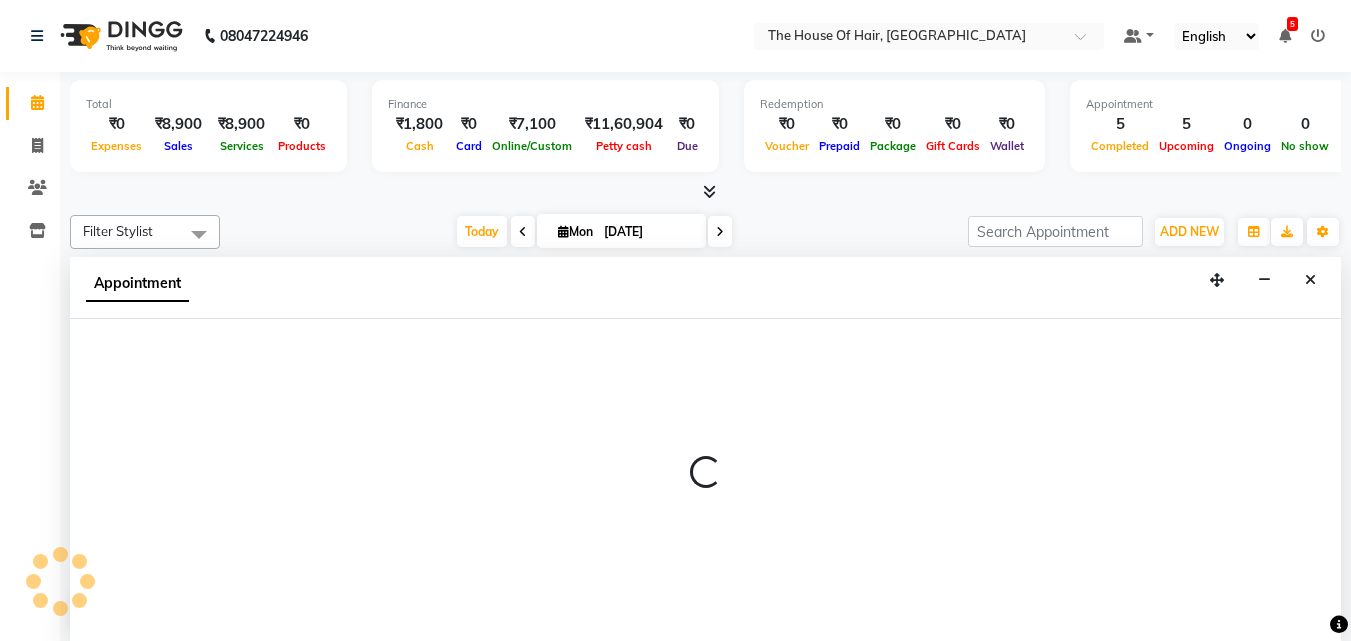 click at bounding box center (705, 480) 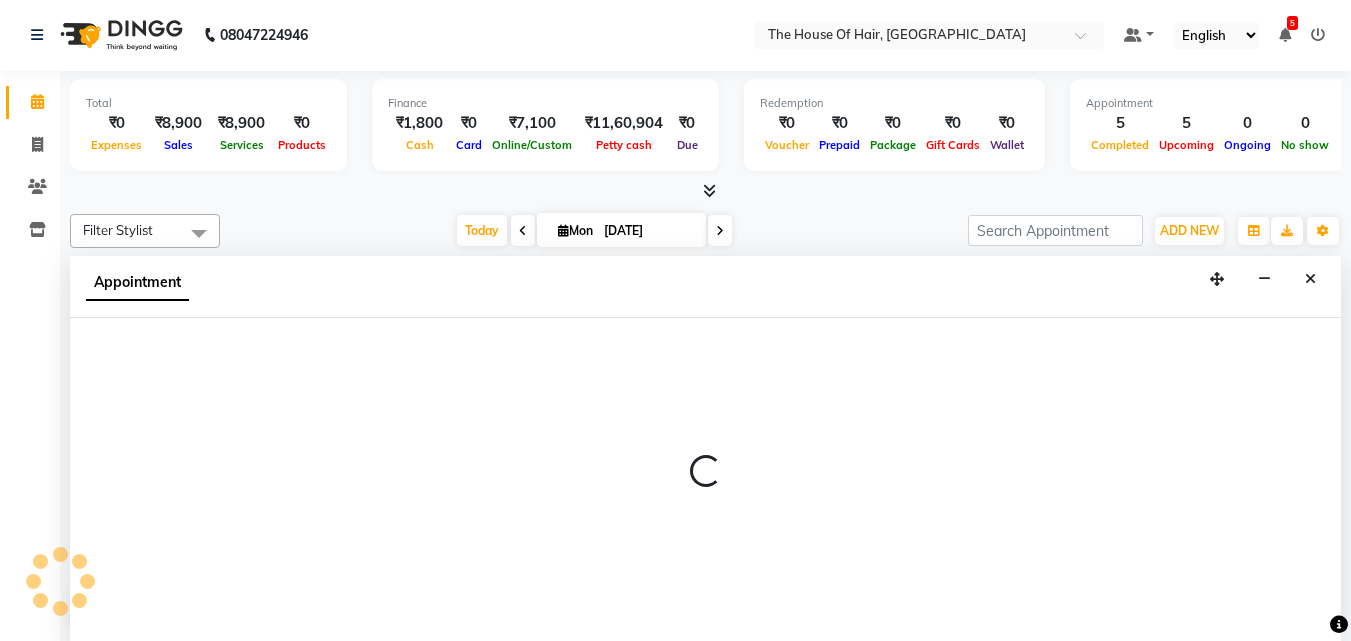 select on "64184" 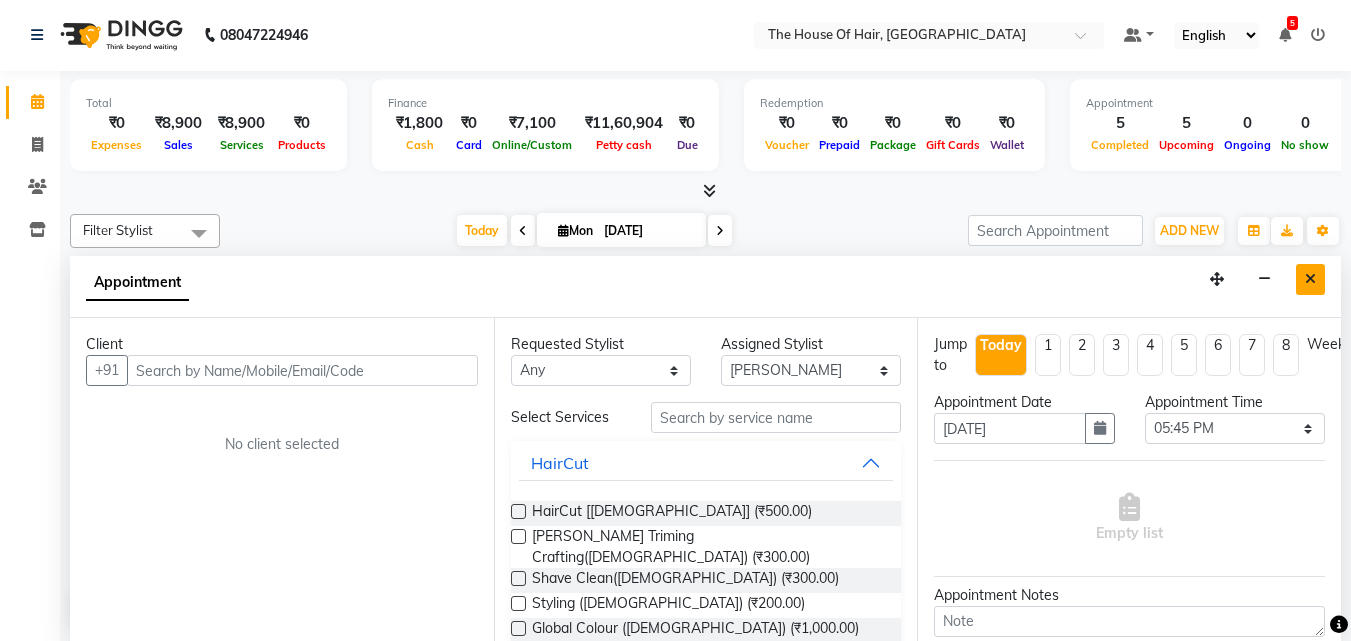 click at bounding box center [1310, 279] 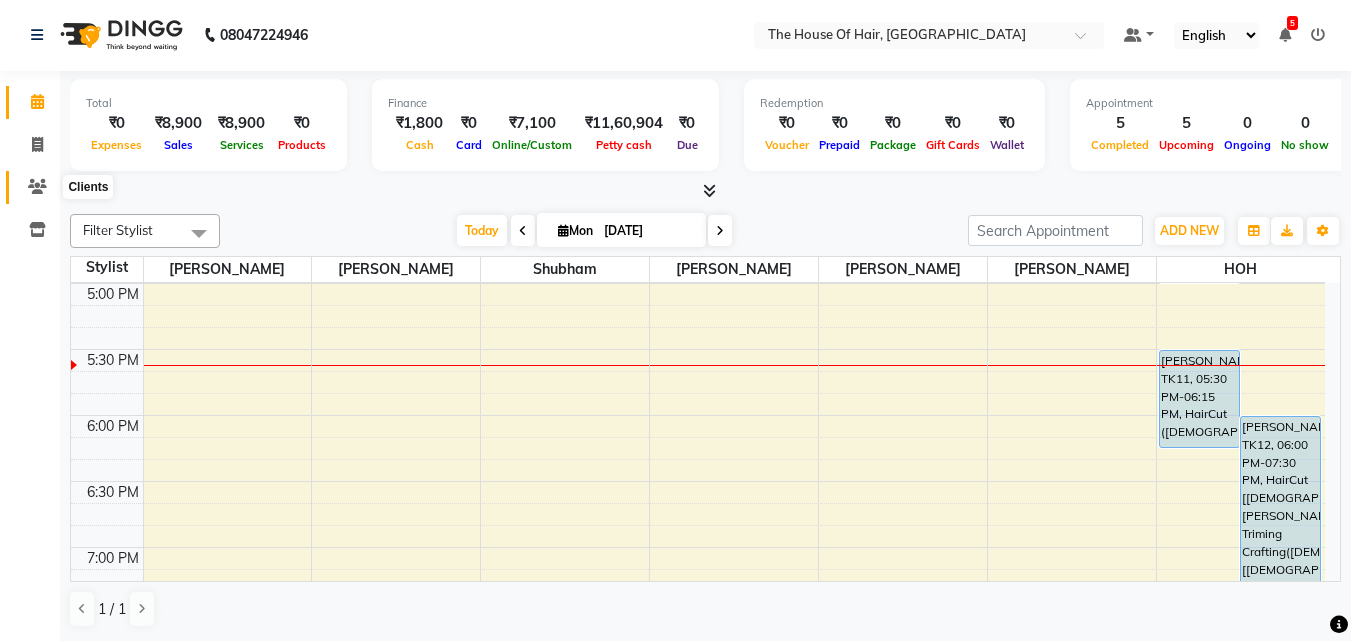 click 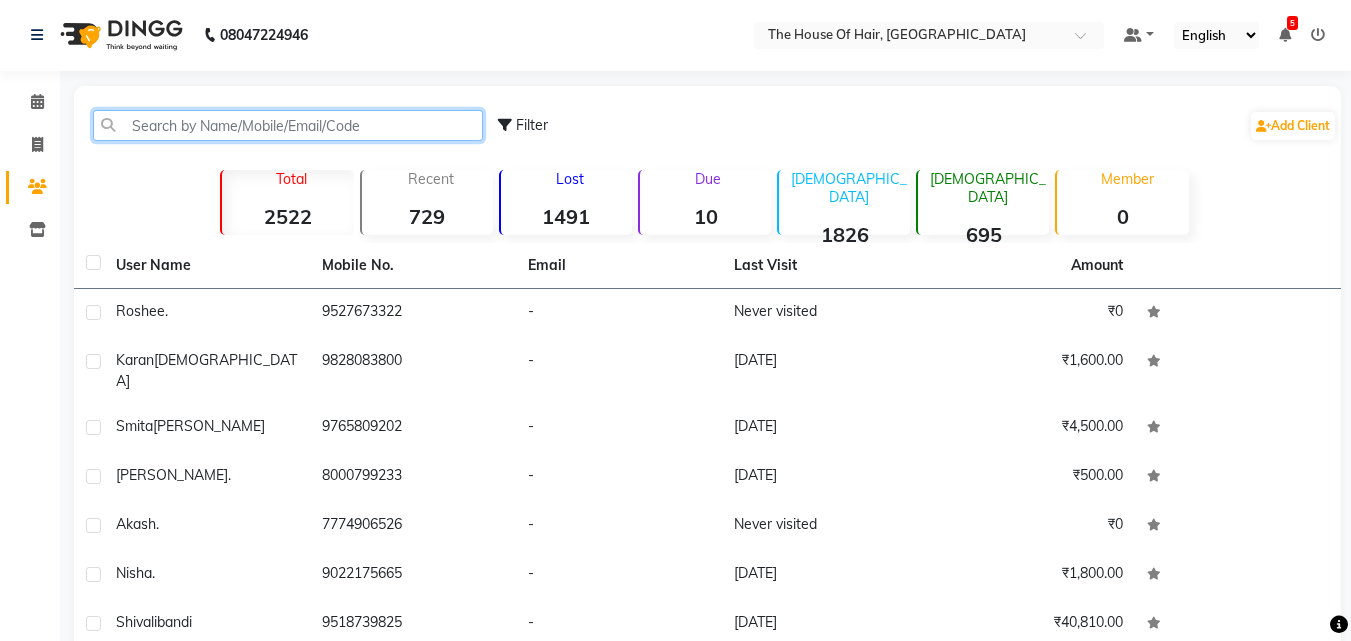 click 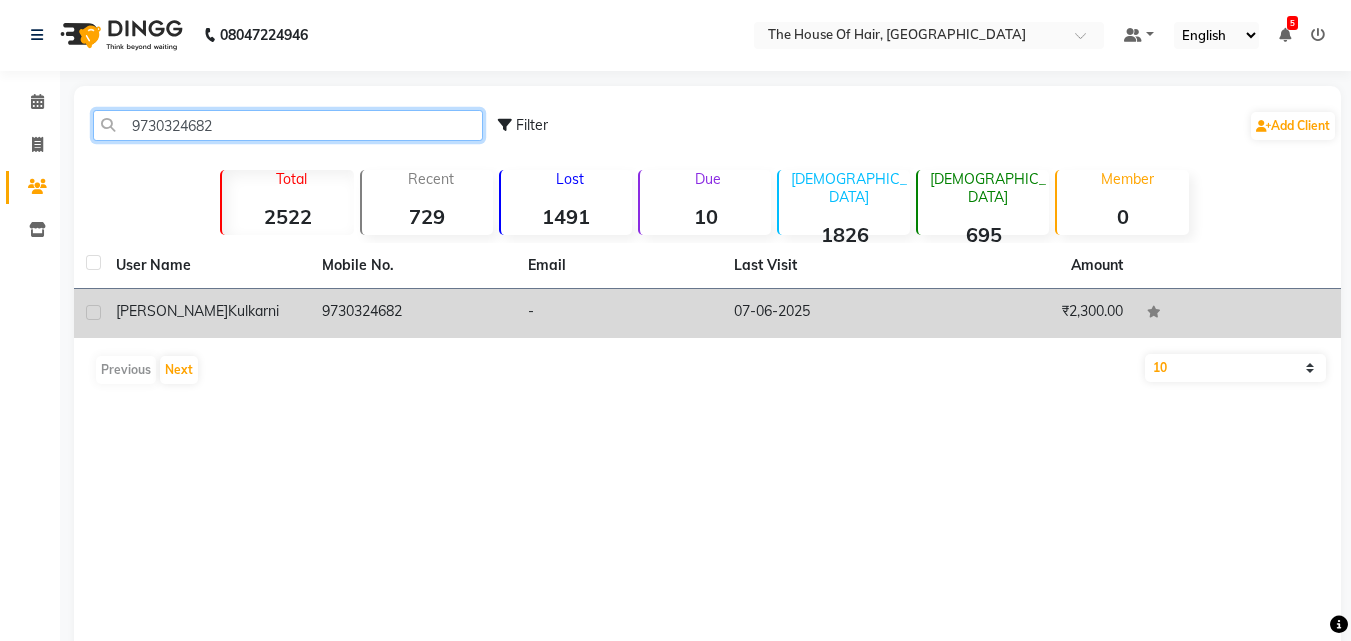 type on "9730324682" 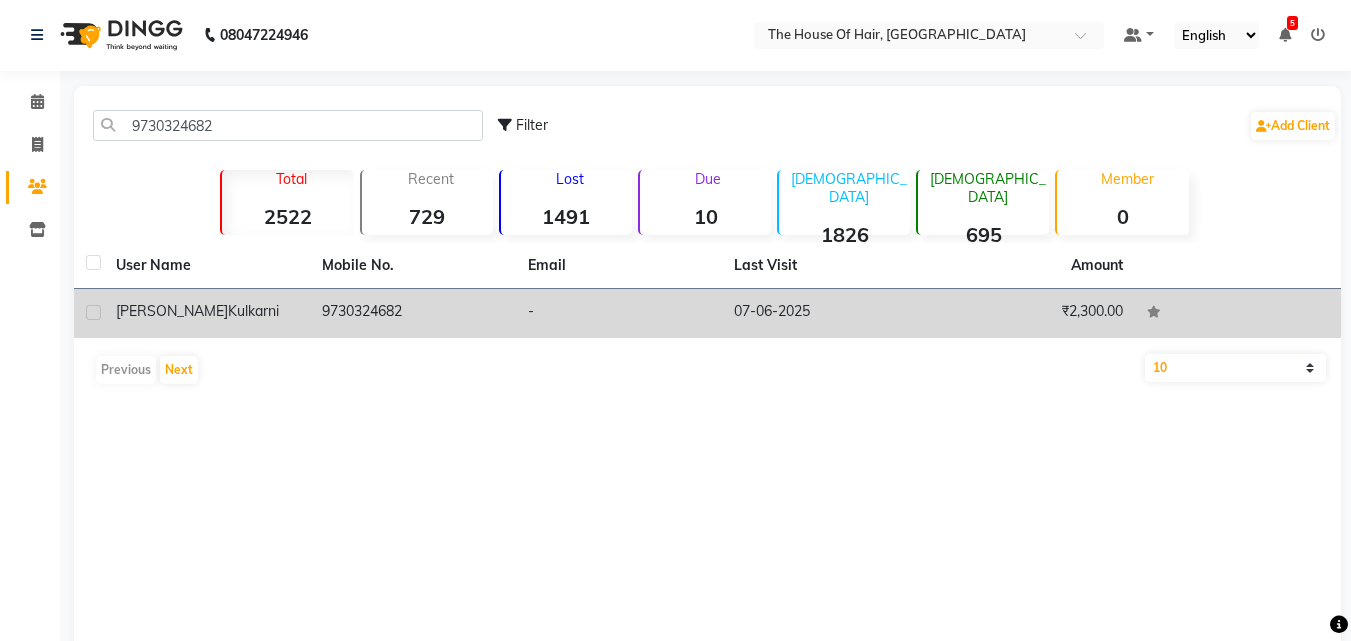 click on "9730324682" 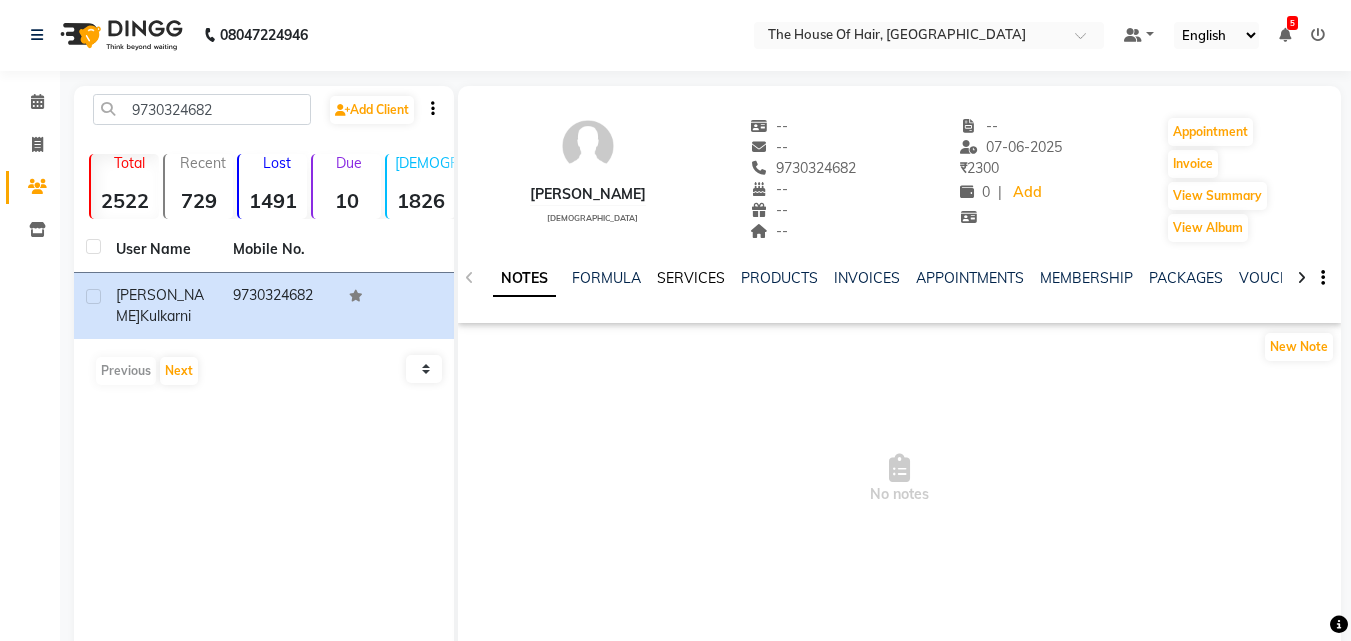 click on "SERVICES" 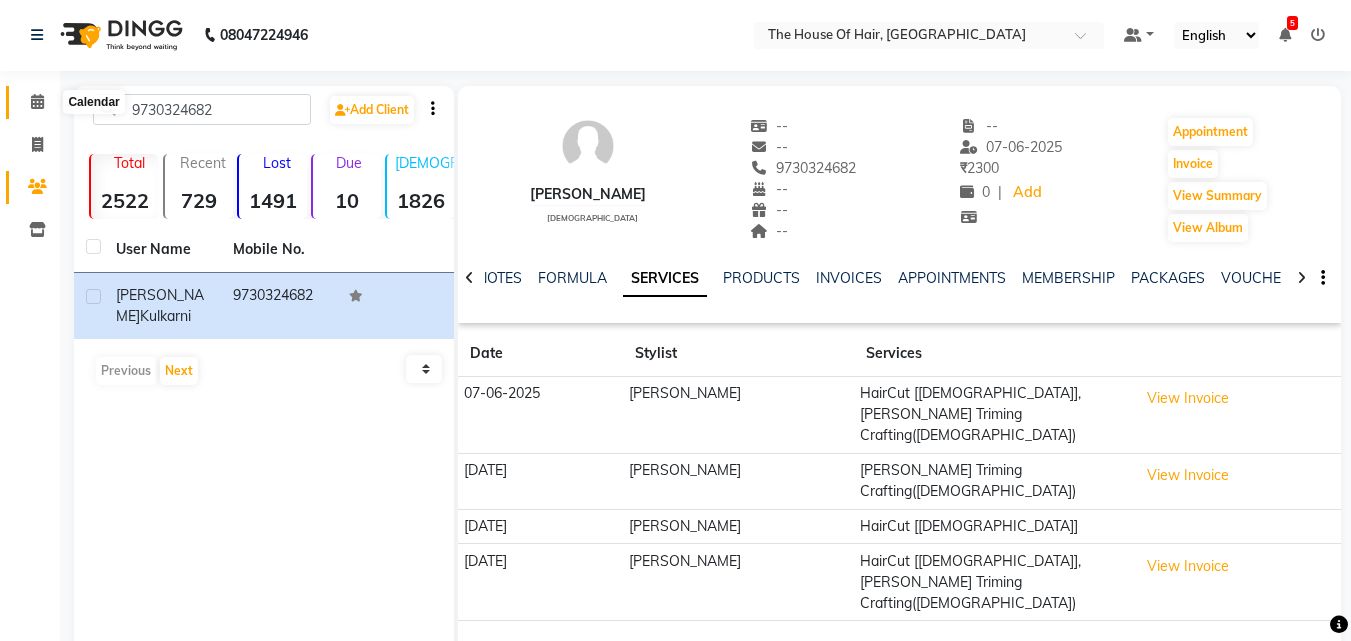 click 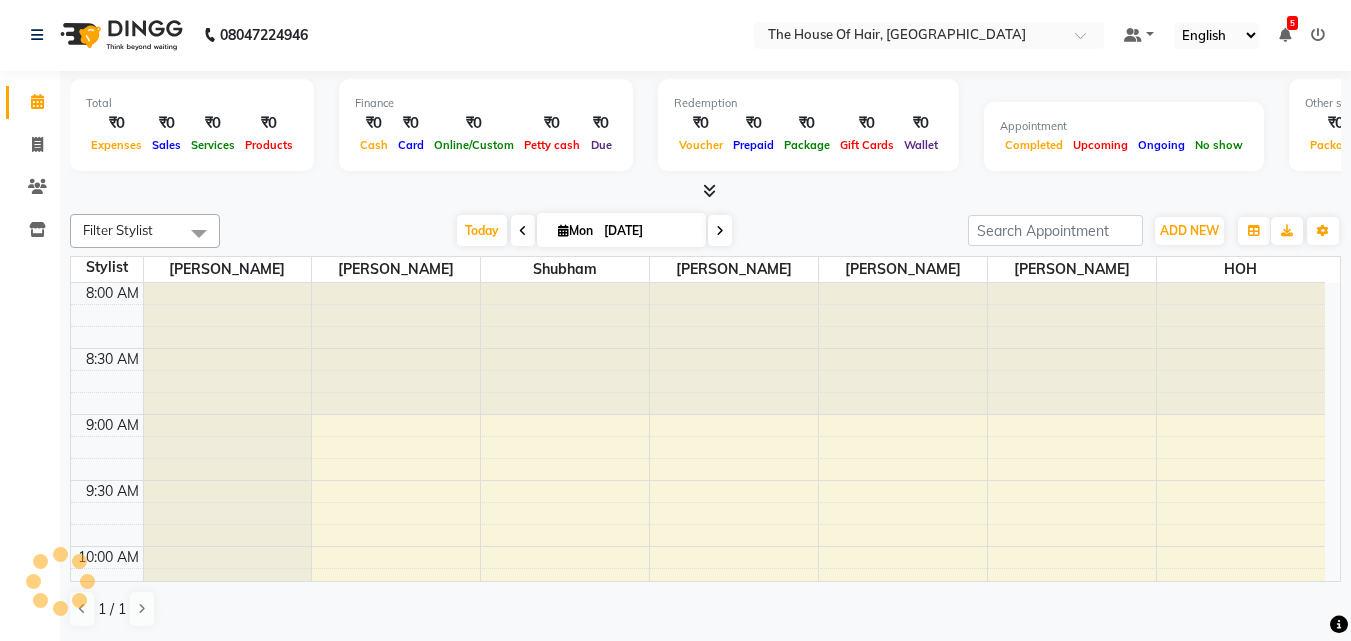 scroll, scrollTop: 0, scrollLeft: 0, axis: both 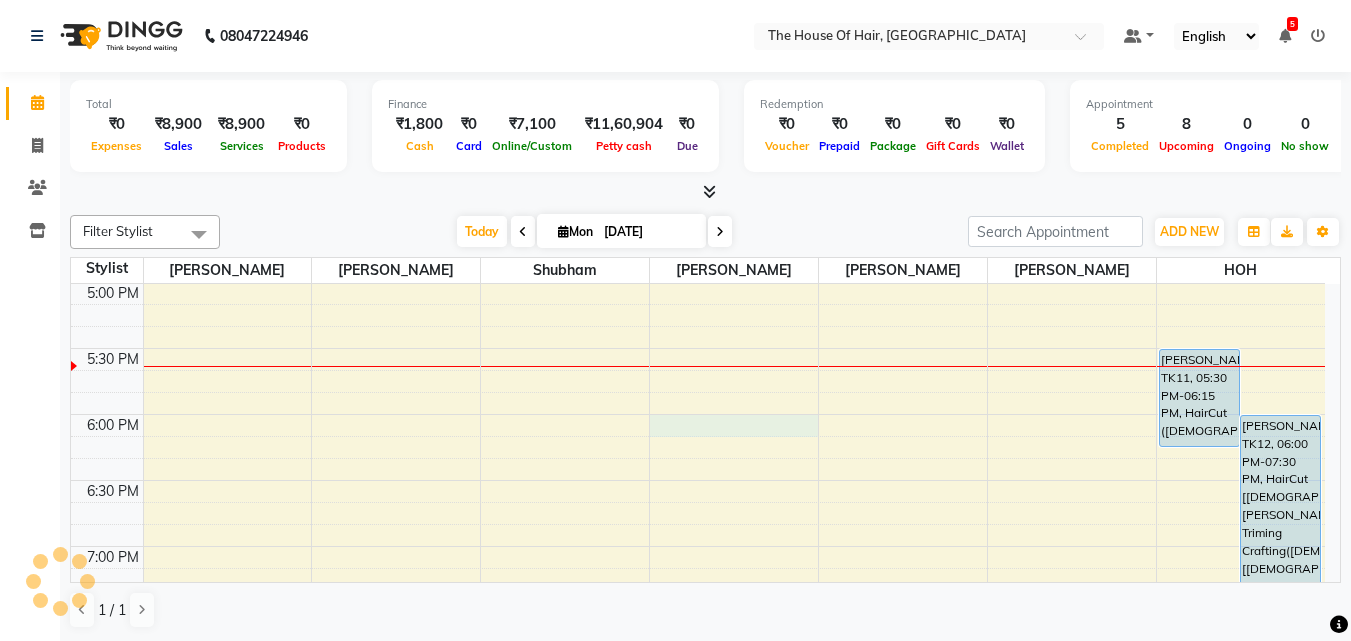 click on "8:00 AM 8:30 AM 9:00 AM 9:30 AM 10:00 AM 10:30 AM 11:00 AM 11:30 AM 12:00 PM 12:30 PM 1:00 PM 1:30 PM 2:00 PM 2:30 PM 3:00 PM 3:30 PM 4:00 PM 4:30 PM 5:00 PM 5:30 PM 6:00 PM 6:30 PM 7:00 PM 7:30 PM 8:00 PM 8:30 PM 9:00 PM 9:30 PM     Anup ., TK06, 10:30 AM-11:30 AM, HairCut  [Male],Beard Triming Crafting(Male)     parsad ., TK08, 01:30 PM-02:00 PM, HairCut  [Male]    Jessica Samak, TK01, 02:00 PM-03:00 PM, Touch up (Female)     shivali bandi, TK07, 11:45 AM-02:15 PM, EYEBROW,Full Arms  (Rica),Full Legs (Rica),Full Back(Rica),Pearl Glow Facial,Hairwash+Paddle Dry (Female)     Vikram Varnekar, TK02, 04:00 PM-04:30 PM, Jansen Clean up    Neha Satardekar, TK05, 04:00 PM-05:00 PM, Touch up (Female)     daksh ., TK10, 04:15 PM-04:45 PM, HairCut  [Male]    Smita Satpute, TK11, 05:30 PM-06:15 PM, HairCut (Female)    karan swami, TK12, 06:00 PM-07:30 PM, HairCut  [Male],Beard Triming Crafting(Male),HairCut  [Male]     akash ., TK04, 07:30 PM-08:30 PM, HairCut  [Male],Beard Triming Crafting(Male)" at bounding box center [698, 18] 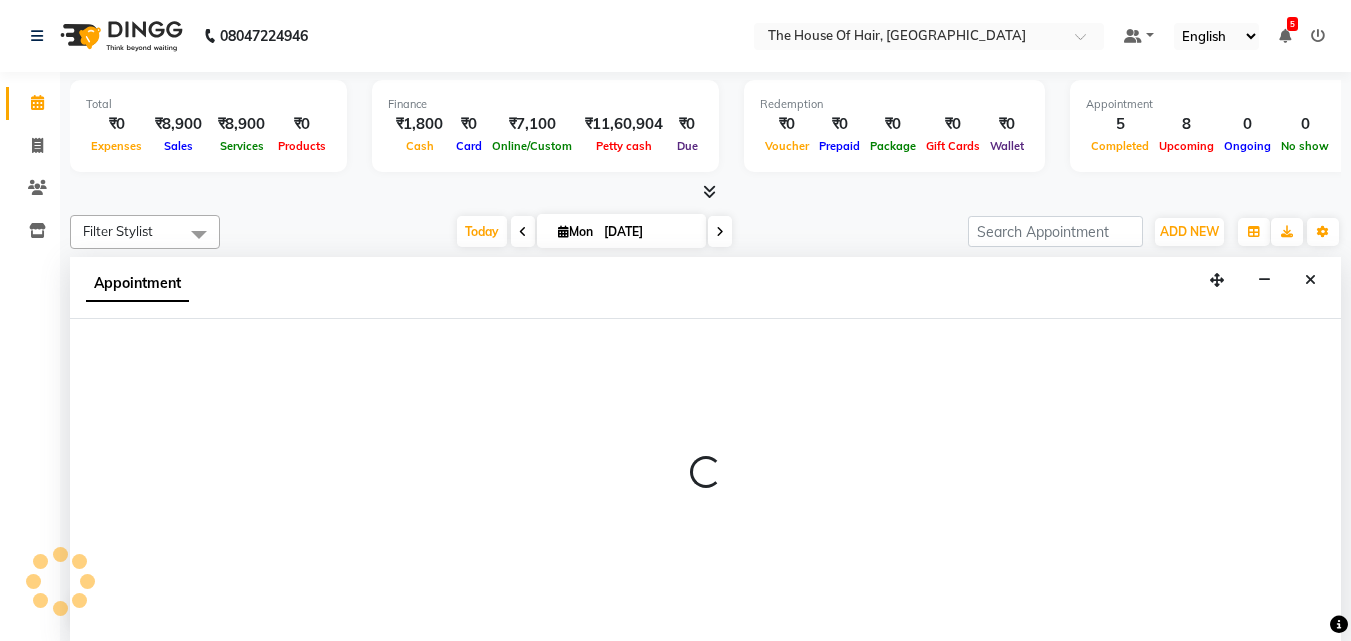 scroll, scrollTop: 1, scrollLeft: 0, axis: vertical 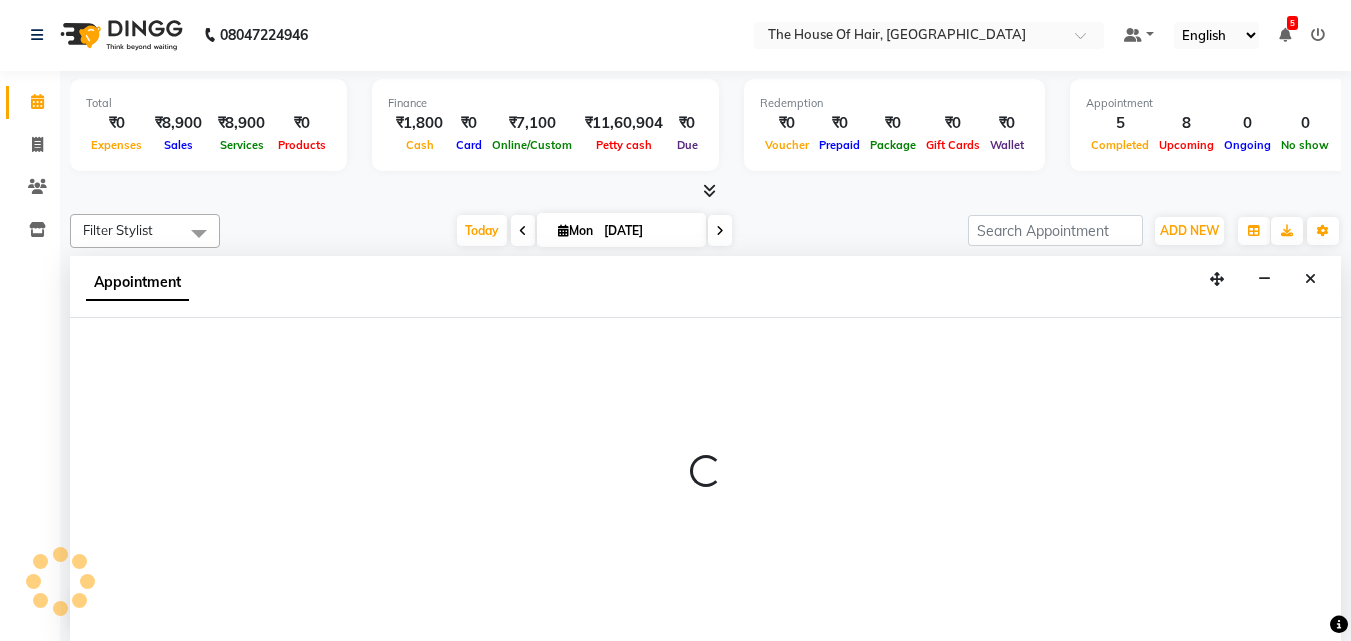 select on "57808" 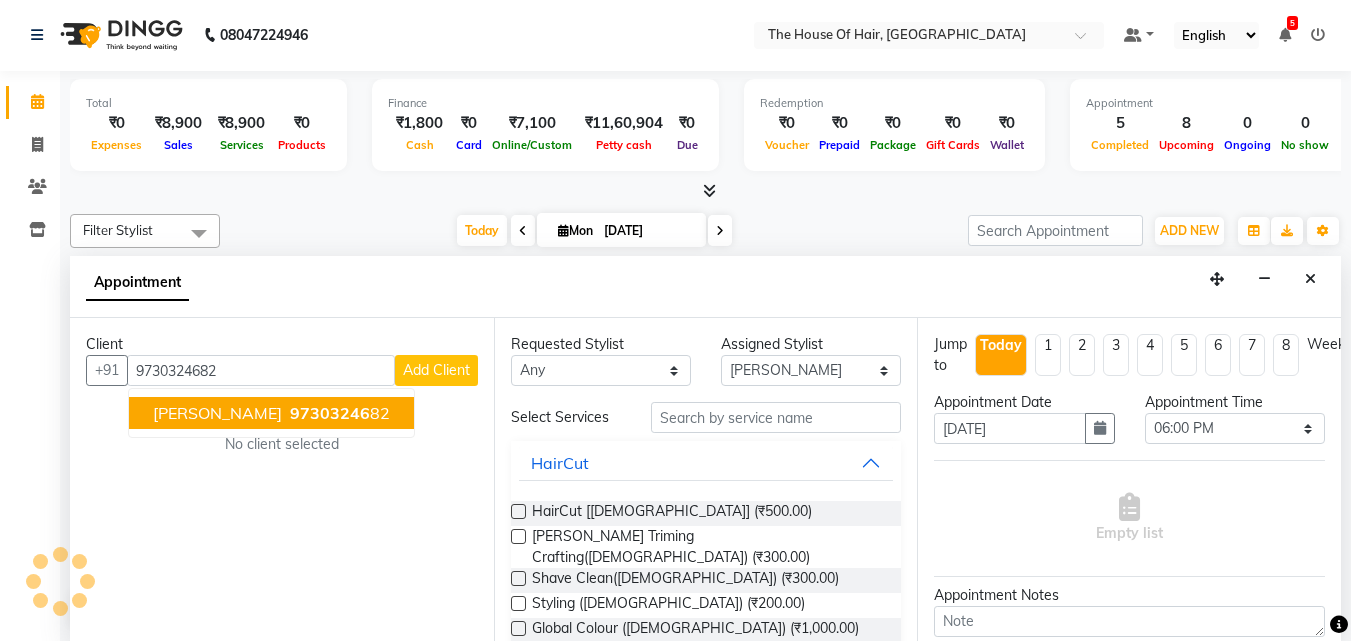 click on "Pushkaraj Kulkarni" at bounding box center [217, 413] 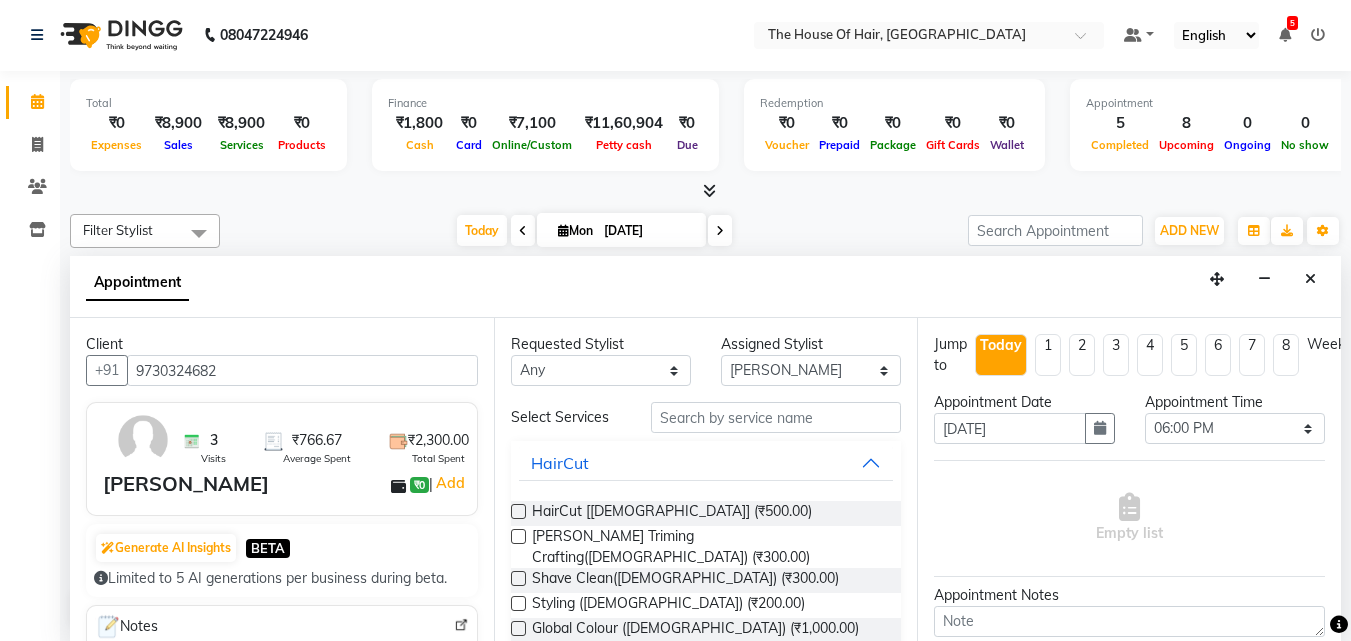 type on "9730324682" 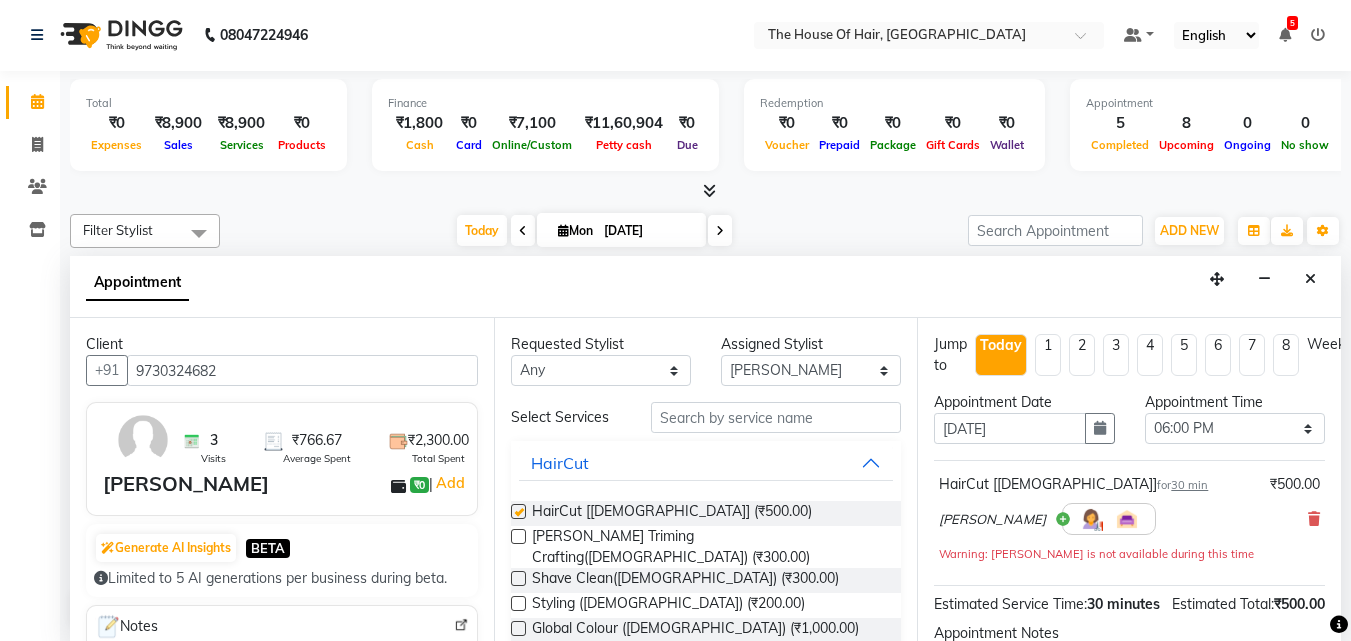 checkbox on "false" 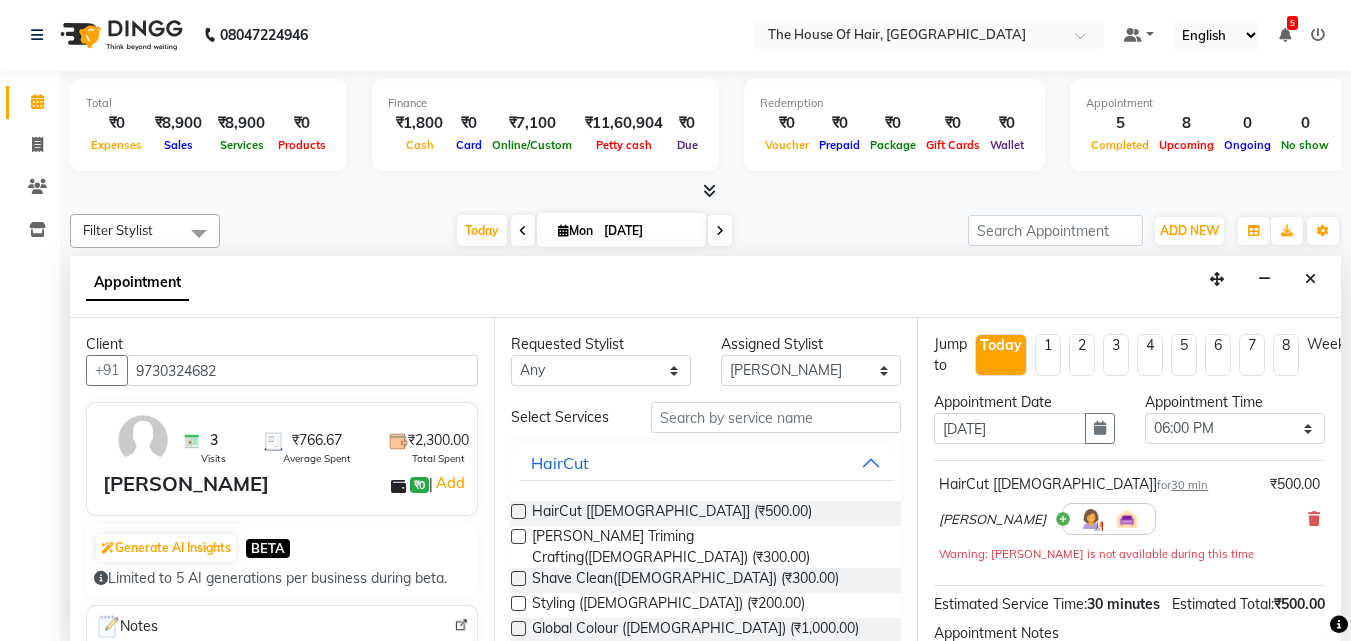 click at bounding box center [518, 536] 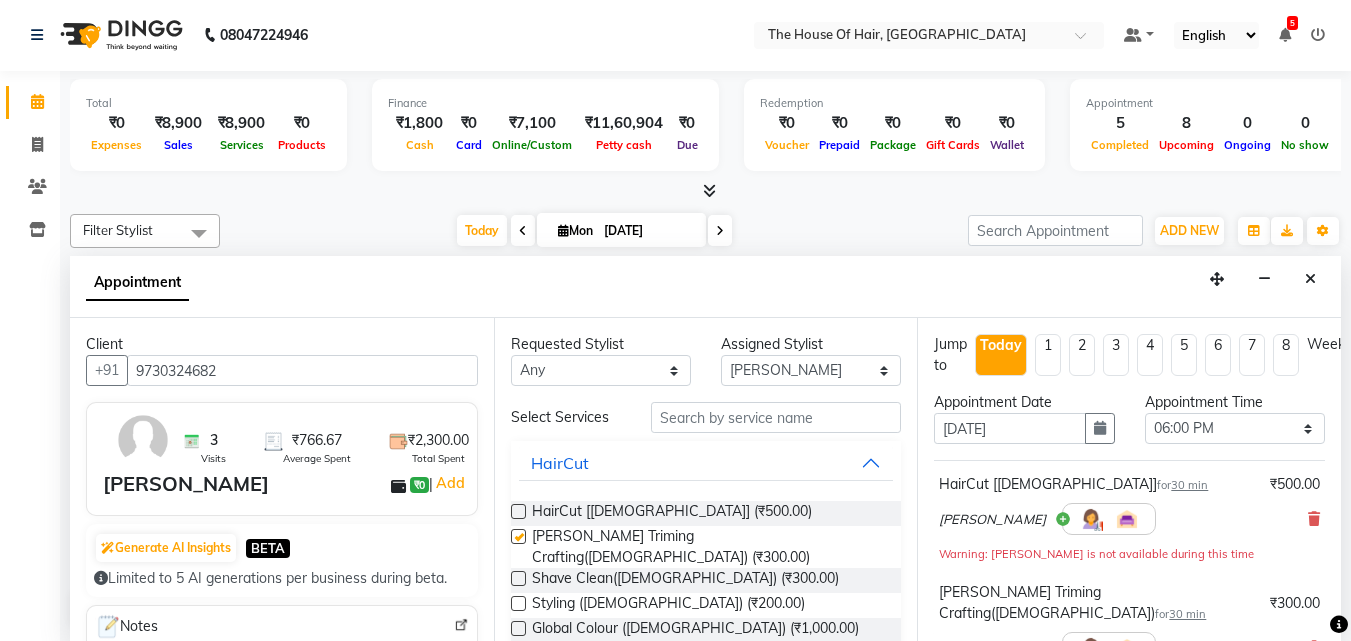checkbox on "false" 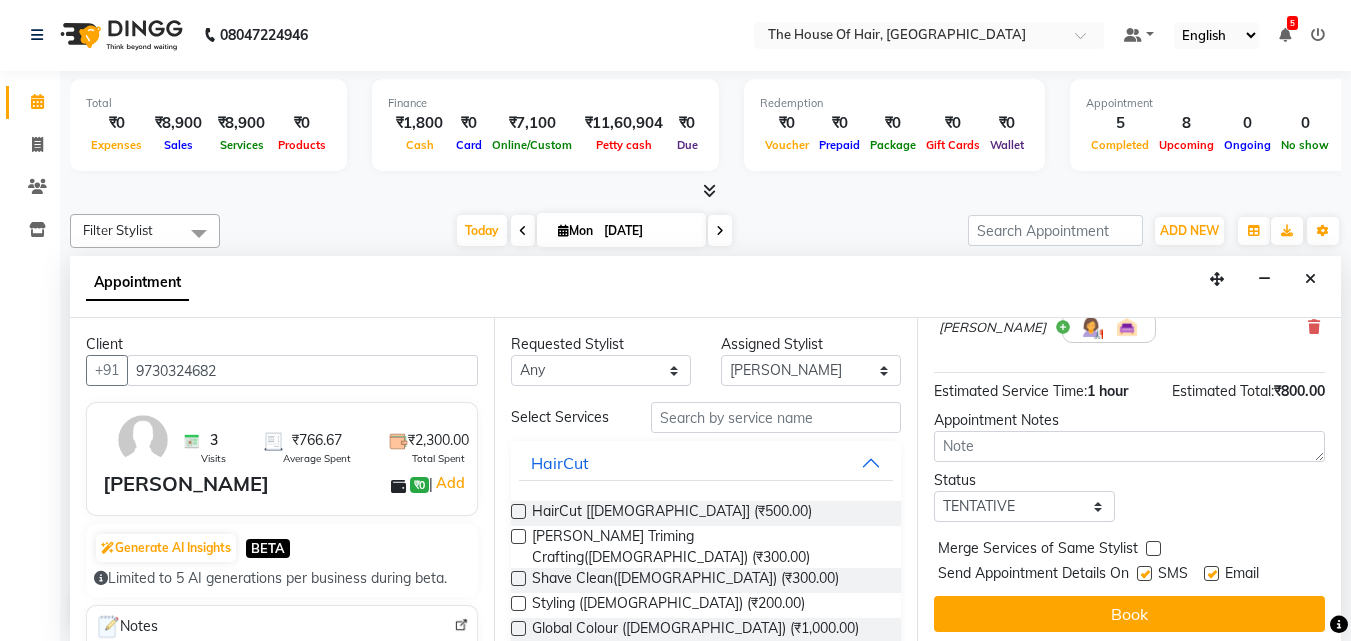 scroll, scrollTop: 322, scrollLeft: 0, axis: vertical 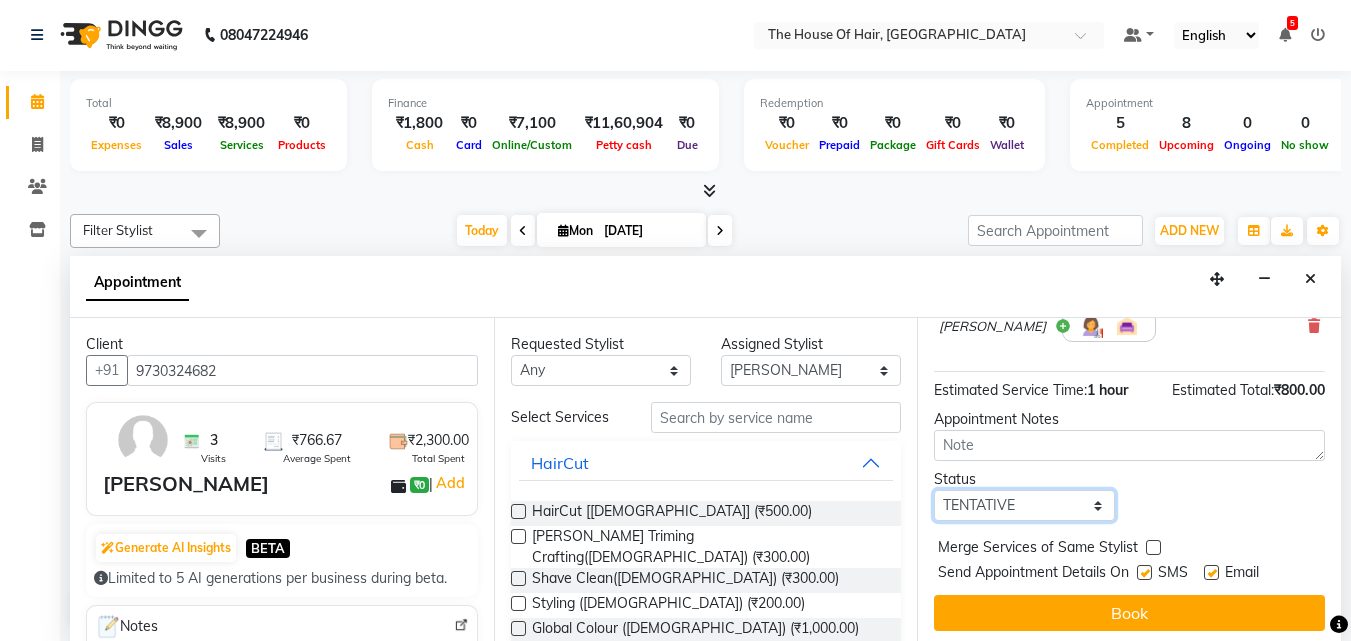 click on "Select TENTATIVE CONFIRM CHECK-IN UPCOMING" at bounding box center [1024, 505] 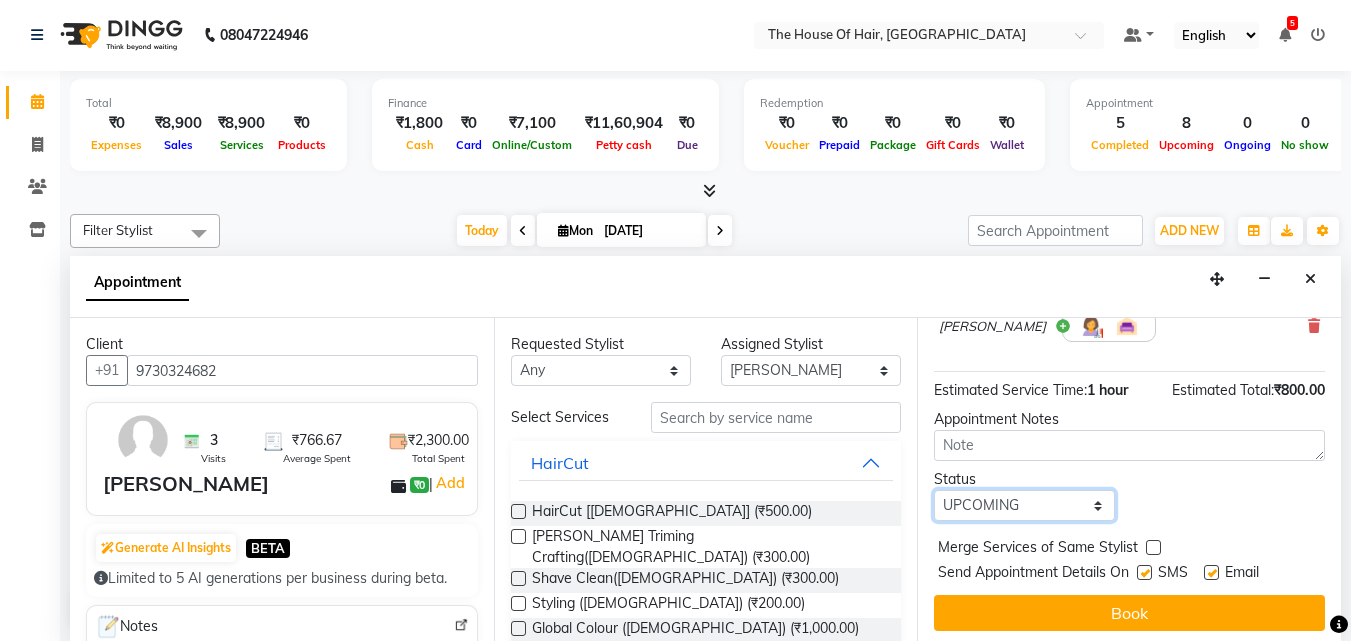 click on "Select TENTATIVE CONFIRM CHECK-IN UPCOMING" at bounding box center [1024, 505] 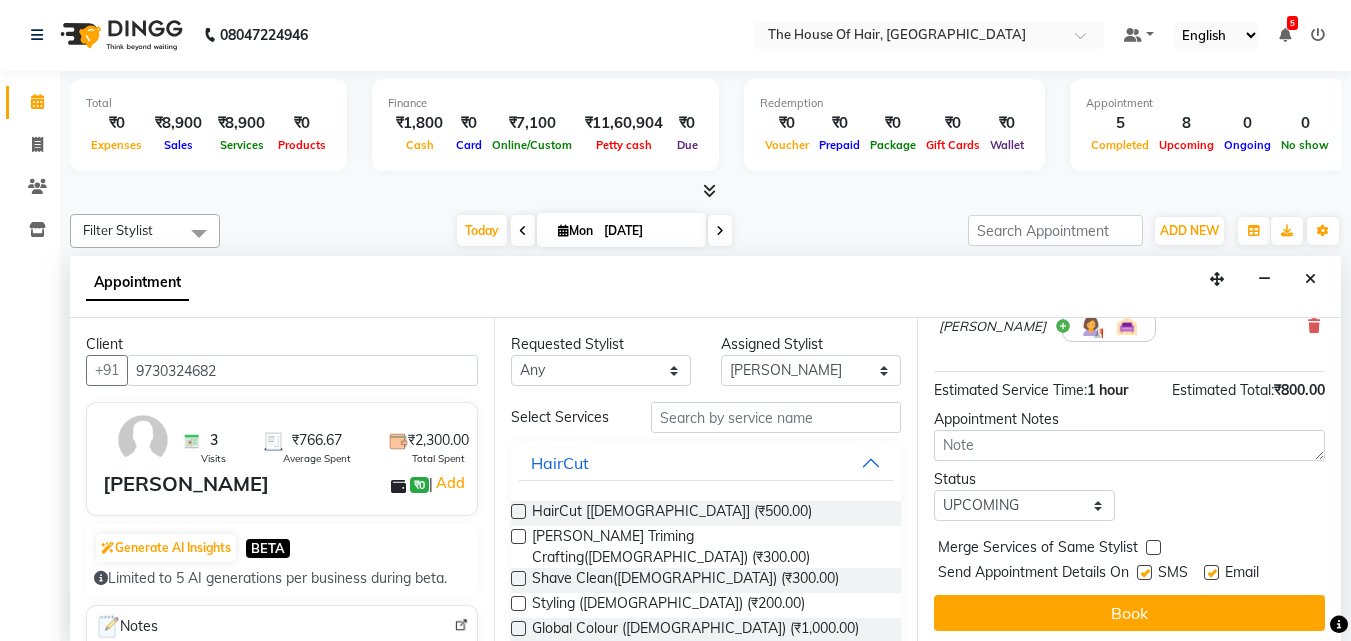 click at bounding box center [1153, 547] 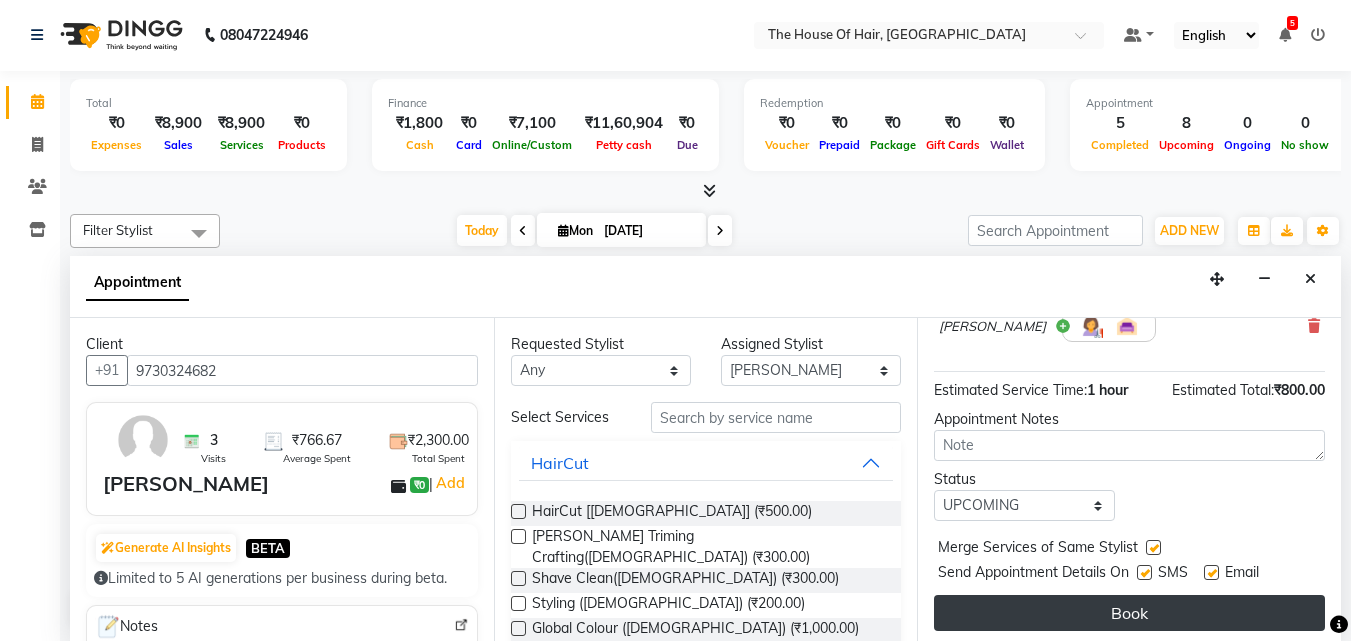 click on "Book" at bounding box center [1129, 613] 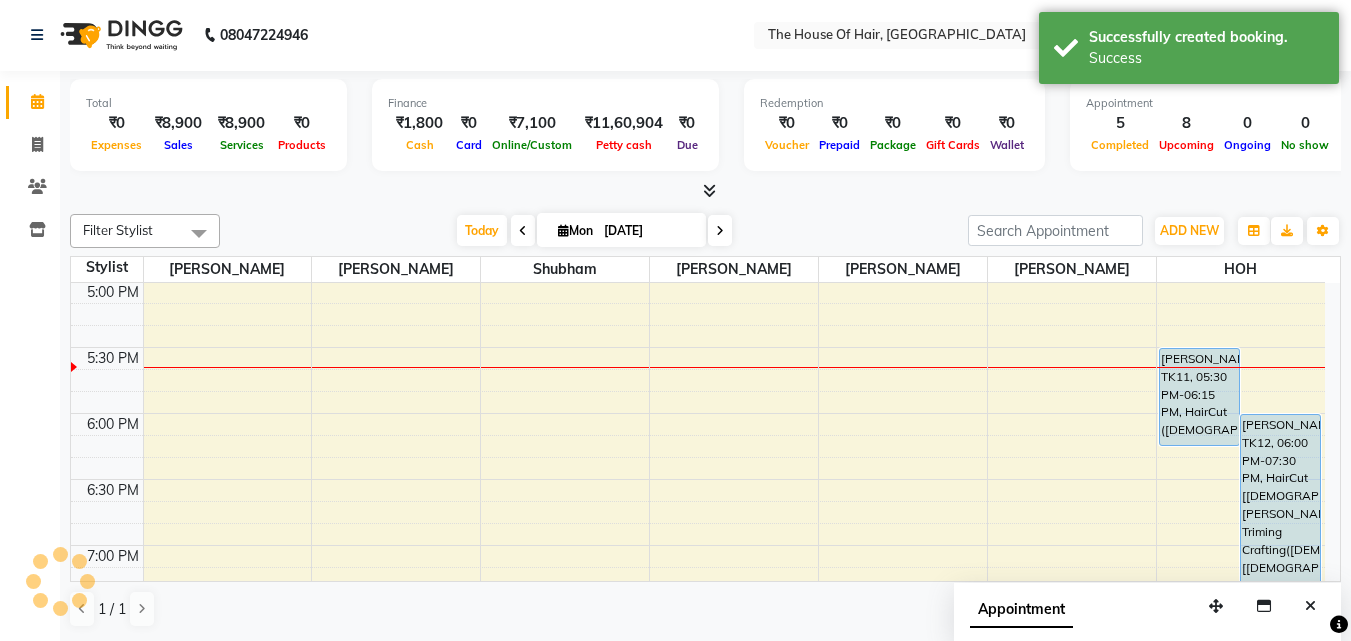scroll, scrollTop: 0, scrollLeft: 0, axis: both 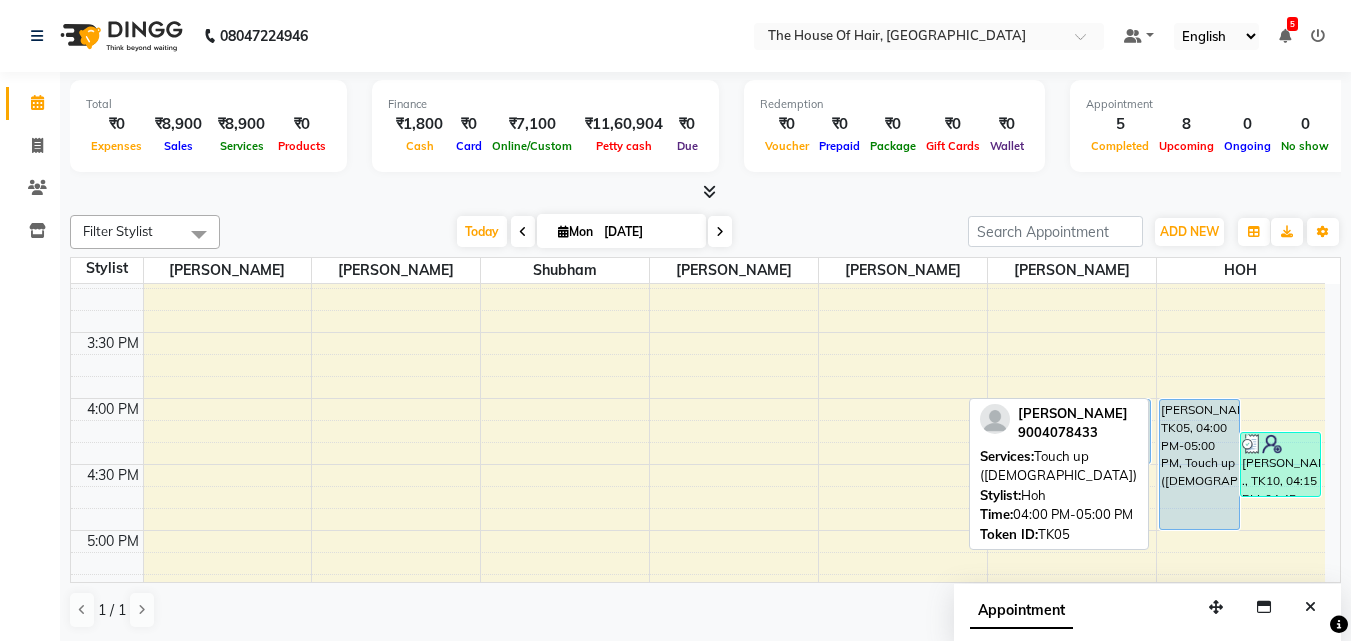 click on "[PERSON_NAME], TK05, 04:00 PM-05:00 PM, Touch up ([DEMOGRAPHIC_DATA])" at bounding box center [1199, 464] 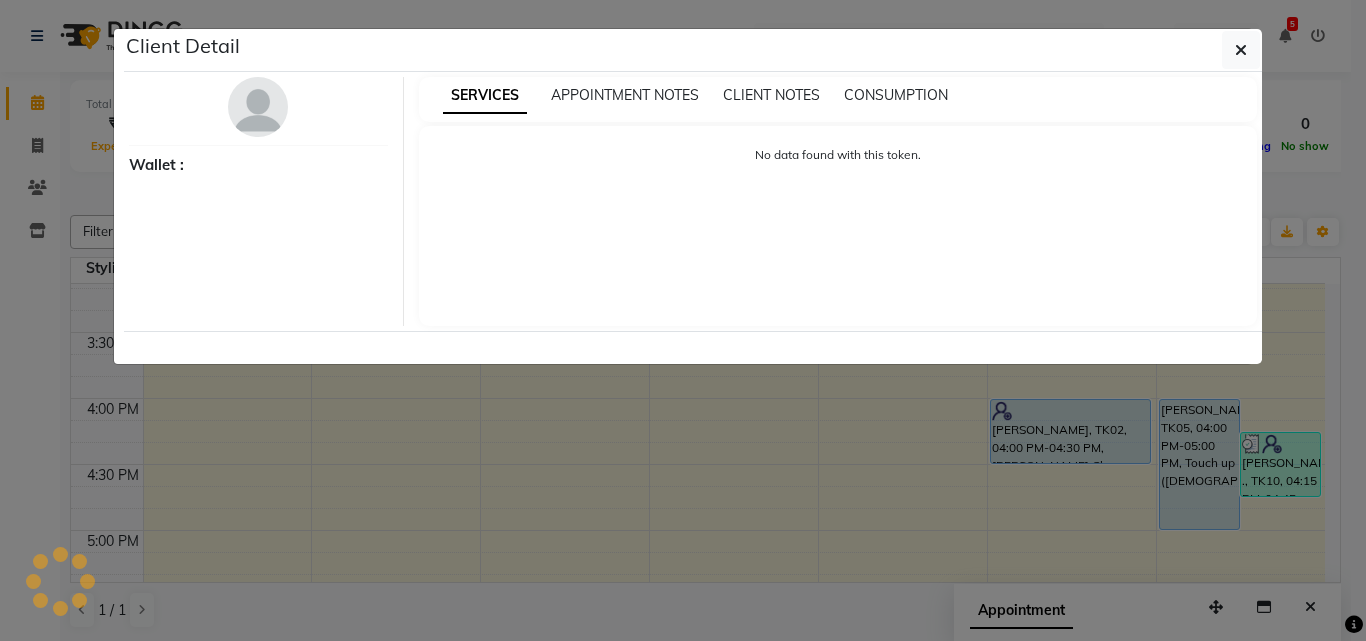 select on "5" 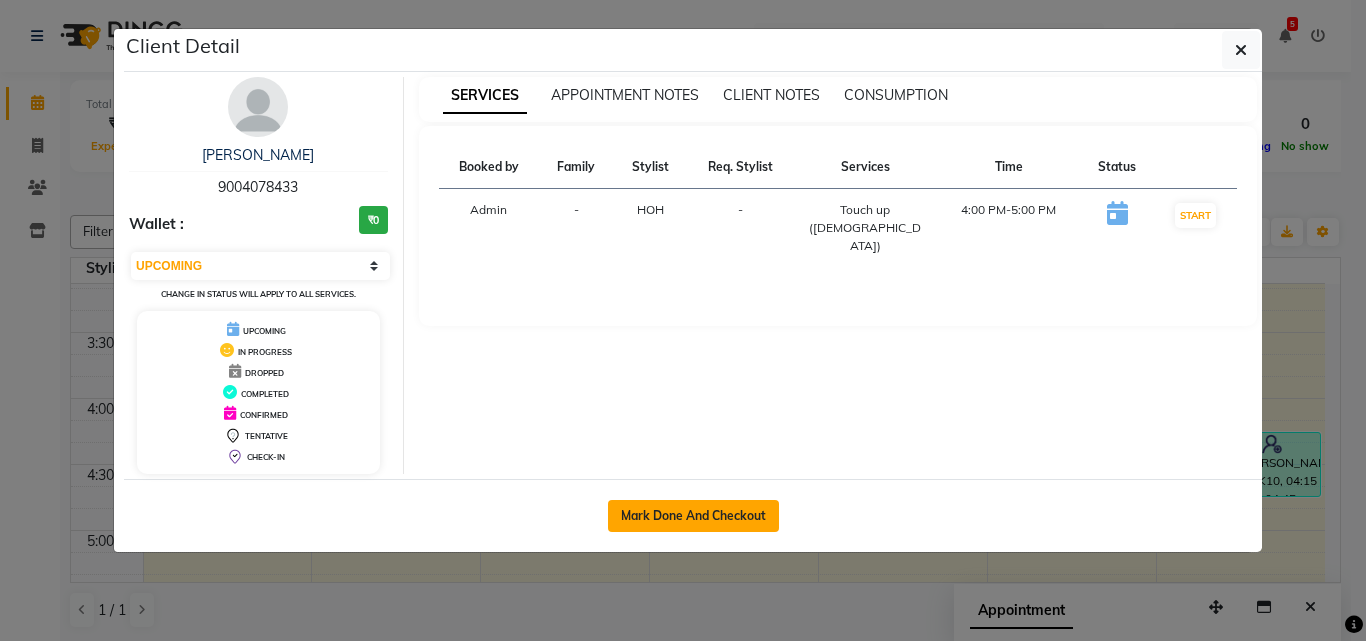 click on "Mark Done And Checkout" 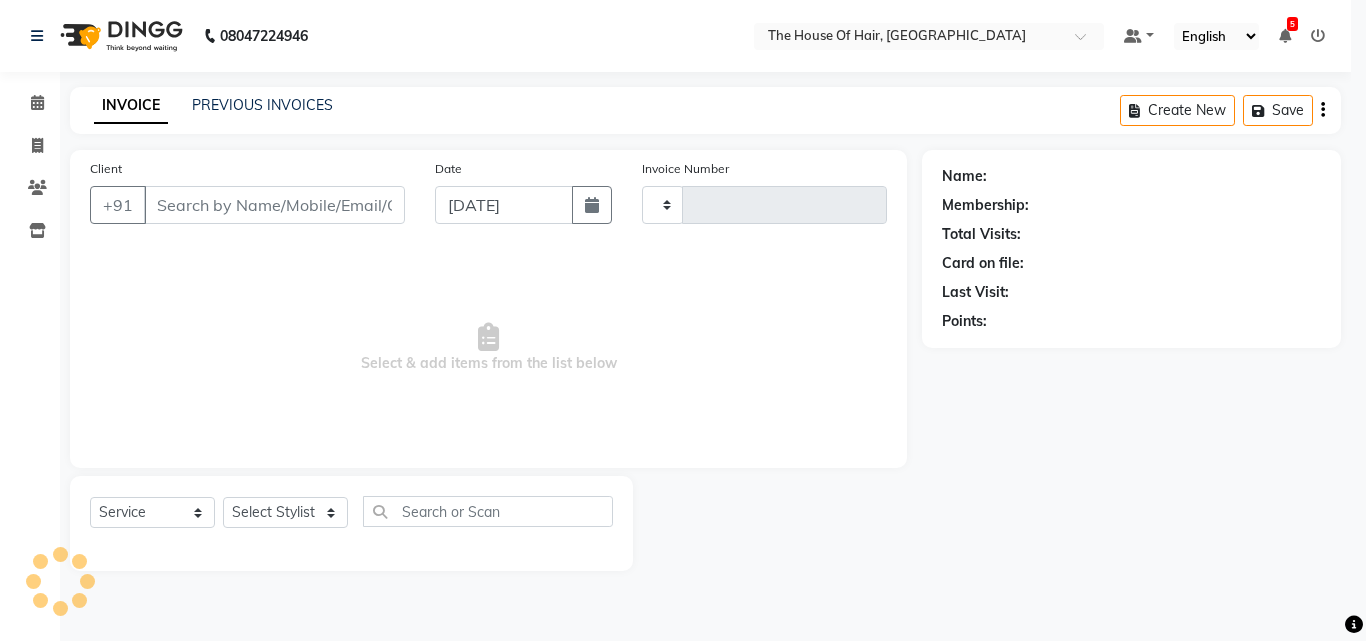type on "1242" 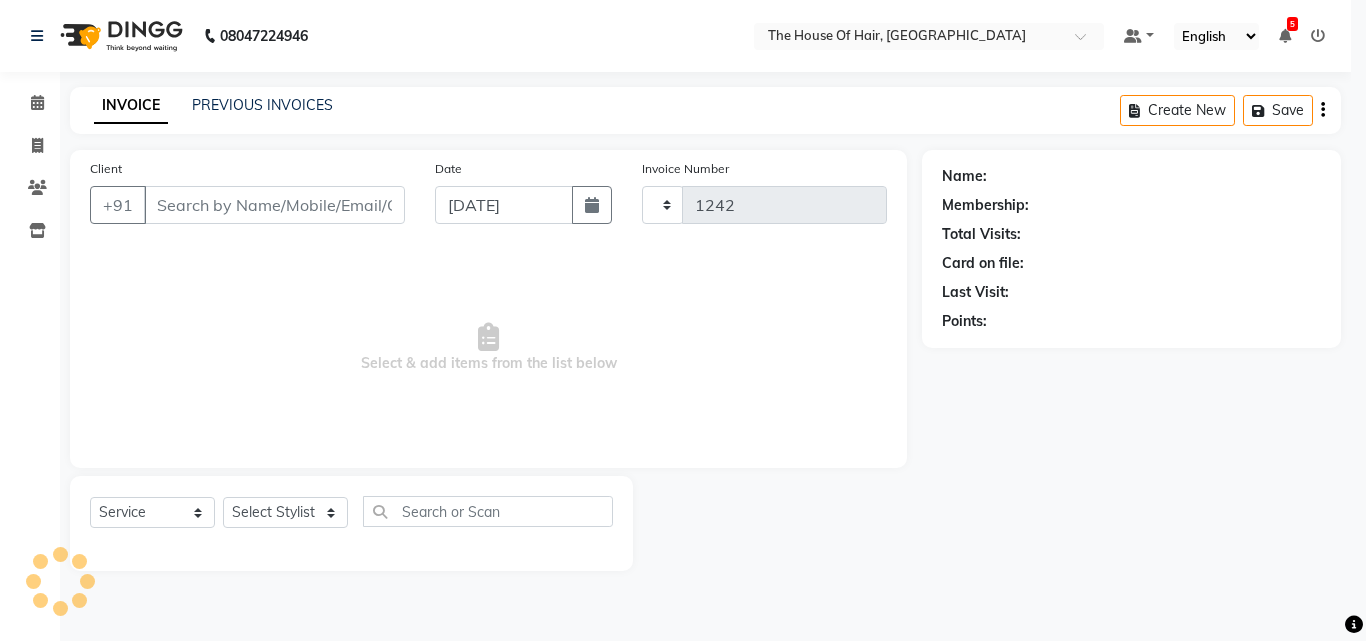 select on "5992" 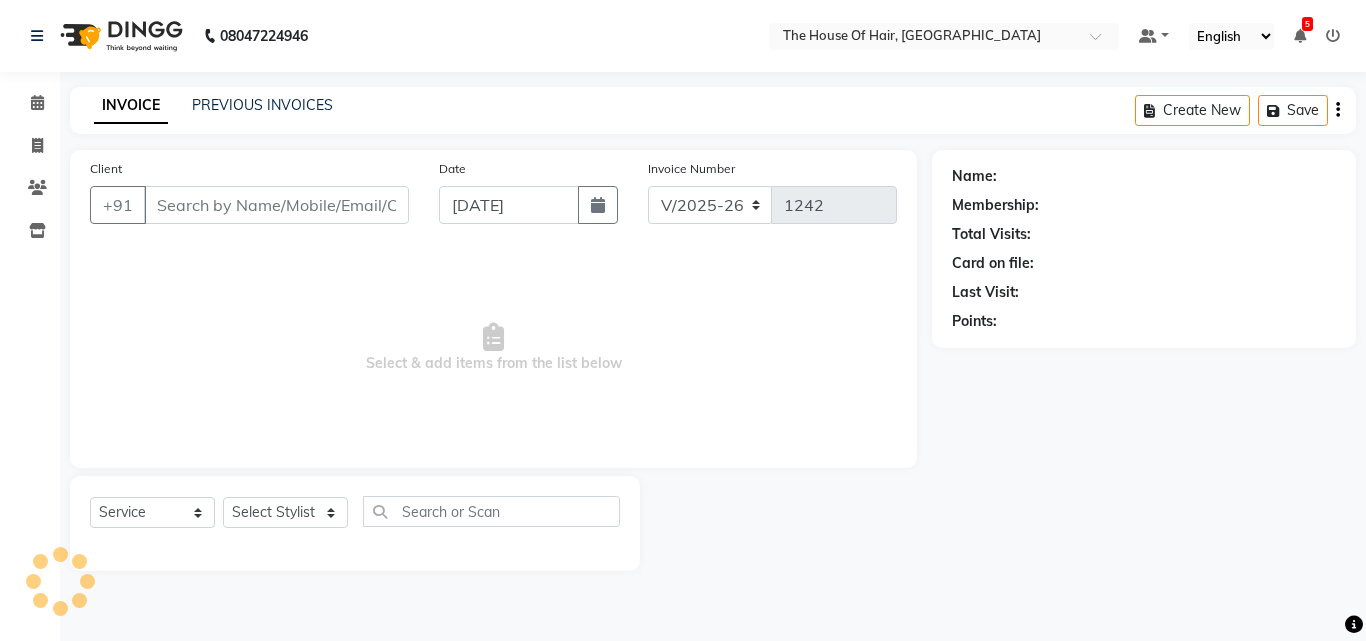 type on "9004078433" 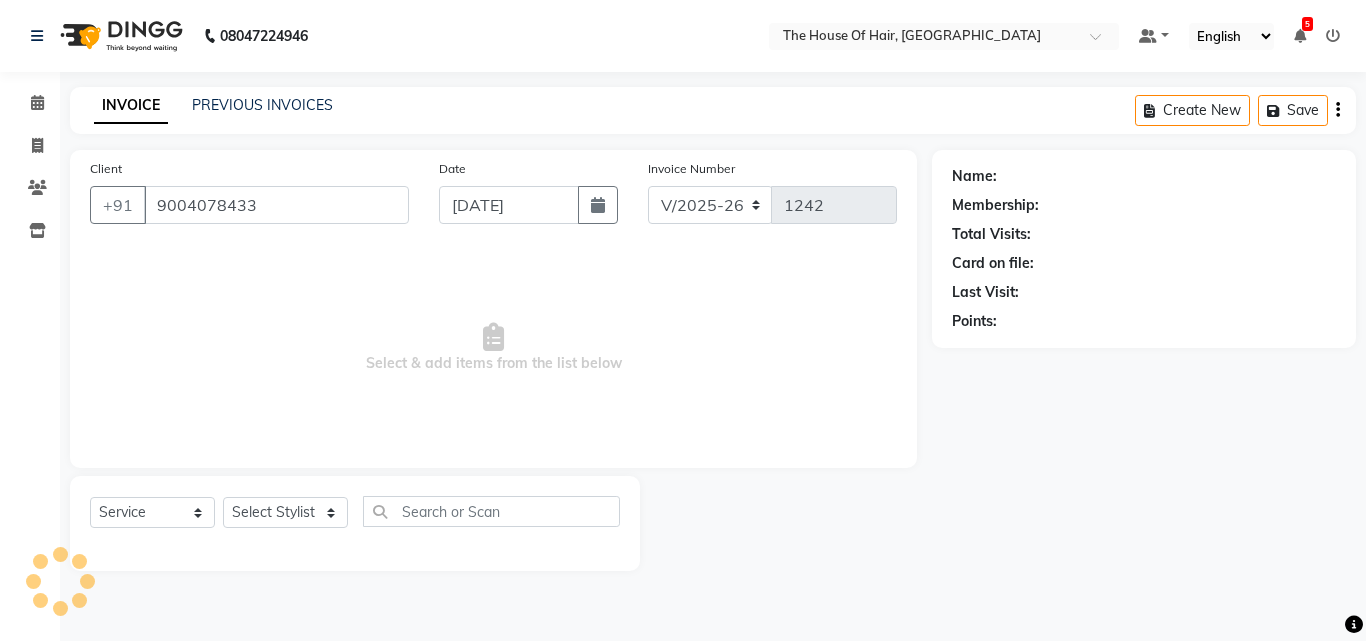 select on "80392" 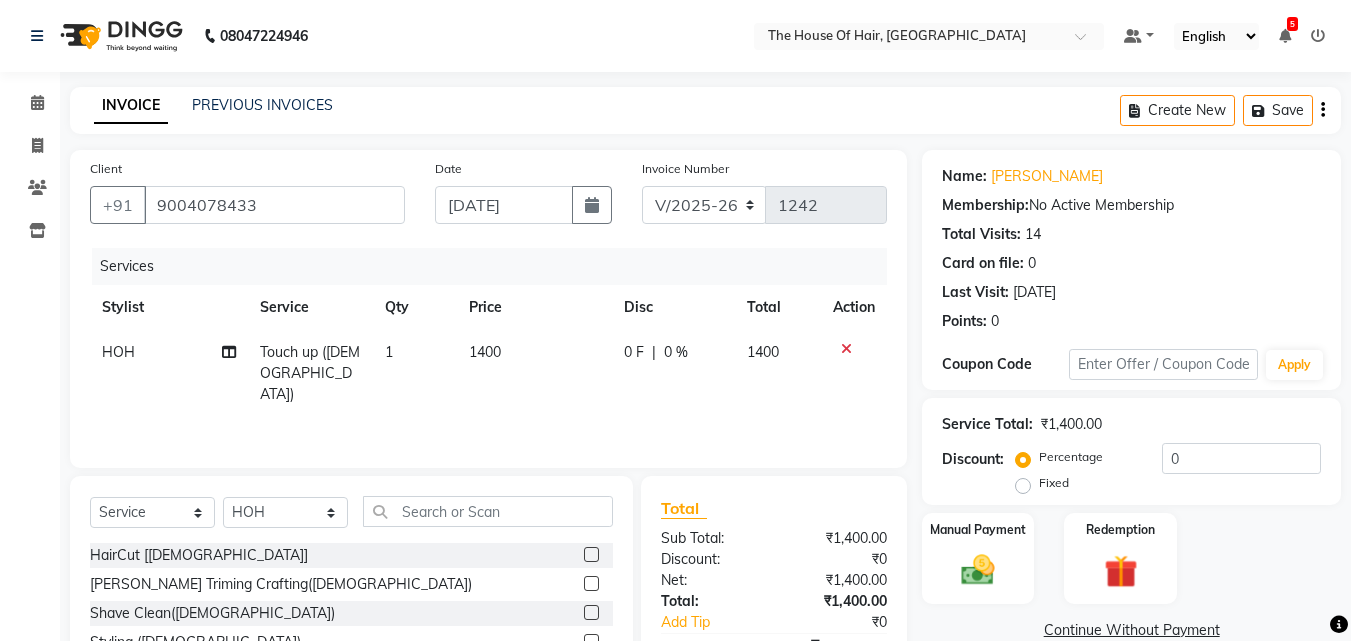 click on "HOH" 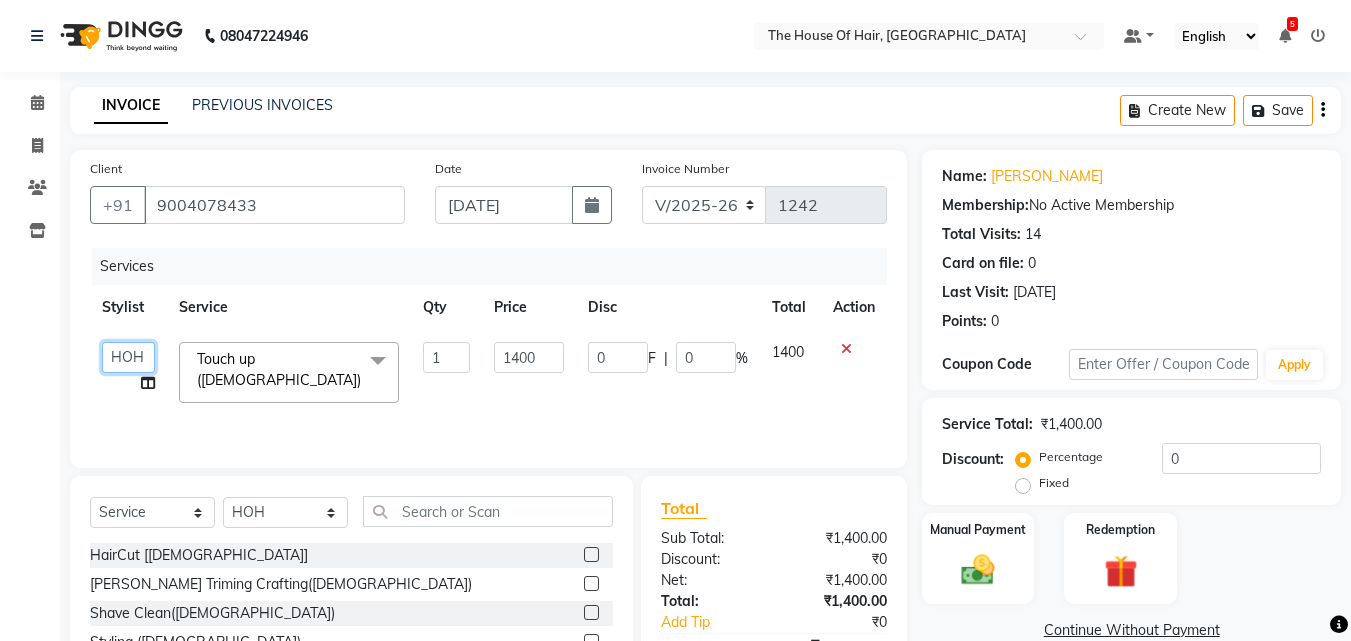 click on "Aarohi Ubale   Amit Rasal   HOH   Kanchan Chouhan   Kritika   navin vaidya   Shubham" 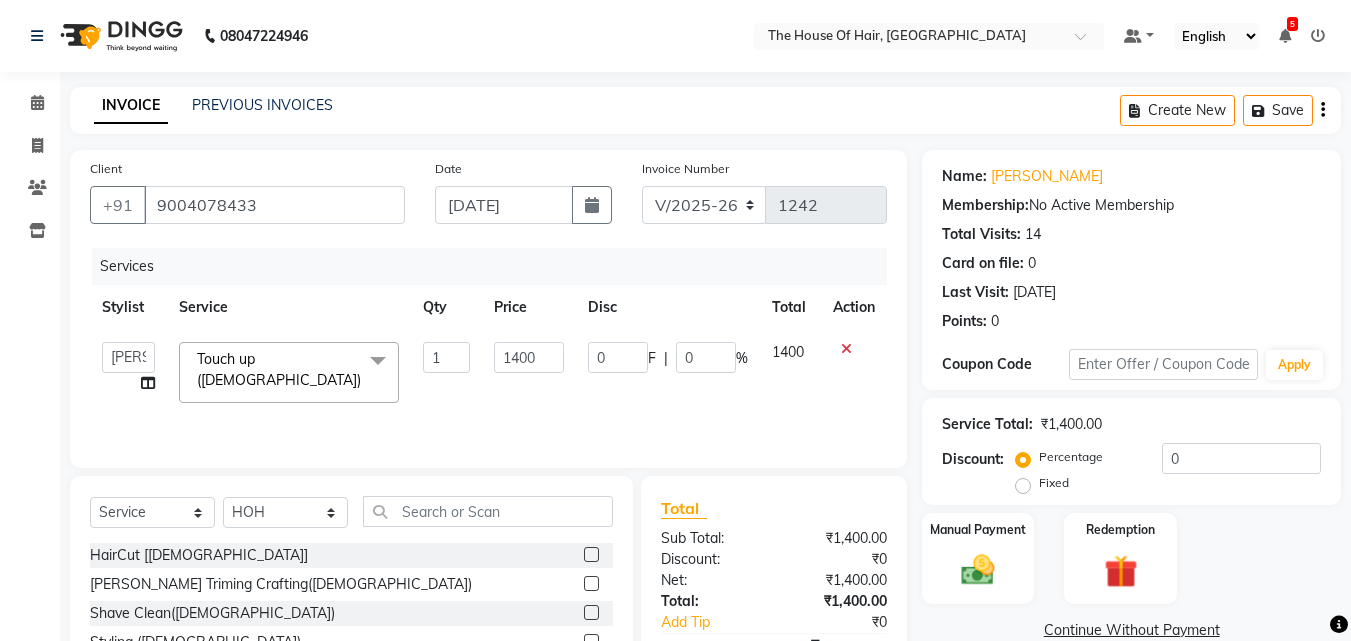 select on "57808" 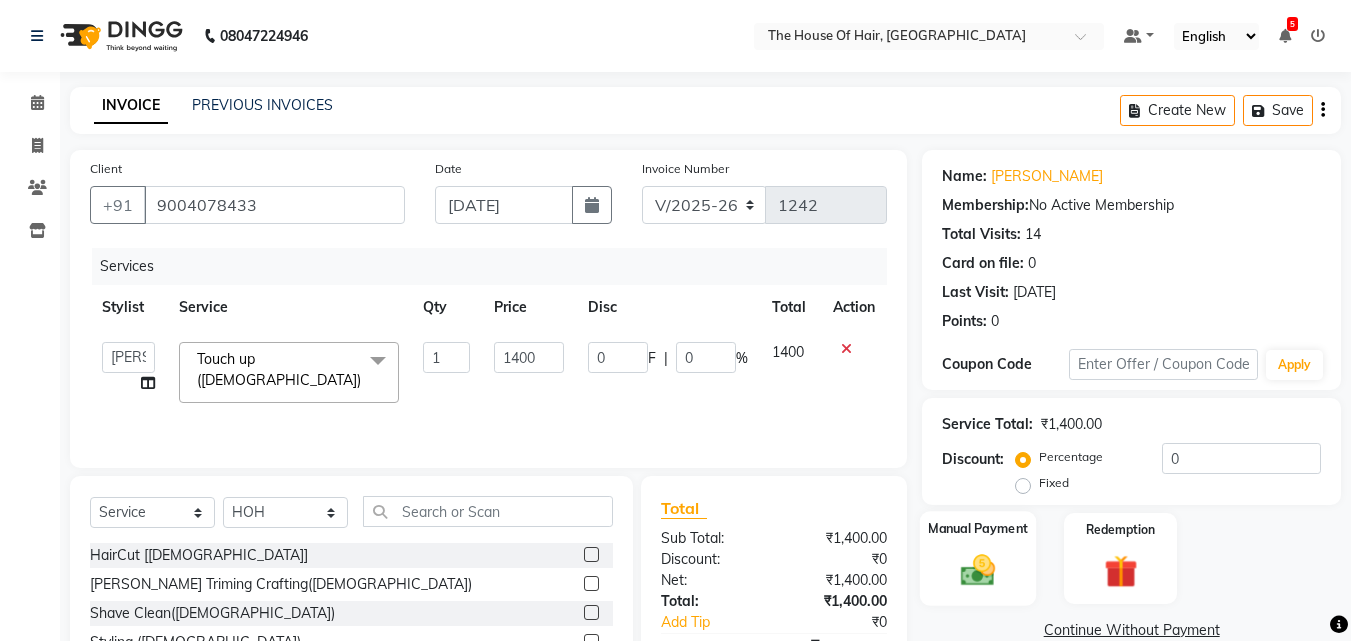 click 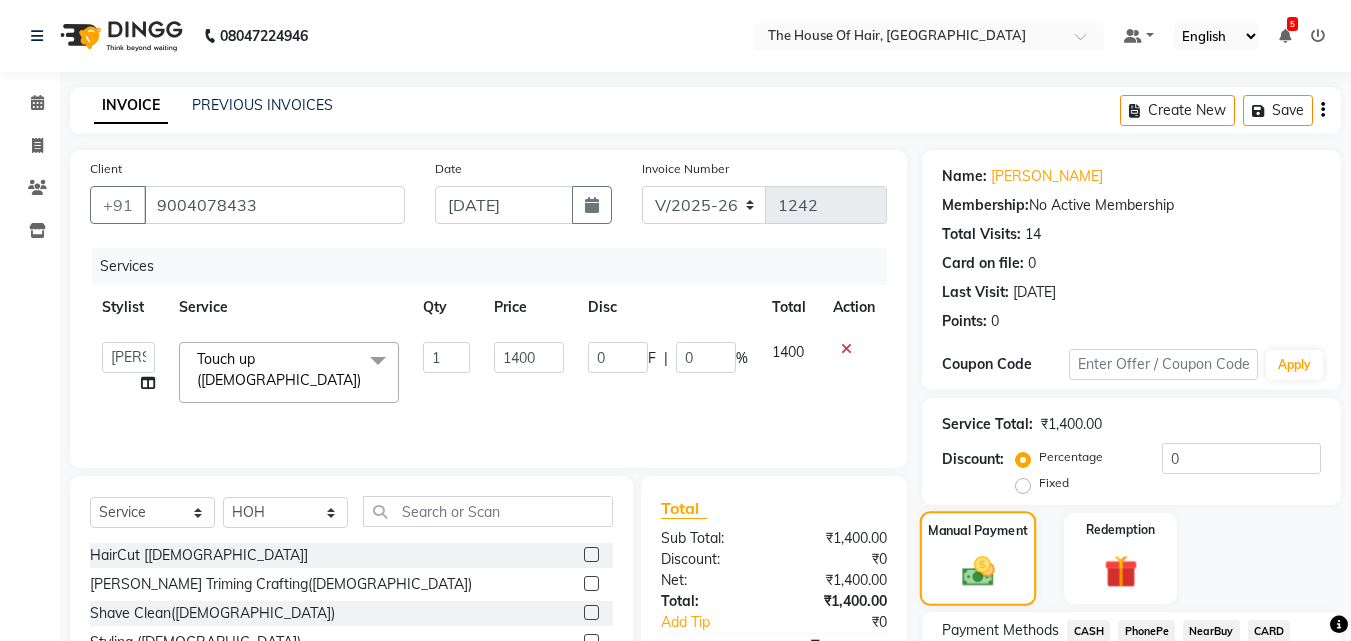 scroll, scrollTop: 162, scrollLeft: 0, axis: vertical 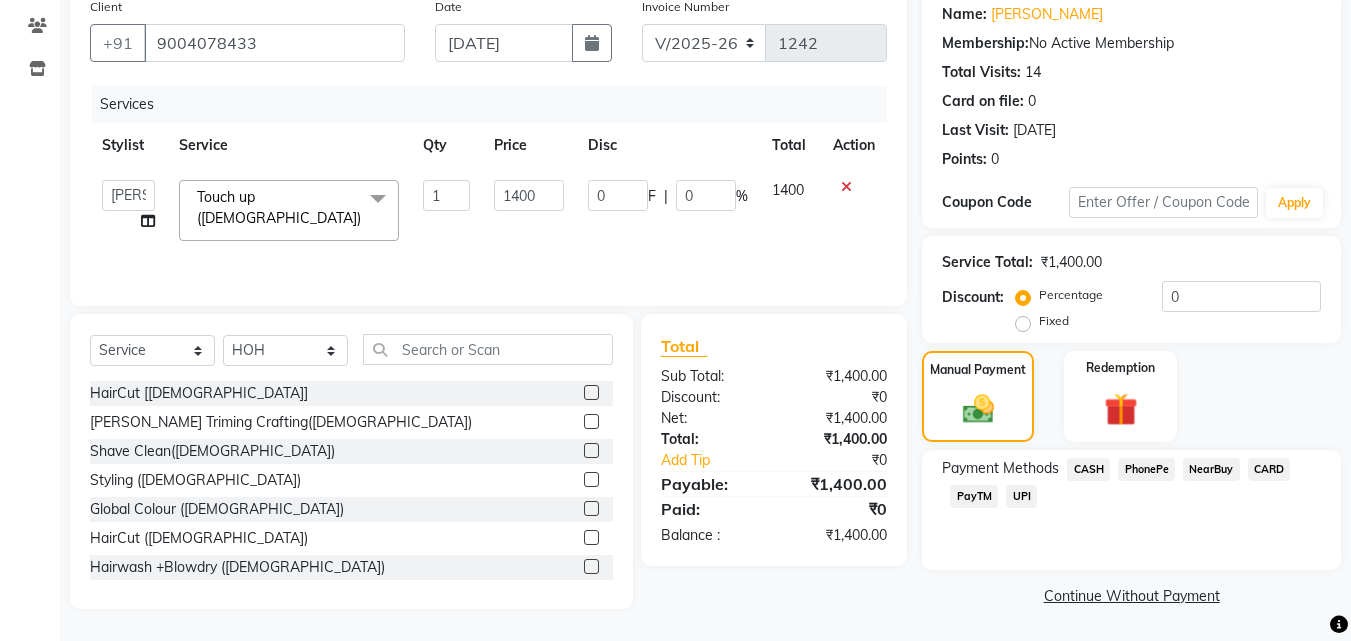 click on "UPI" 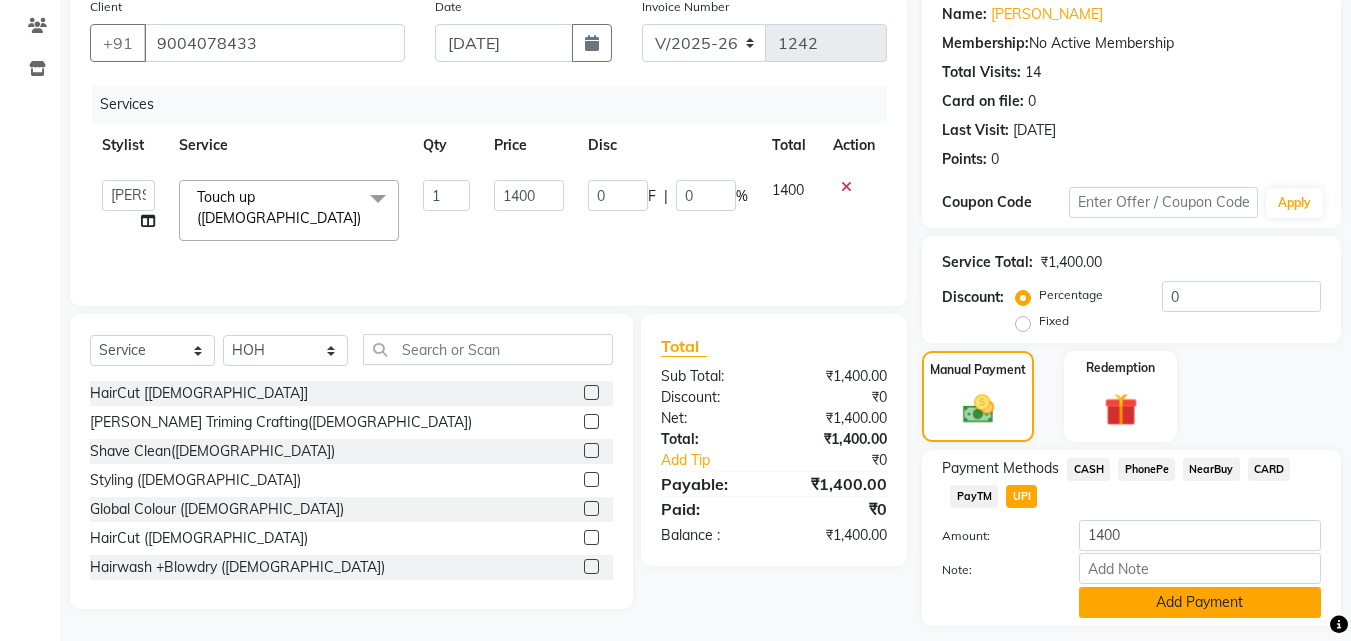click on "Add Payment" 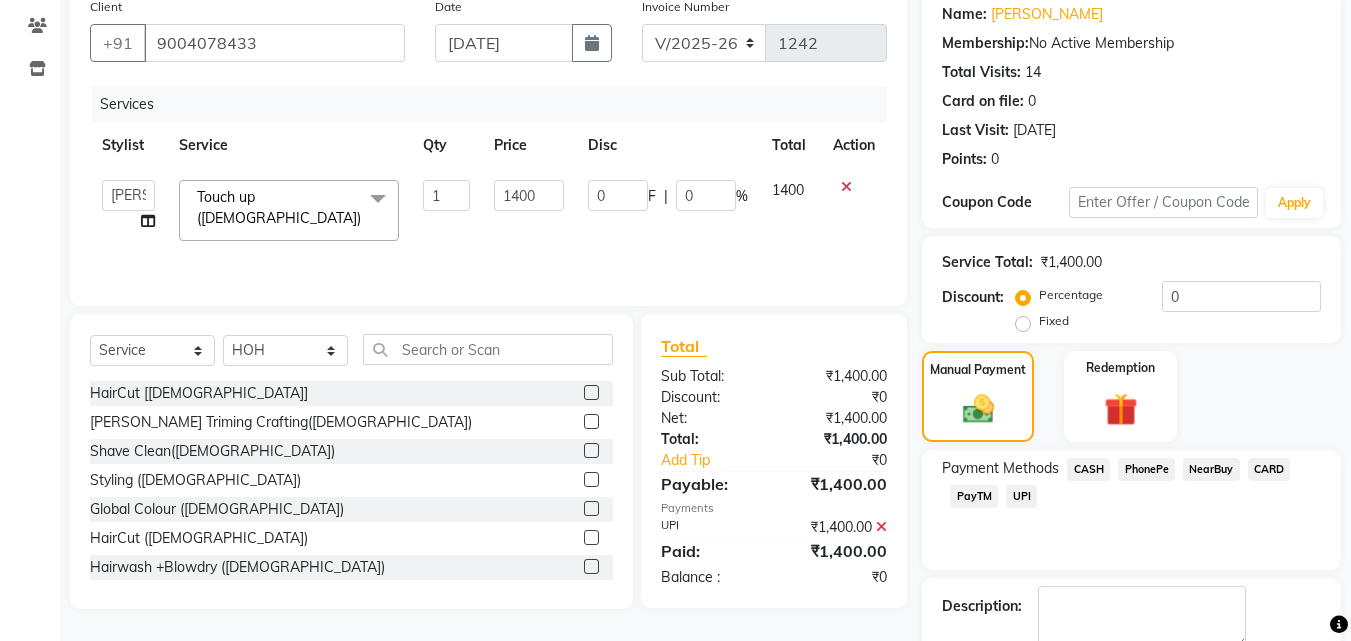 scroll, scrollTop: 275, scrollLeft: 0, axis: vertical 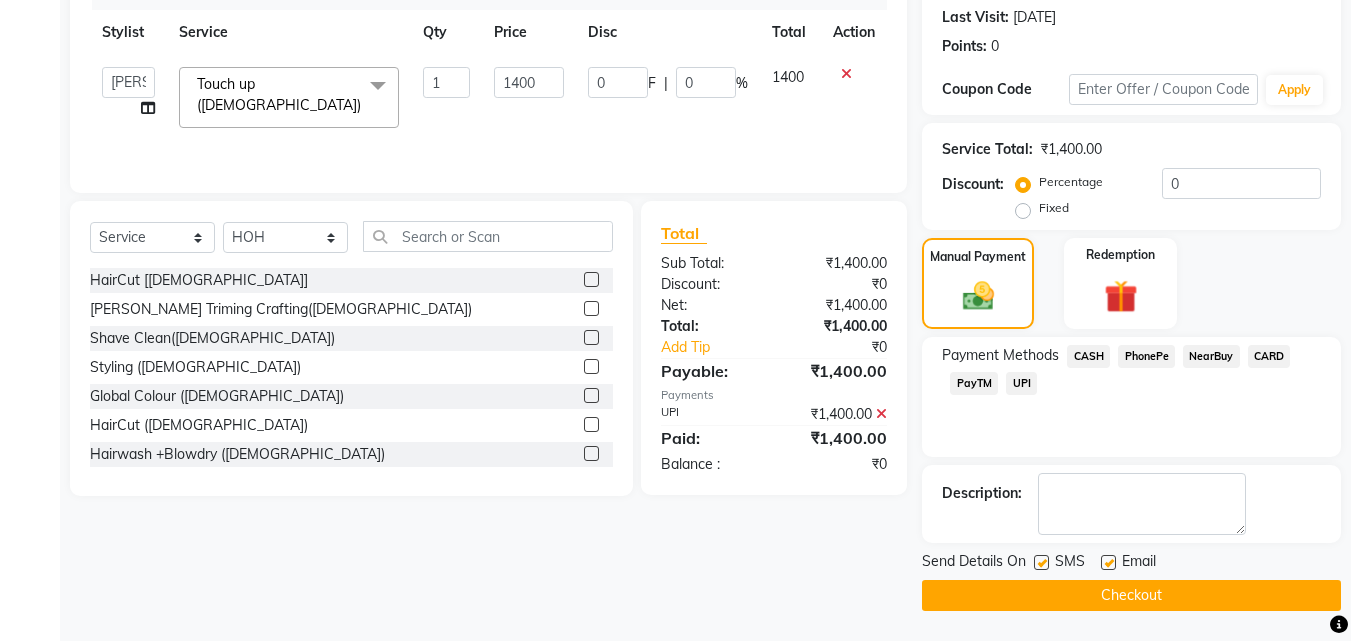 click on "Checkout" 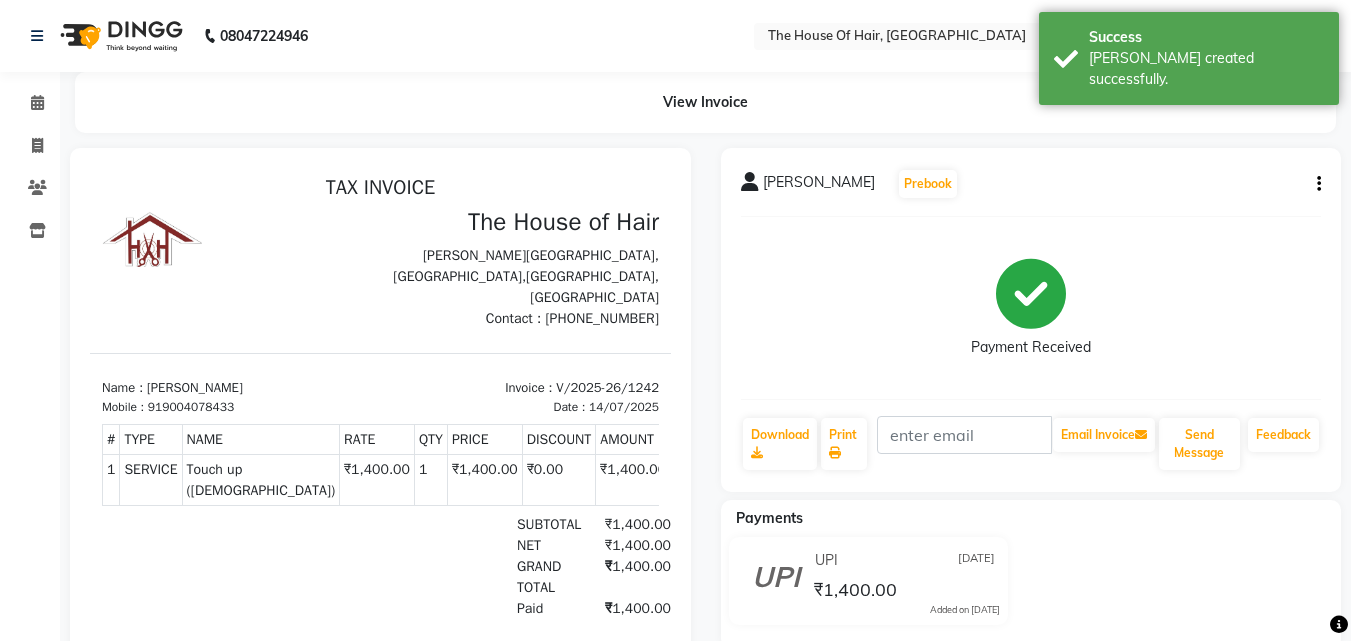 scroll, scrollTop: 0, scrollLeft: 0, axis: both 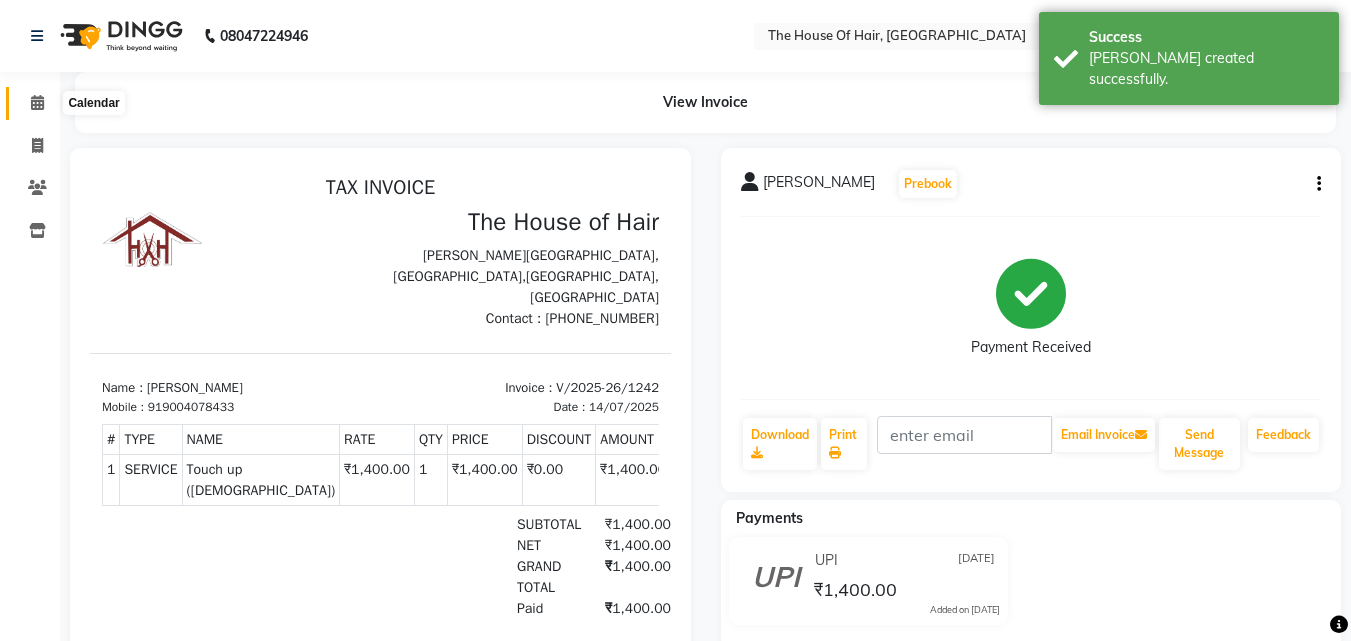 click 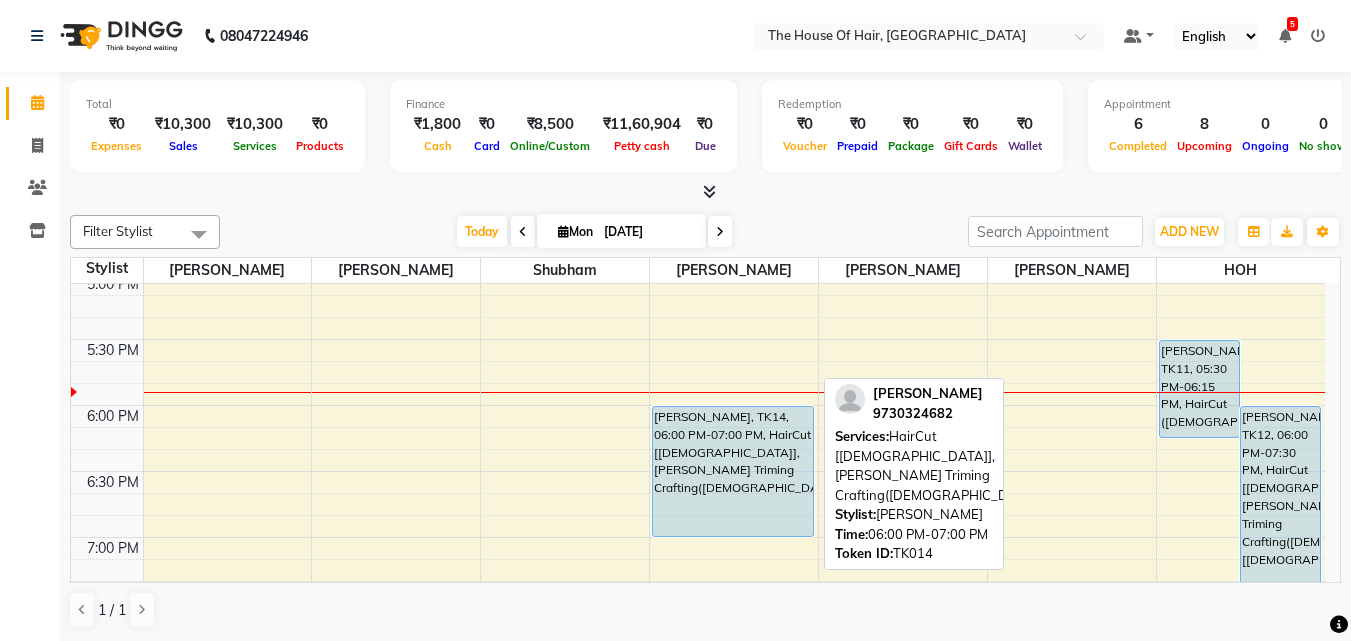 scroll, scrollTop: 1214, scrollLeft: 0, axis: vertical 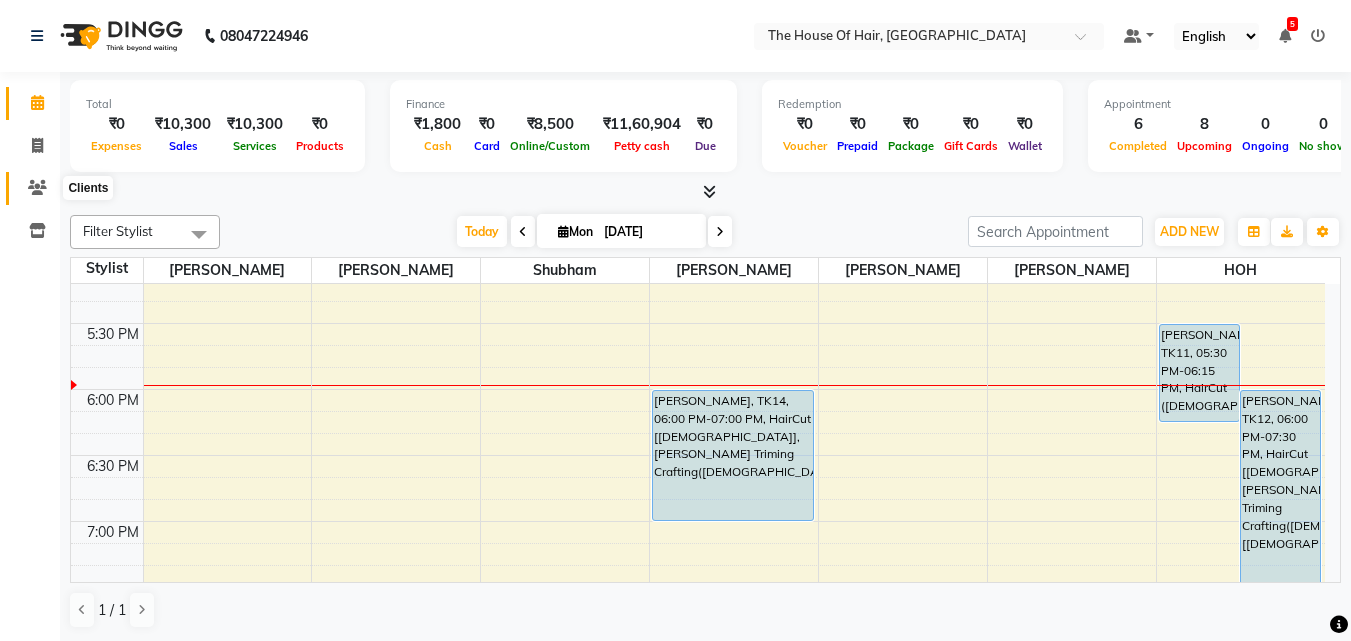 click 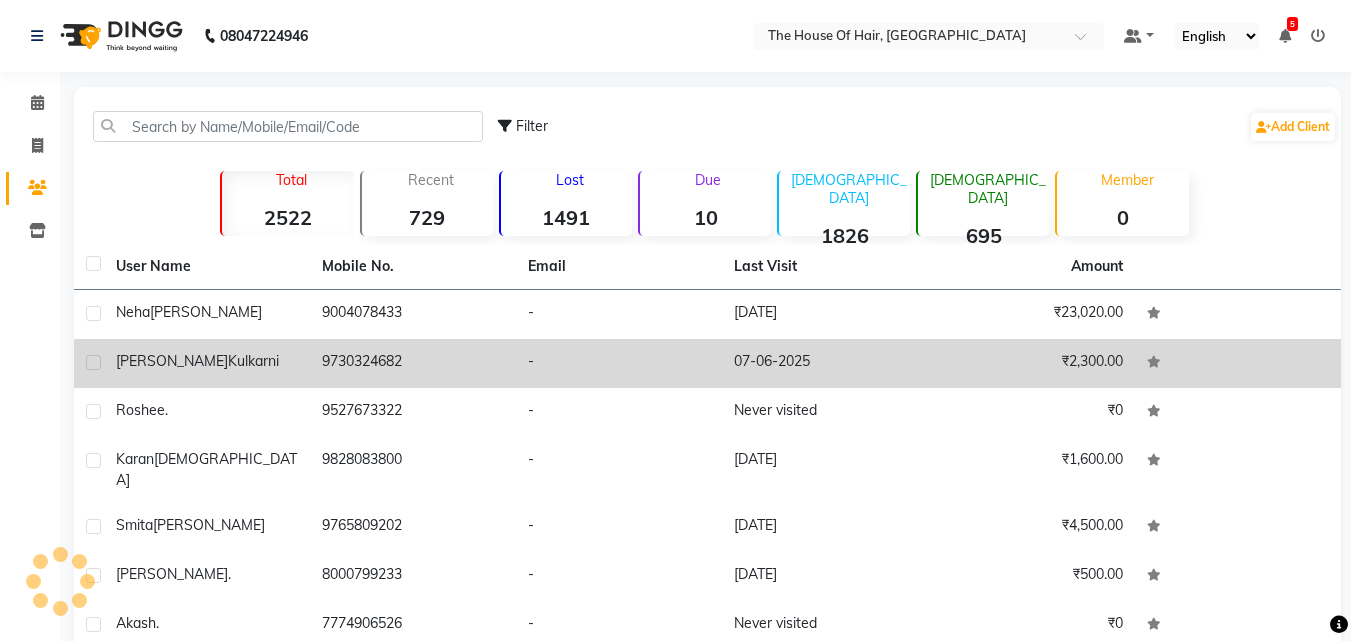 click on "9730324682" 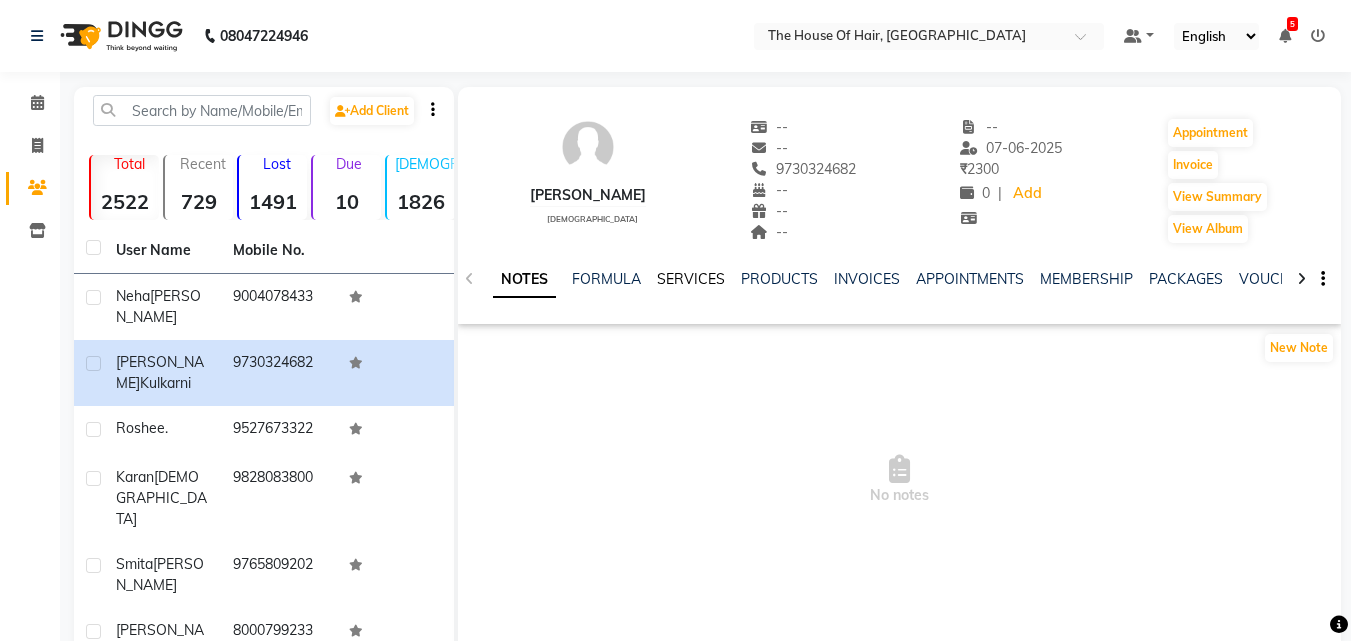 click on "SERVICES" 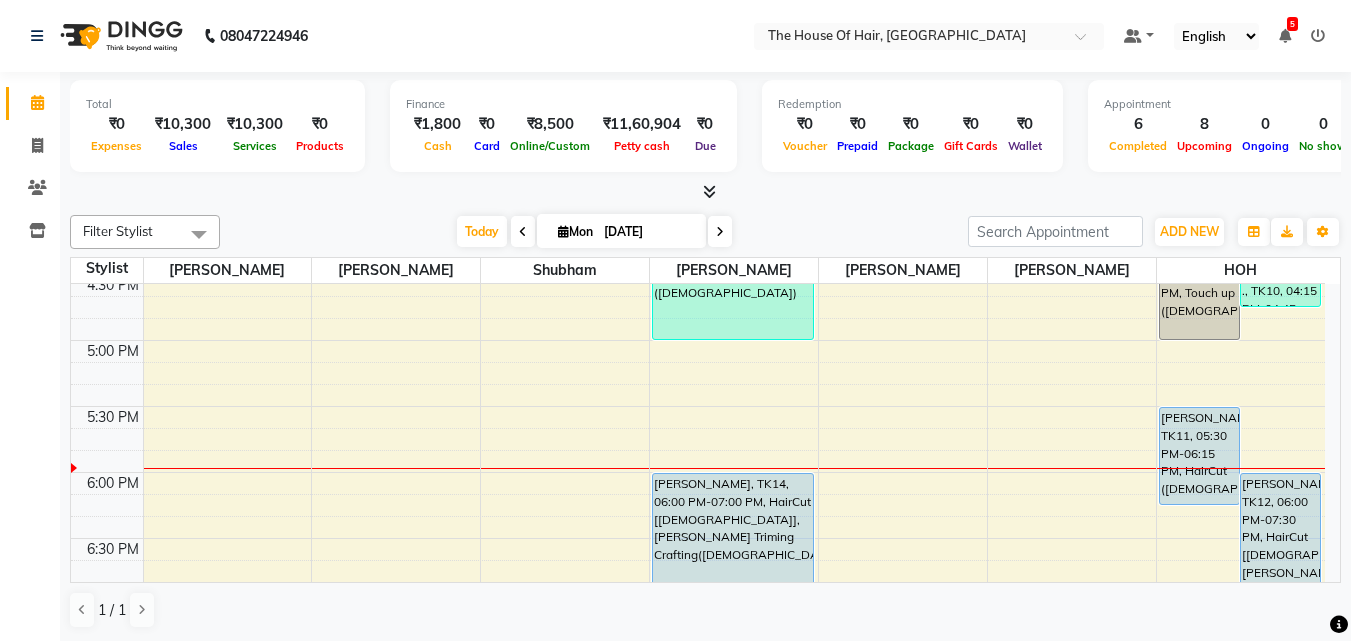 scroll, scrollTop: 1132, scrollLeft: 0, axis: vertical 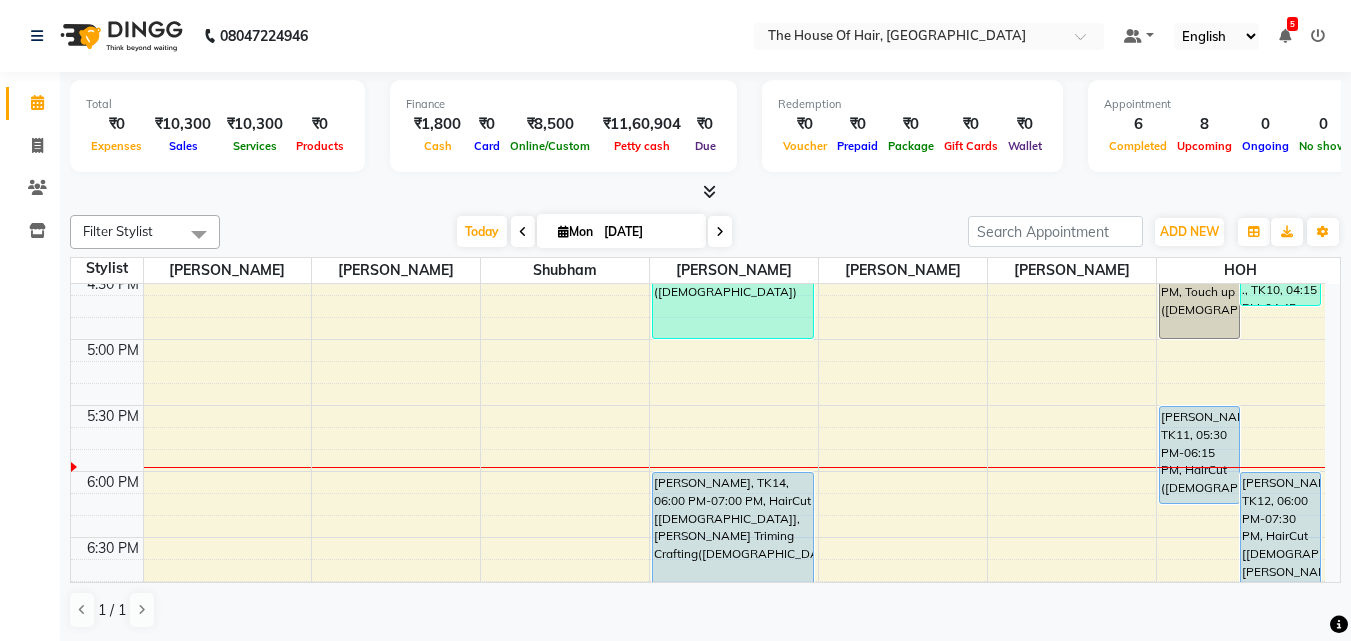 click at bounding box center [523, 231] 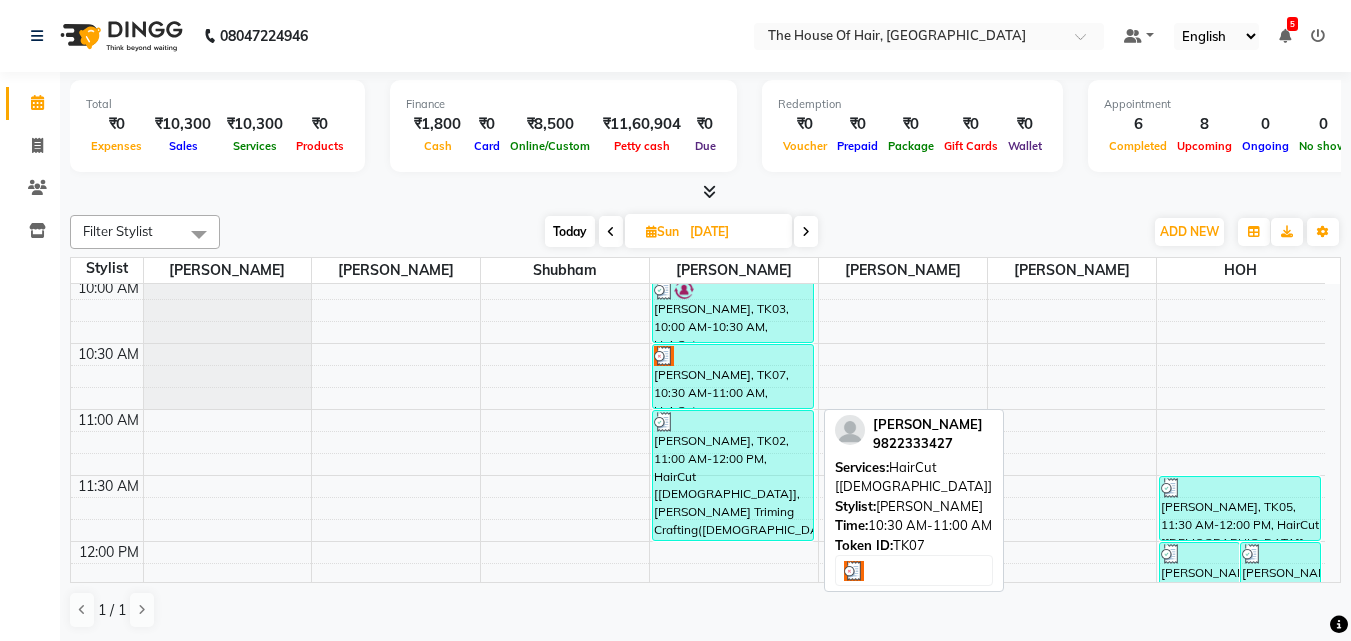 scroll, scrollTop: 271, scrollLeft: 0, axis: vertical 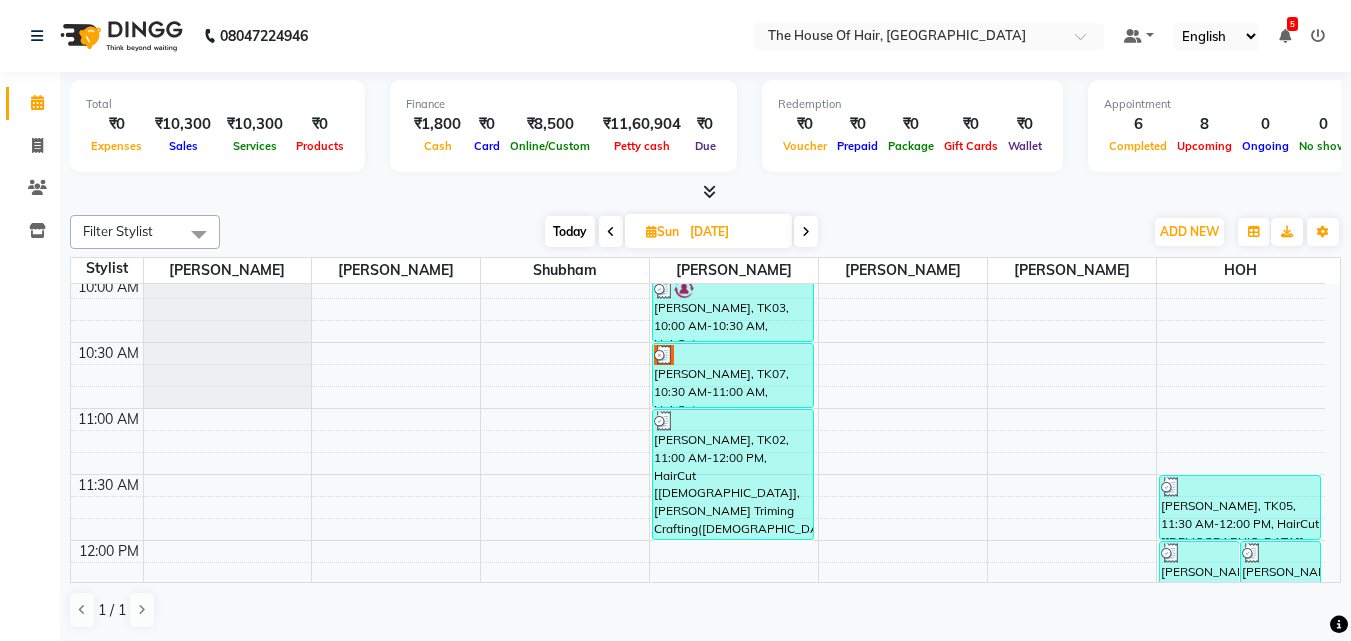 click at bounding box center (806, 232) 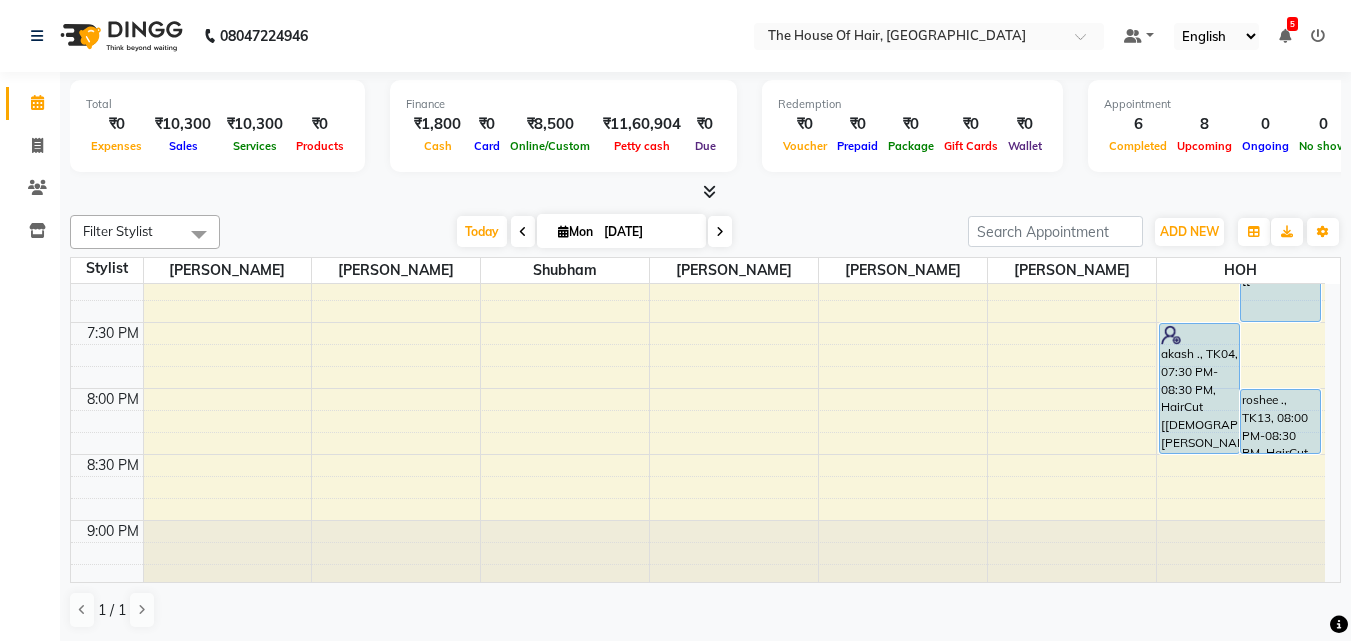 scroll, scrollTop: 1481, scrollLeft: 0, axis: vertical 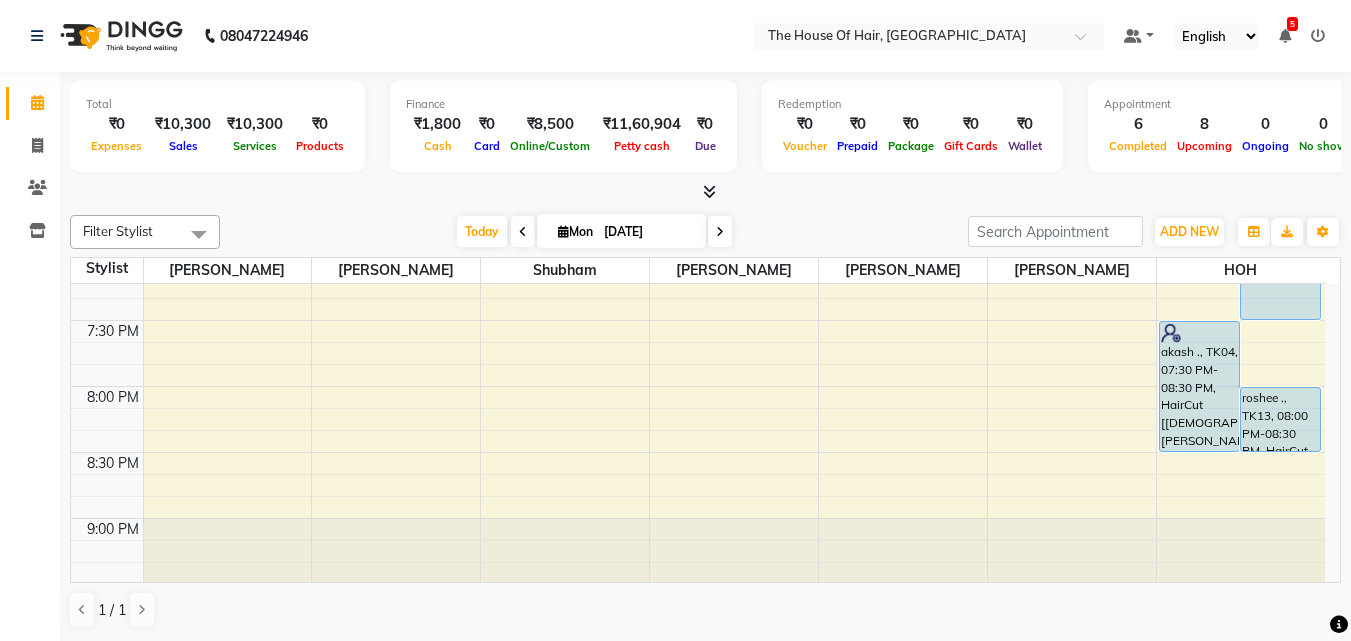 click at bounding box center (523, 232) 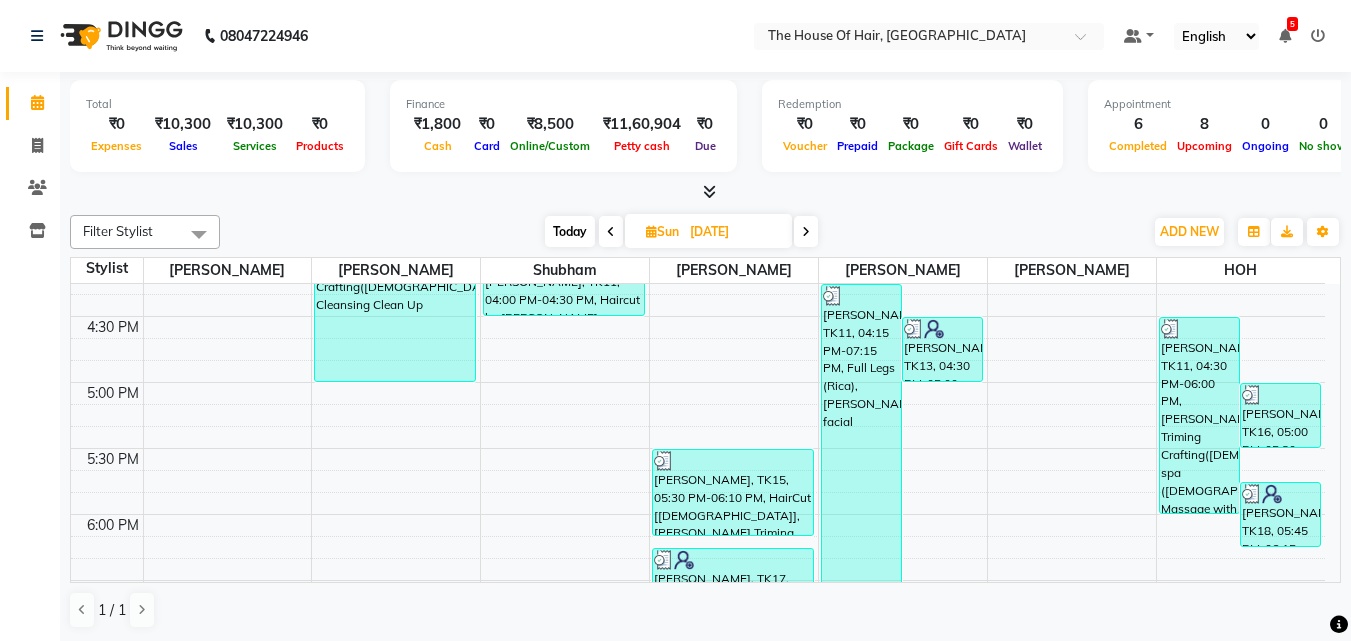 scroll, scrollTop: 1053, scrollLeft: 0, axis: vertical 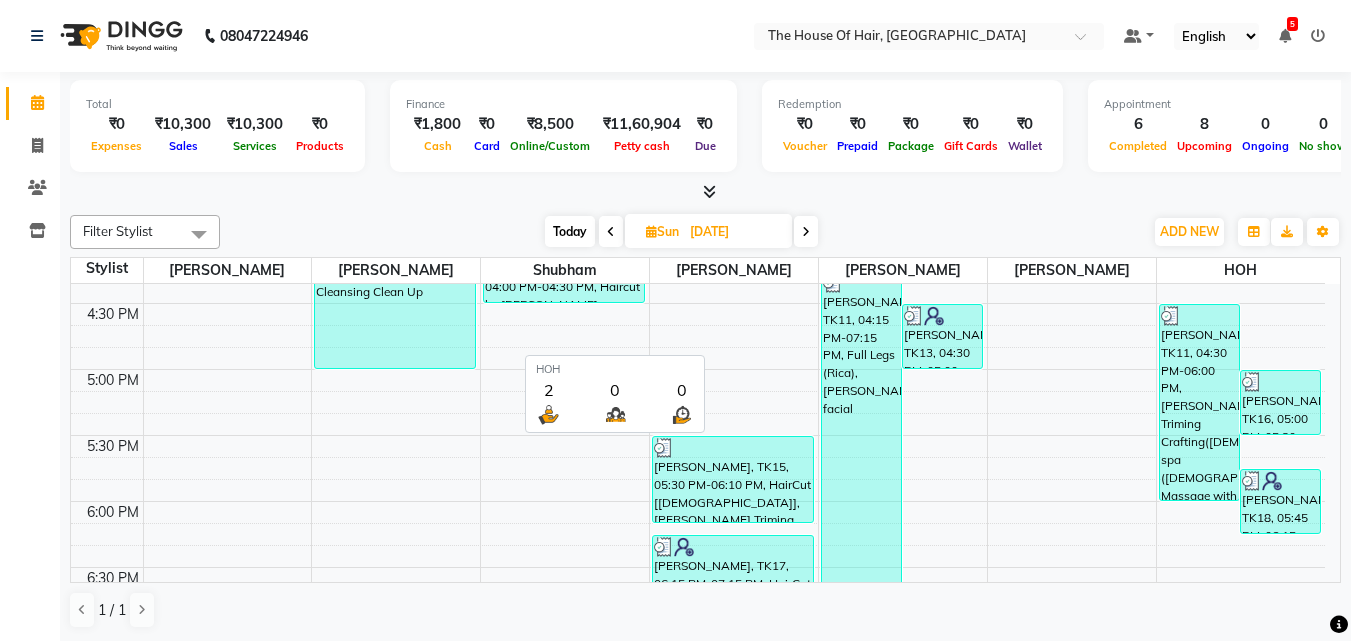 drag, startPoint x: 1160, startPoint y: 317, endPoint x: 1172, endPoint y: 281, distance: 37.94733 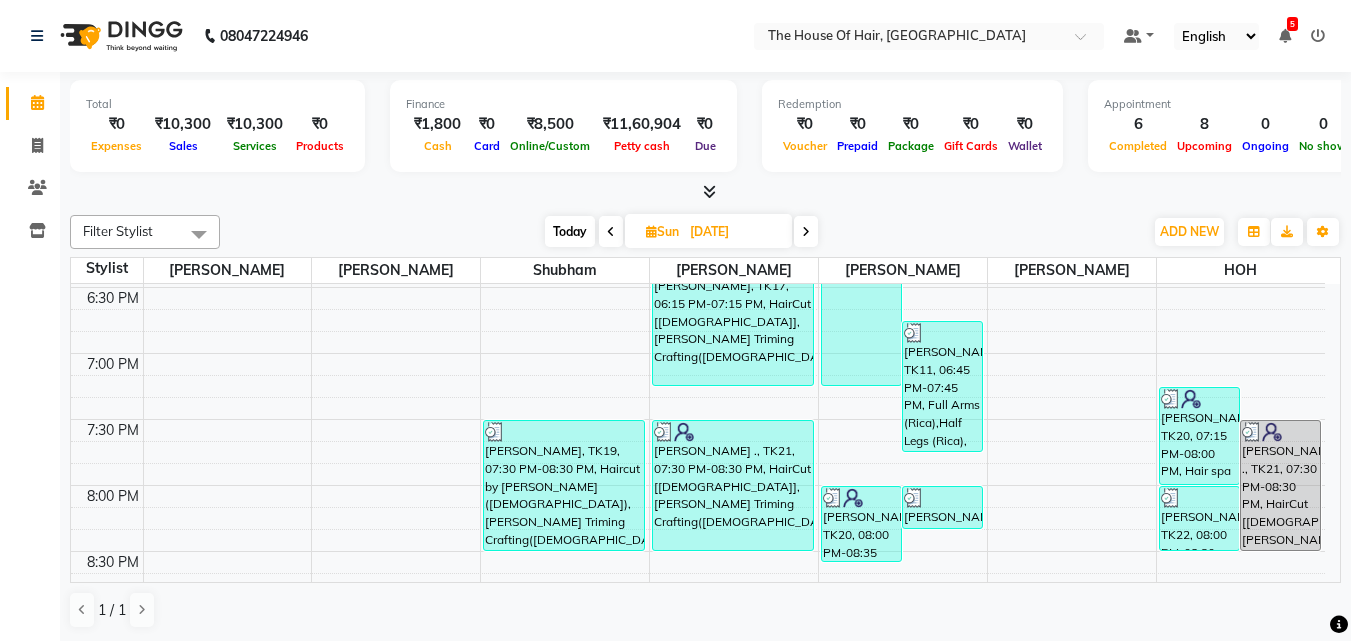 scroll, scrollTop: 1182, scrollLeft: 0, axis: vertical 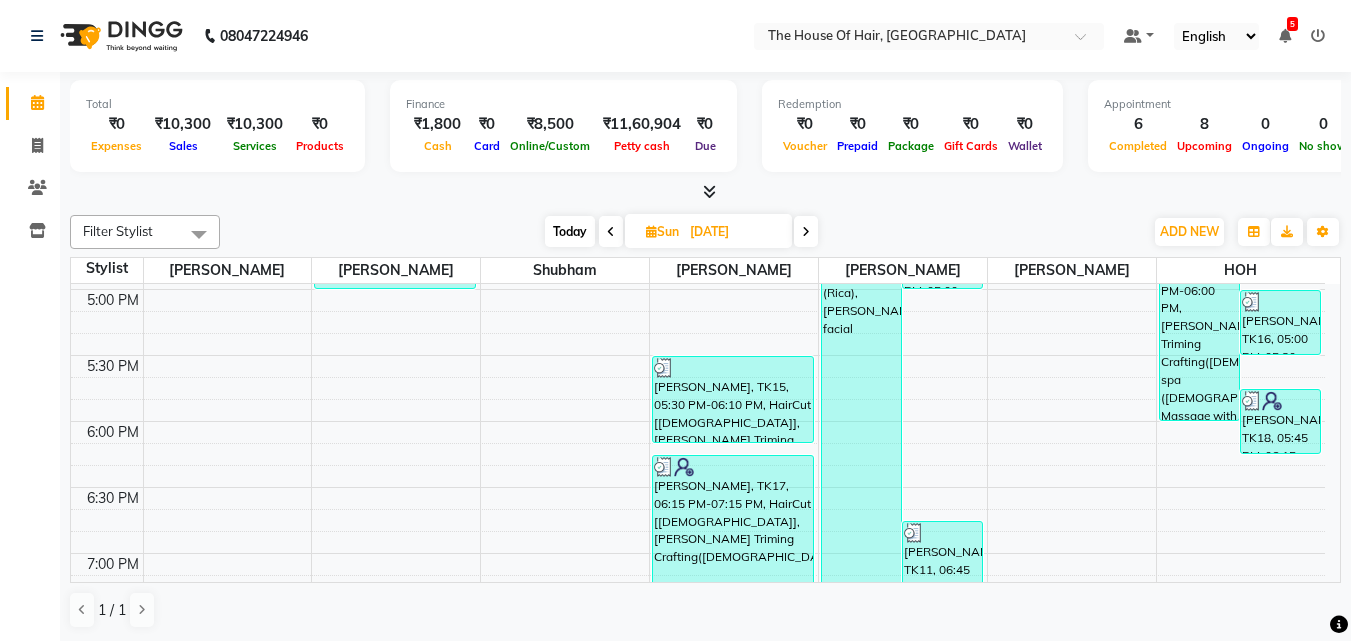 click at bounding box center (806, 232) 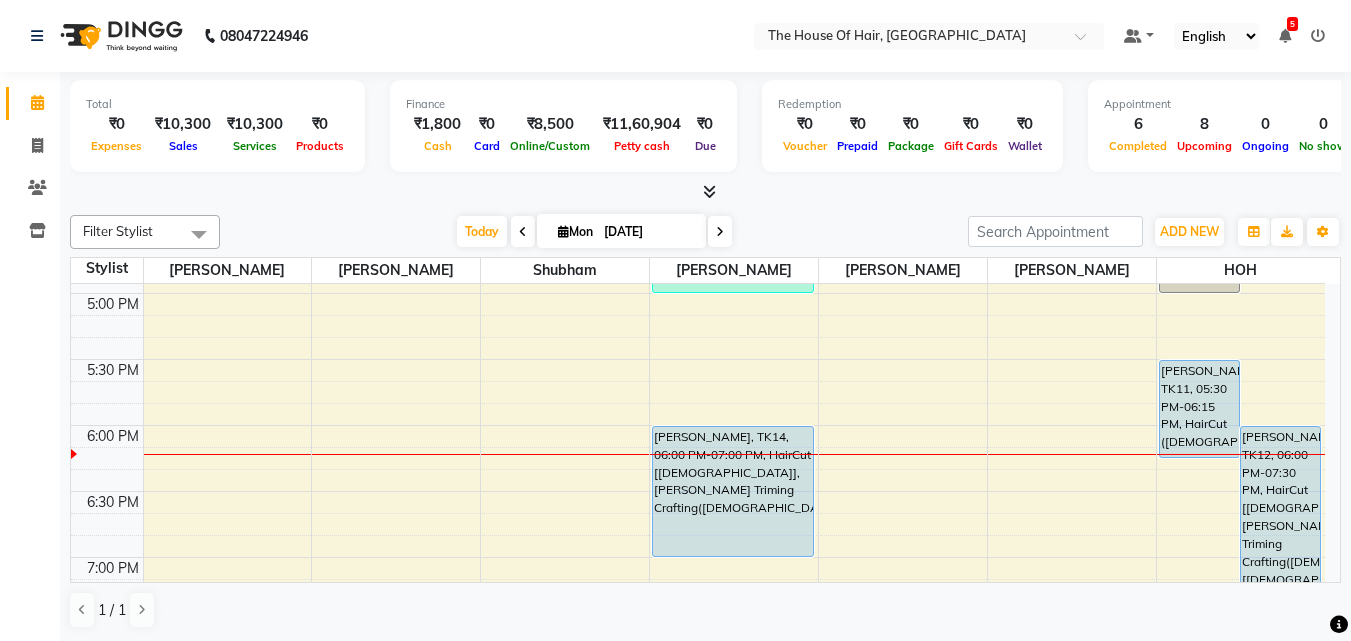 scroll, scrollTop: 1181, scrollLeft: 0, axis: vertical 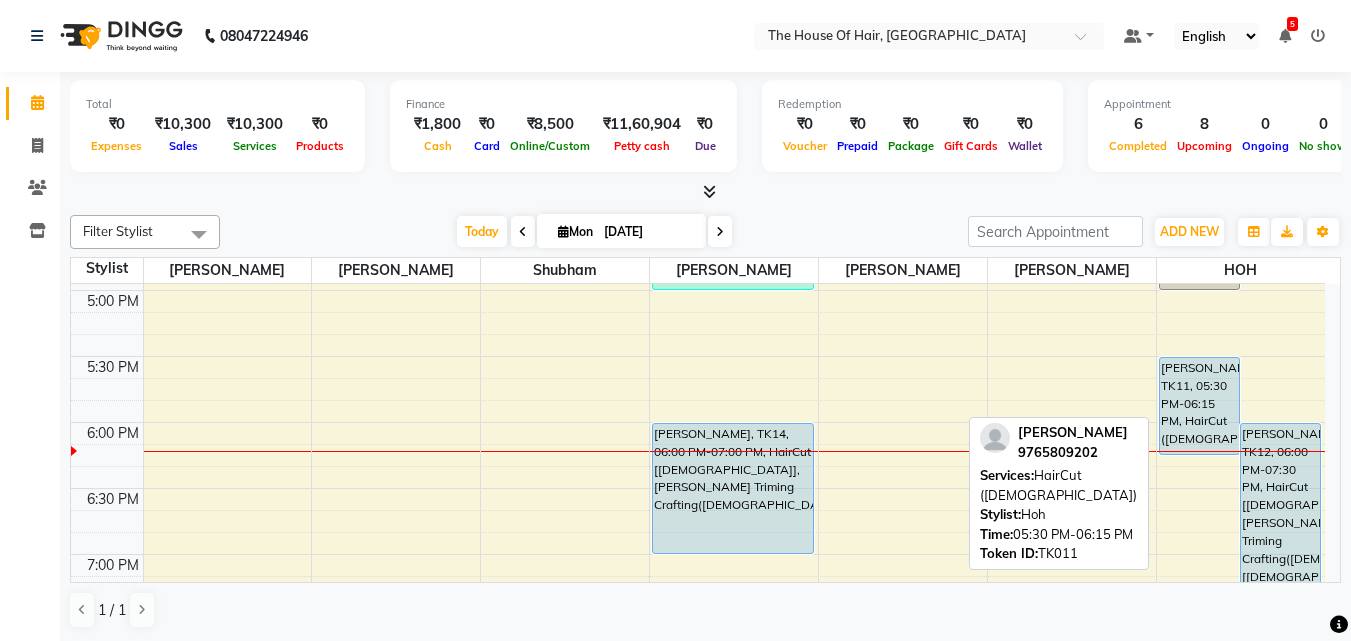 click on "Smita Satpute, TK11, 05:30 PM-06:15 PM, HairCut (Female)" at bounding box center (1199, 406) 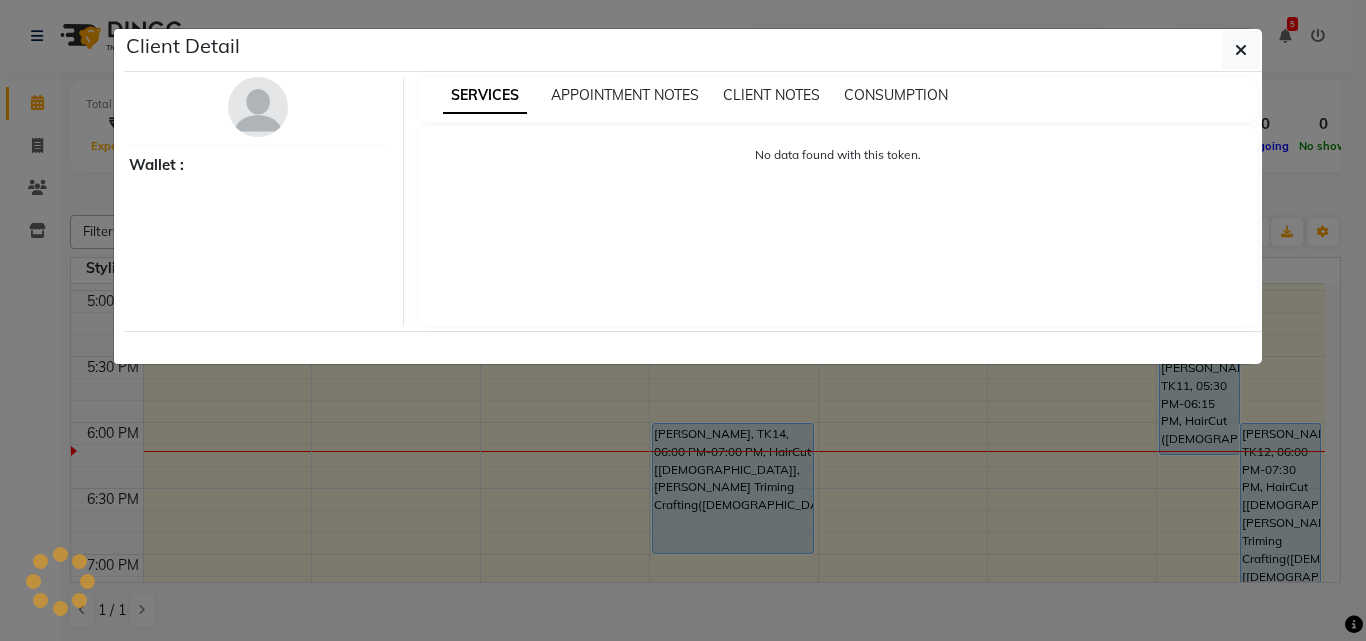 select on "5" 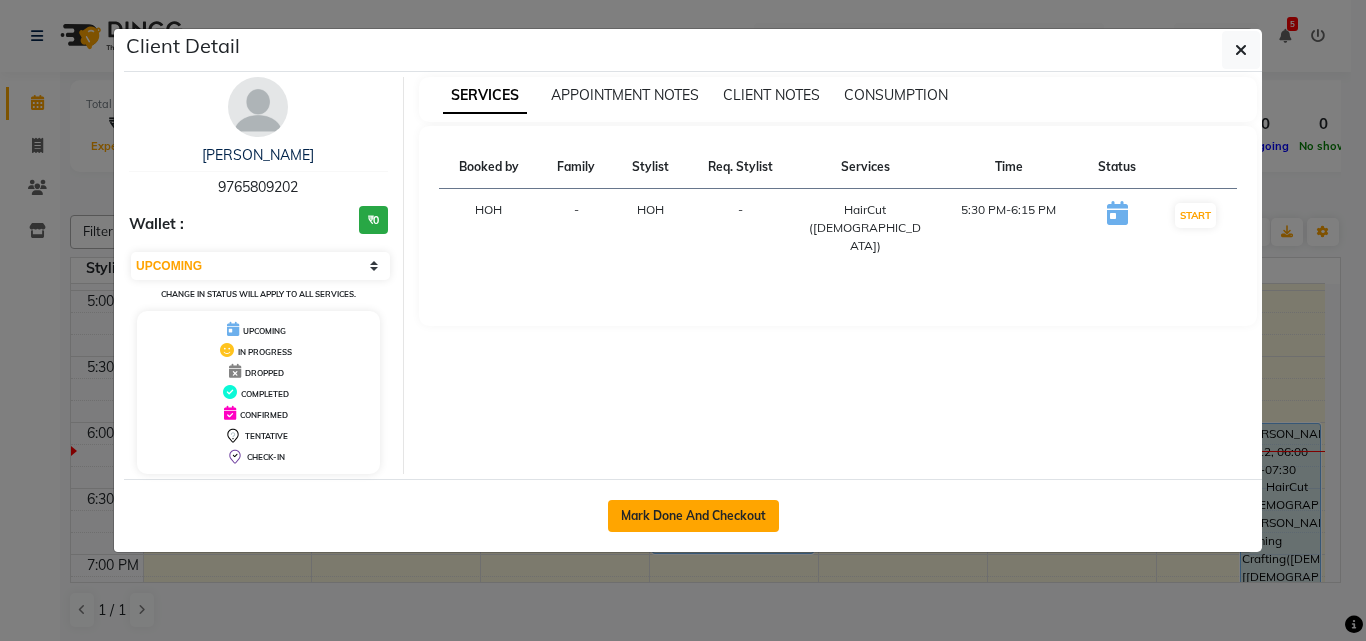 click on "Mark Done And Checkout" 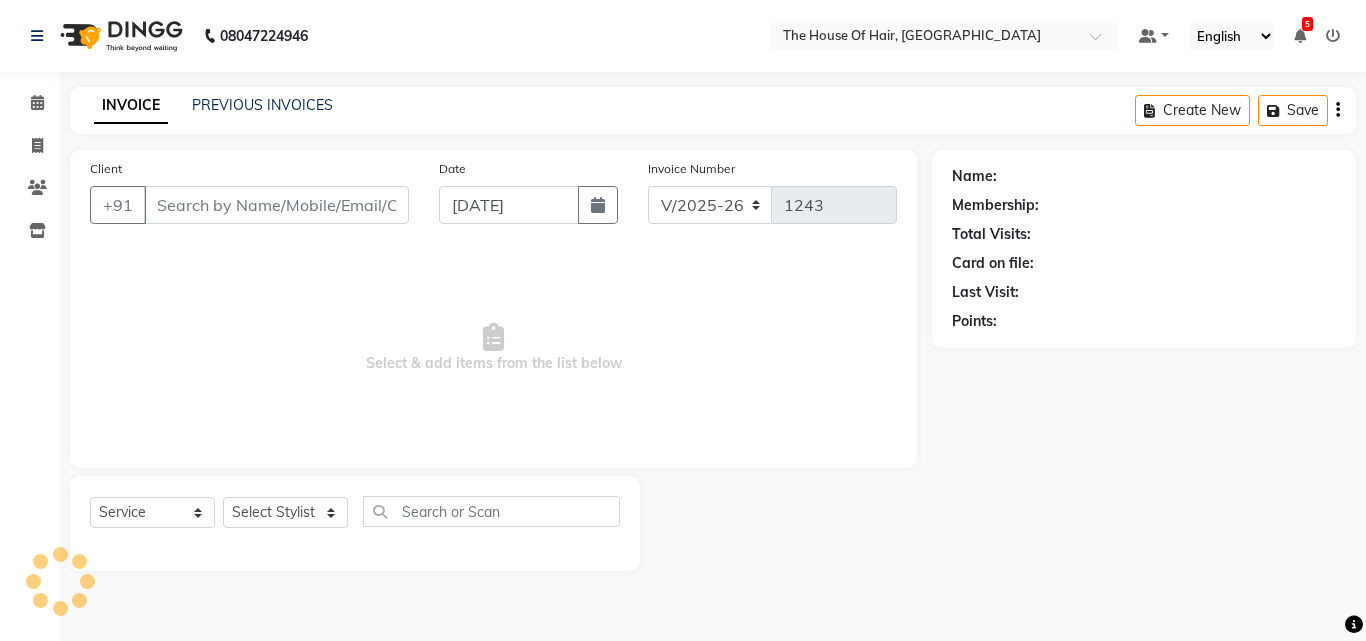 type on "9765809202" 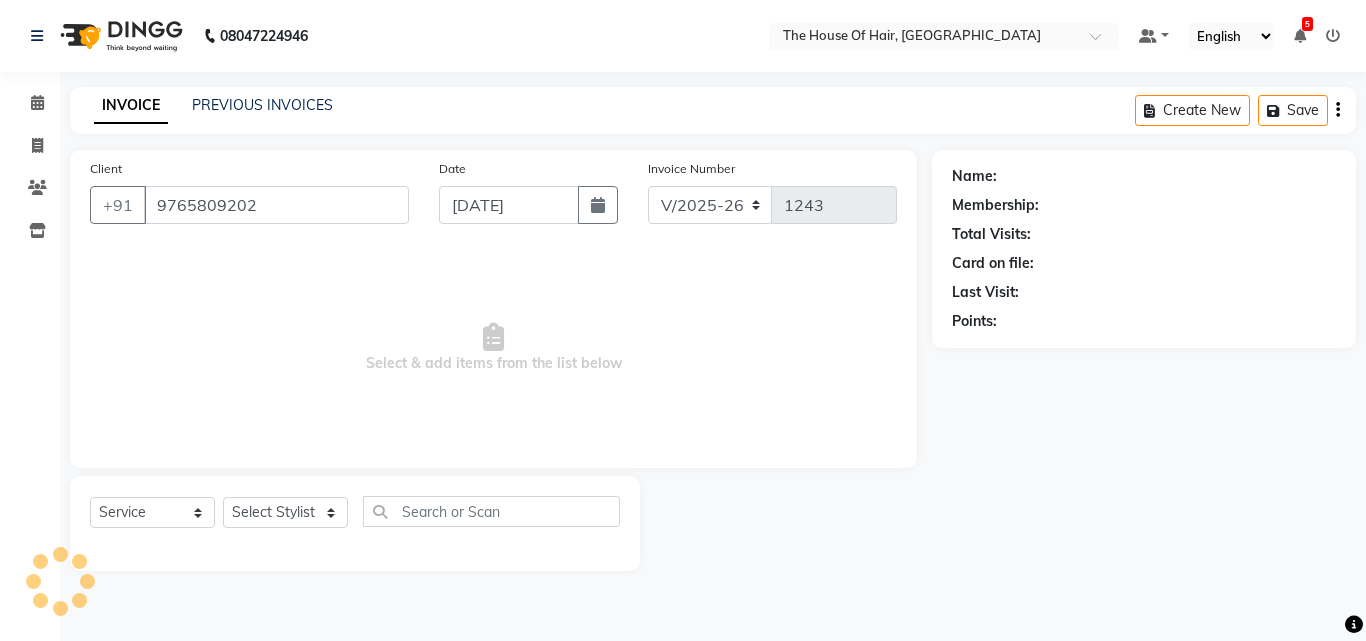select on "80392" 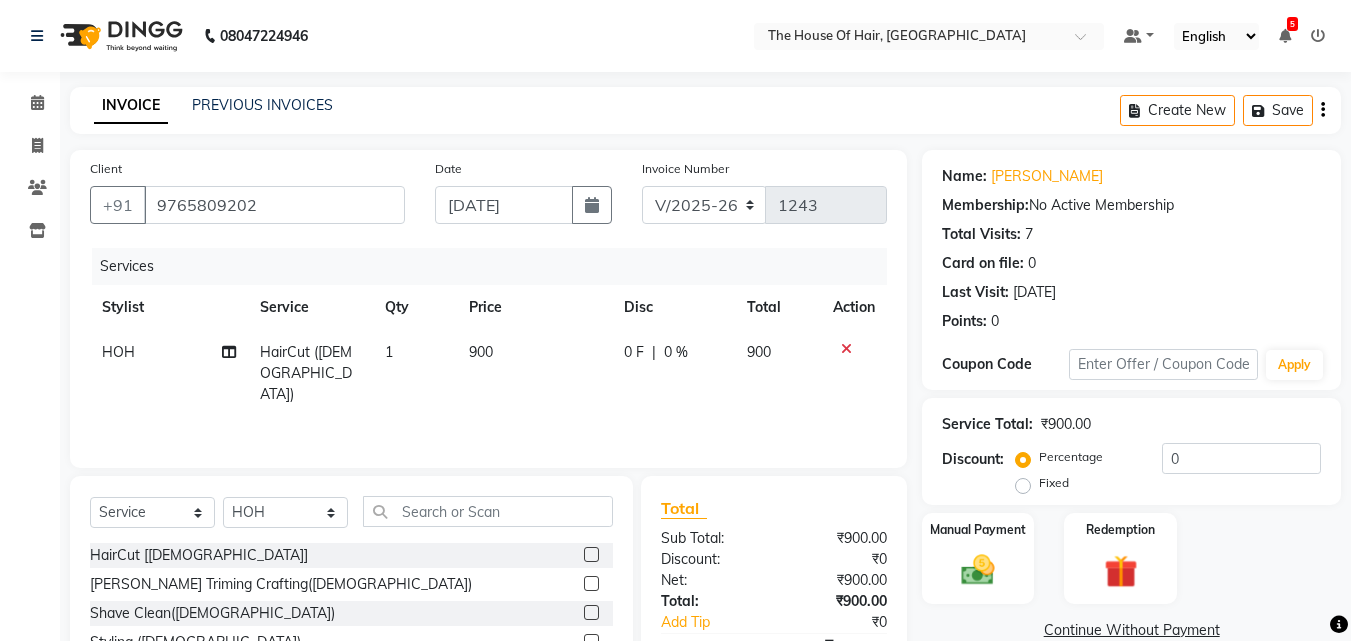 scroll, scrollTop: 160, scrollLeft: 0, axis: vertical 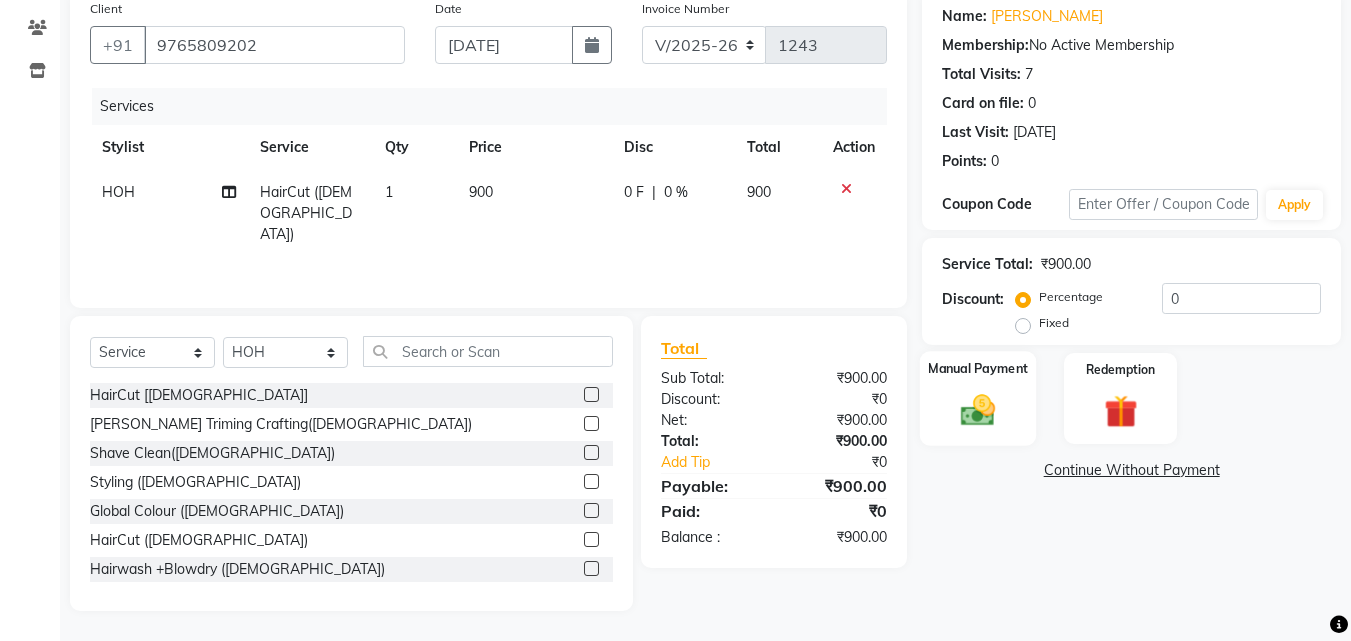 click 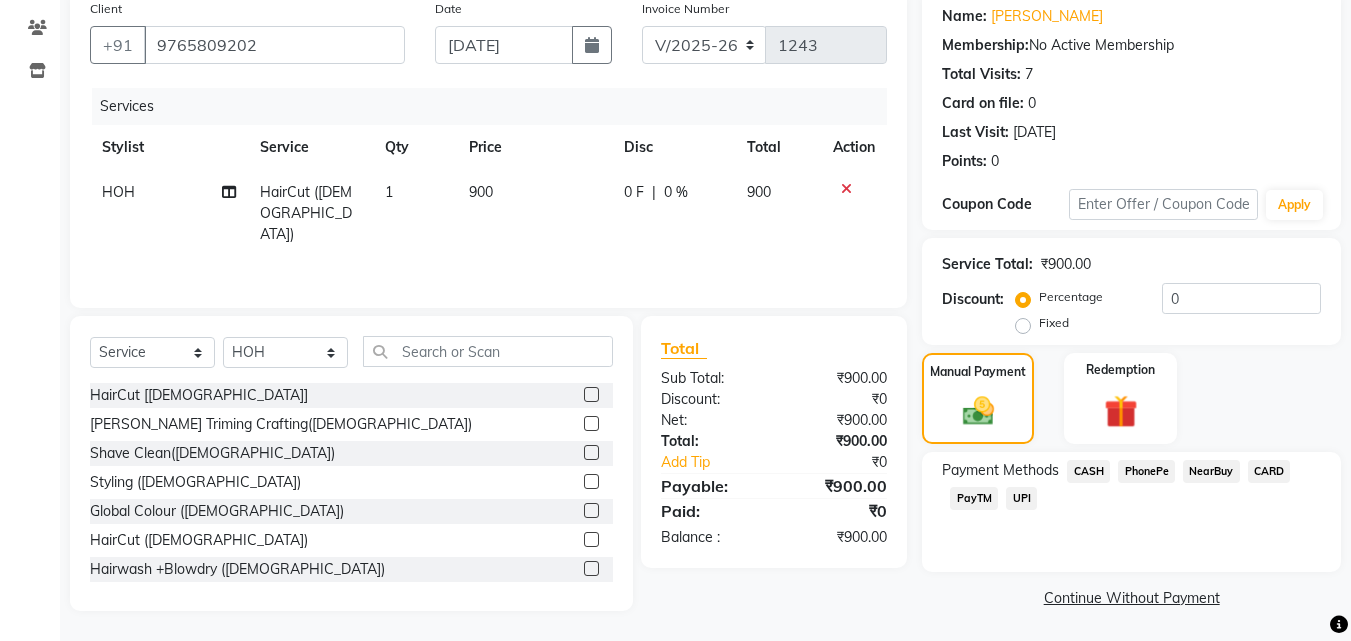 click on "CARD" 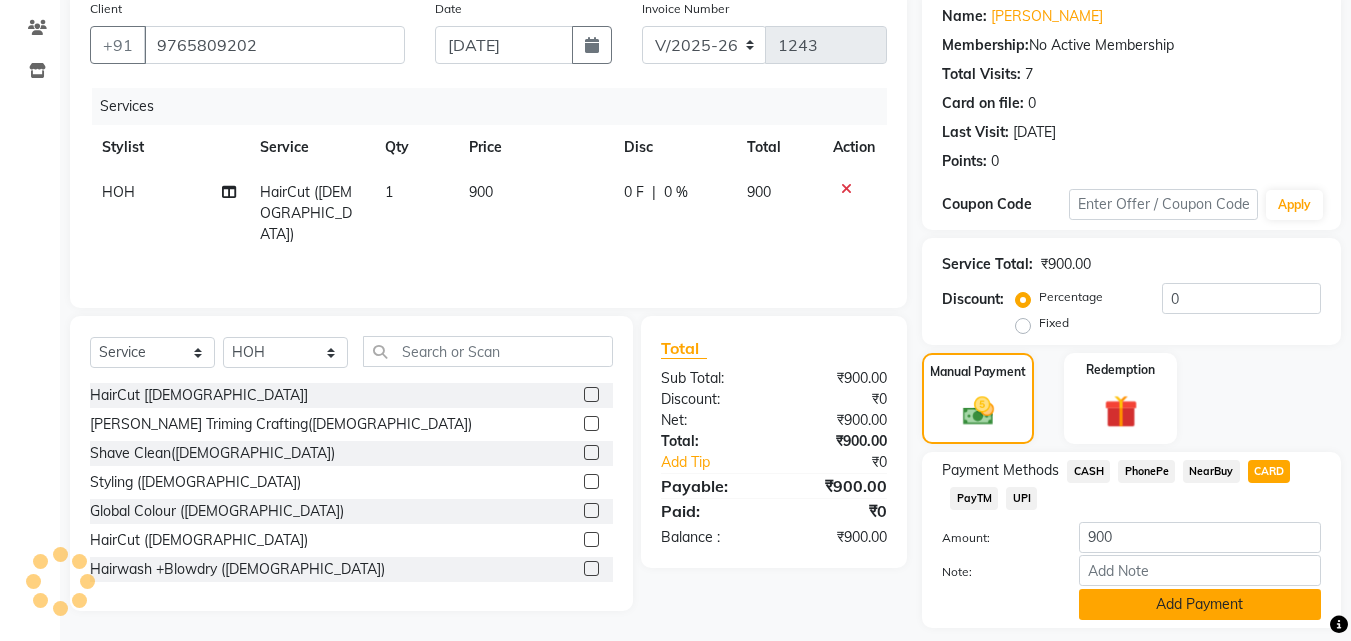 click on "Add Payment" 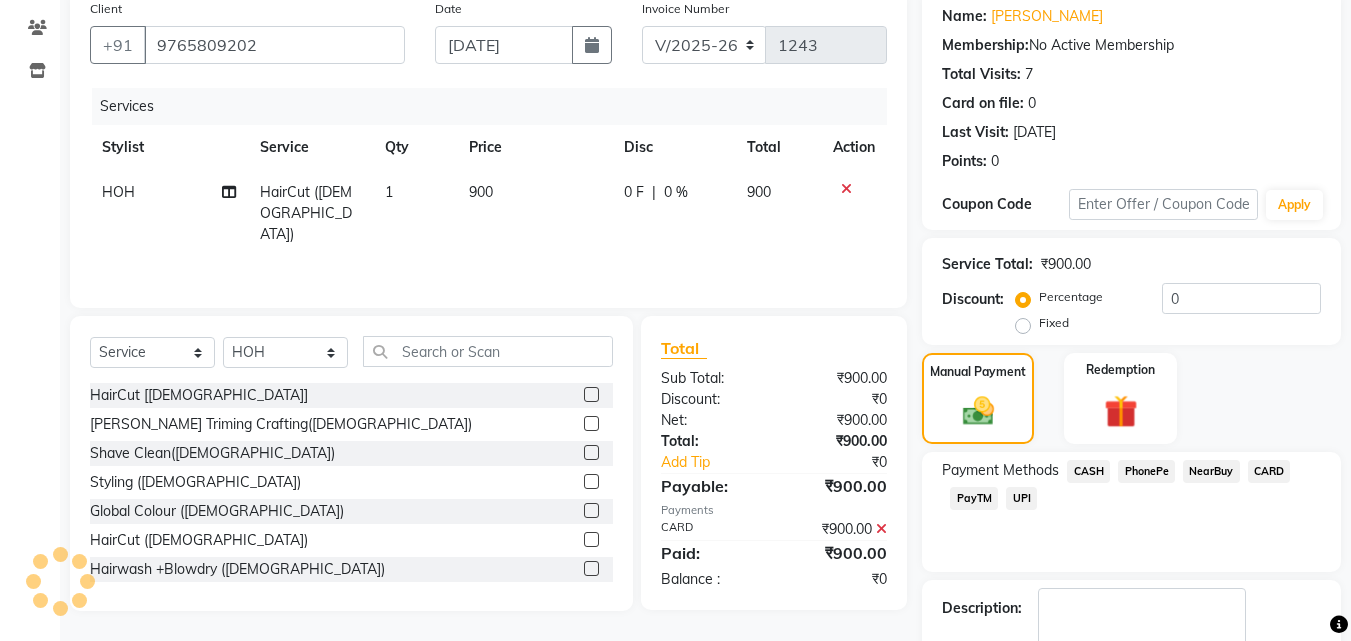 scroll, scrollTop: 275, scrollLeft: 0, axis: vertical 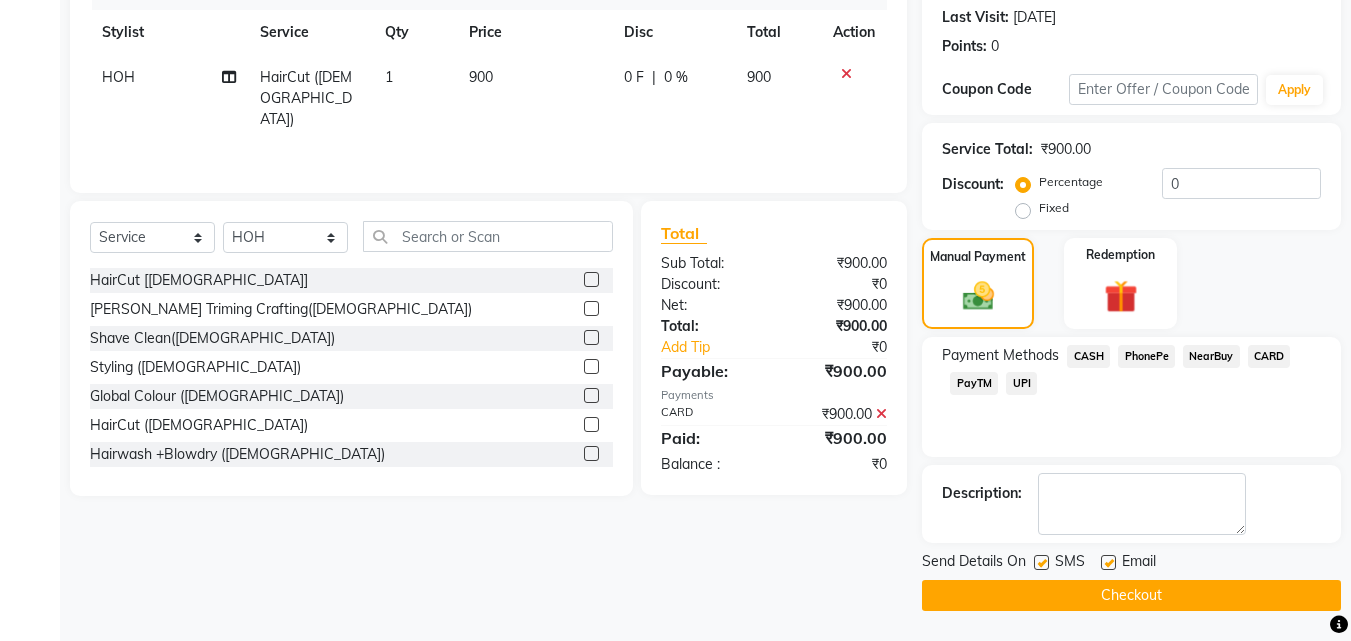click on "Checkout" 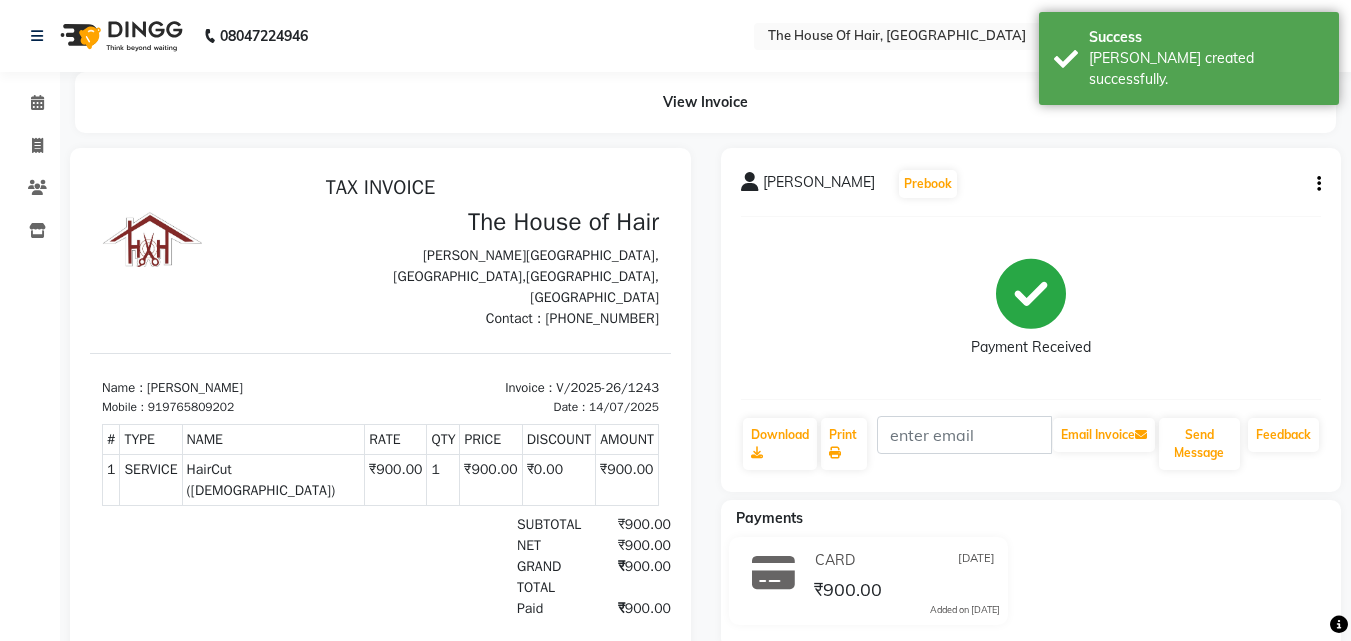 scroll, scrollTop: 0, scrollLeft: 0, axis: both 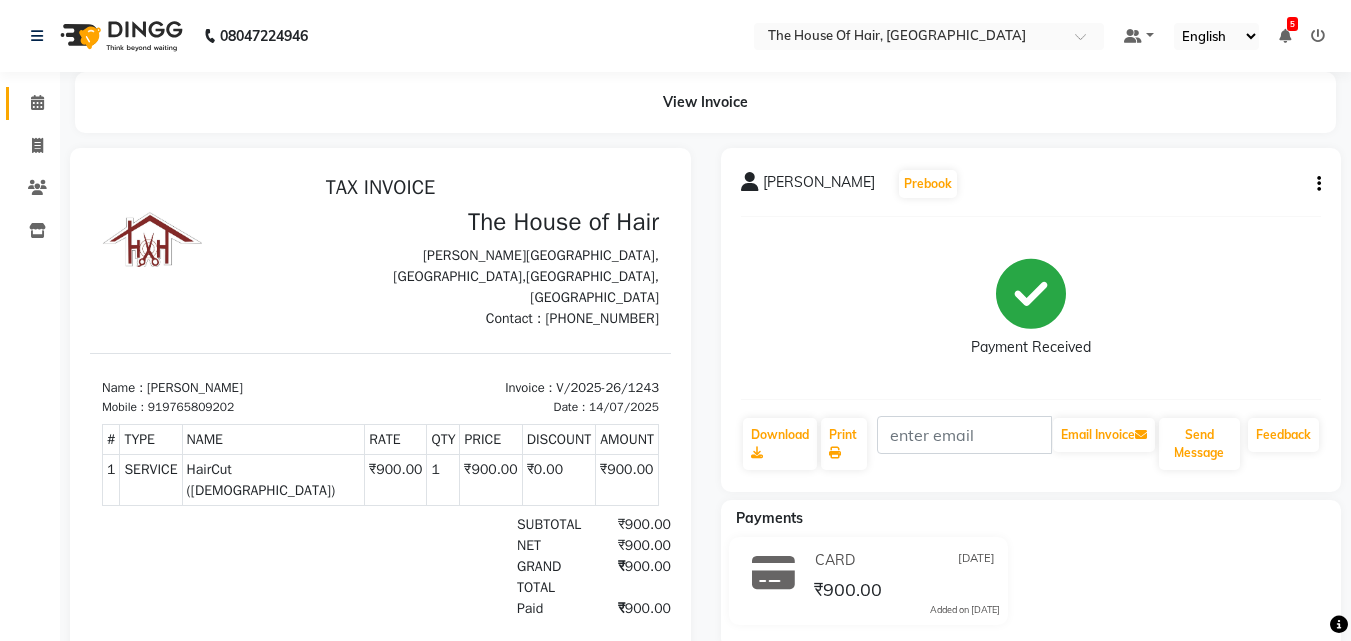 click 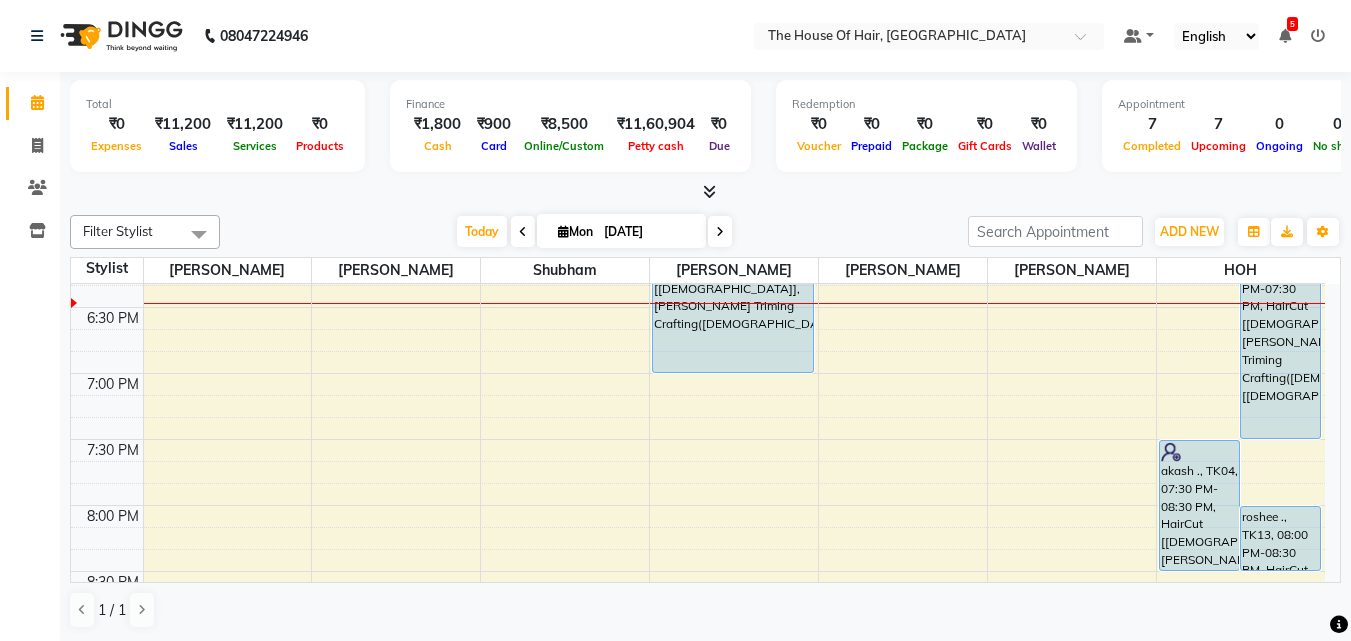 scroll, scrollTop: 1370, scrollLeft: 0, axis: vertical 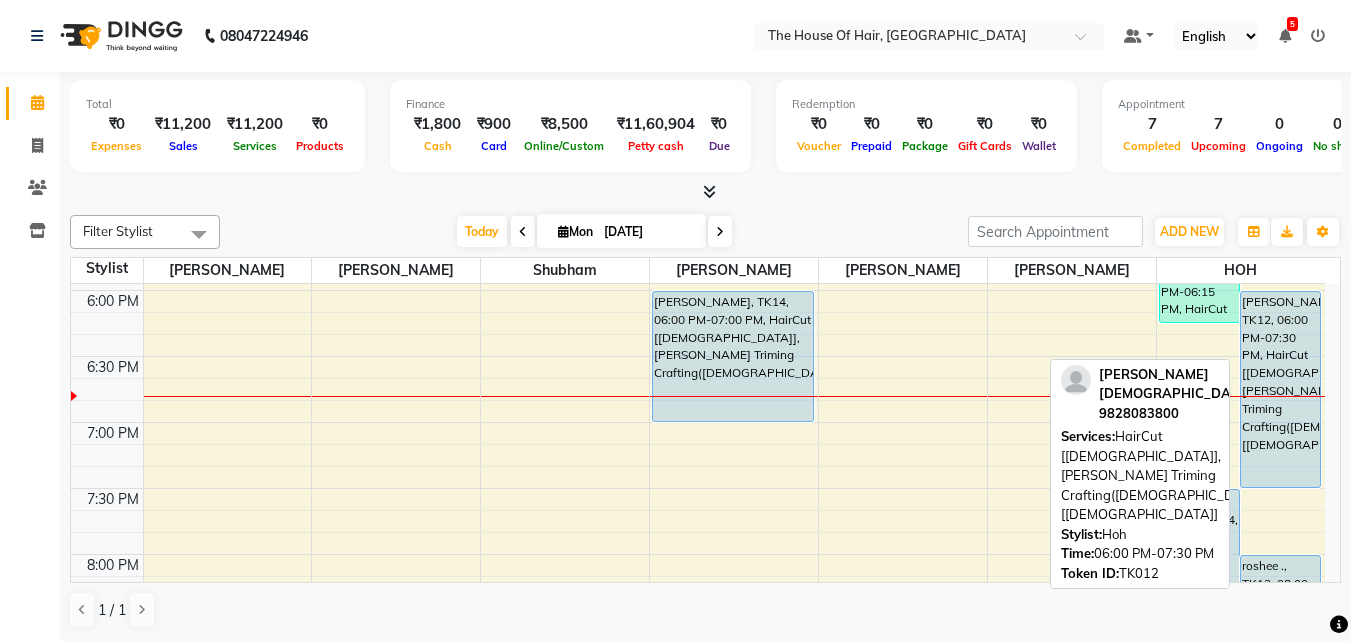 click on "karan swami, TK12, 06:00 PM-07:30 PM, HairCut  [Male],Beard Triming Crafting(Male),HairCut  [Male]" at bounding box center (1280, 389) 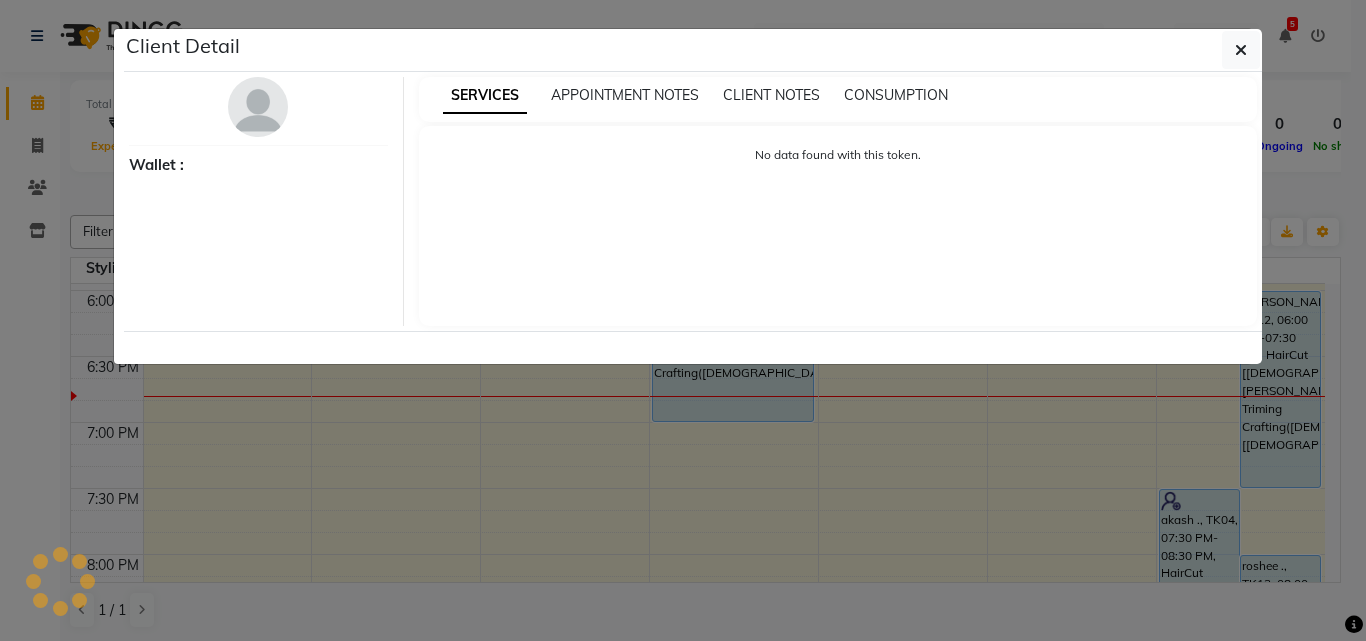 select on "5" 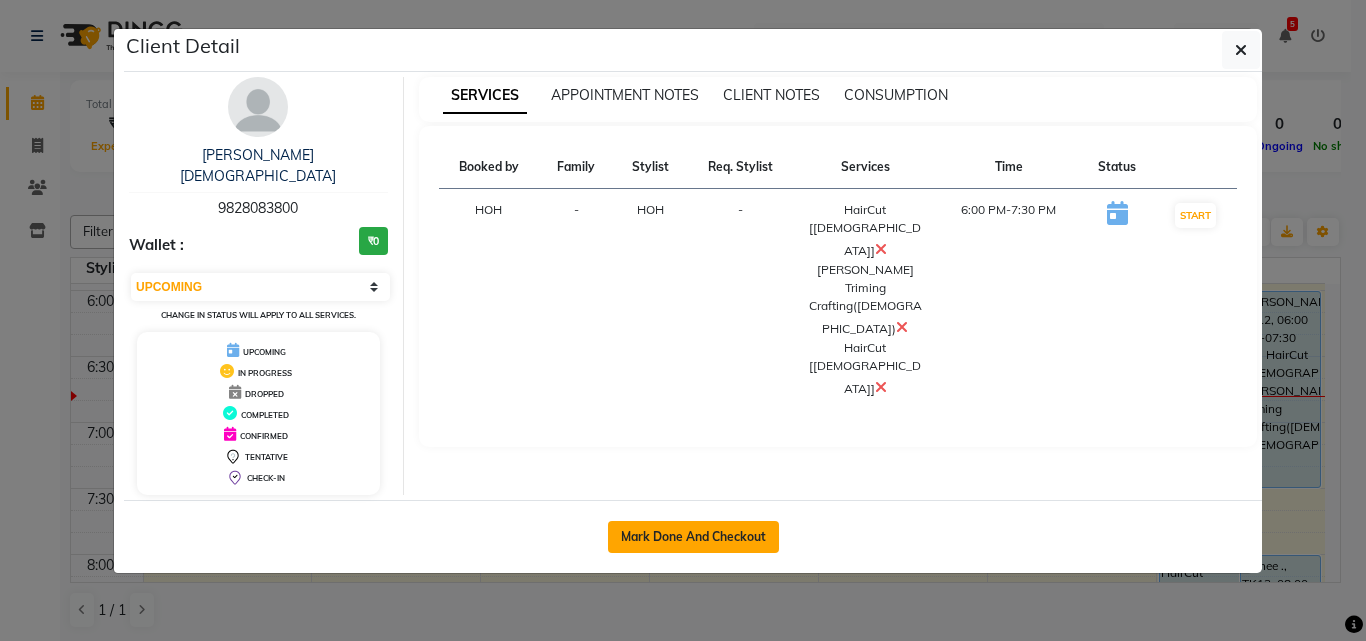 click on "Mark Done And Checkout" 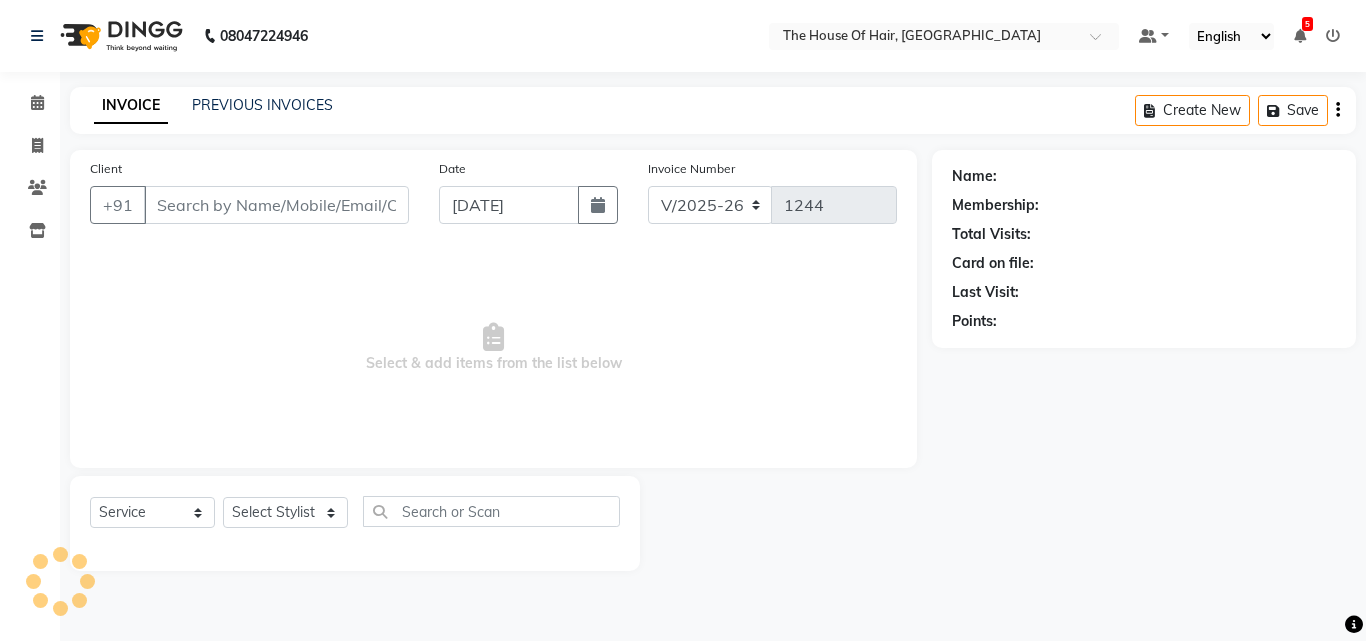 type on "9828083800" 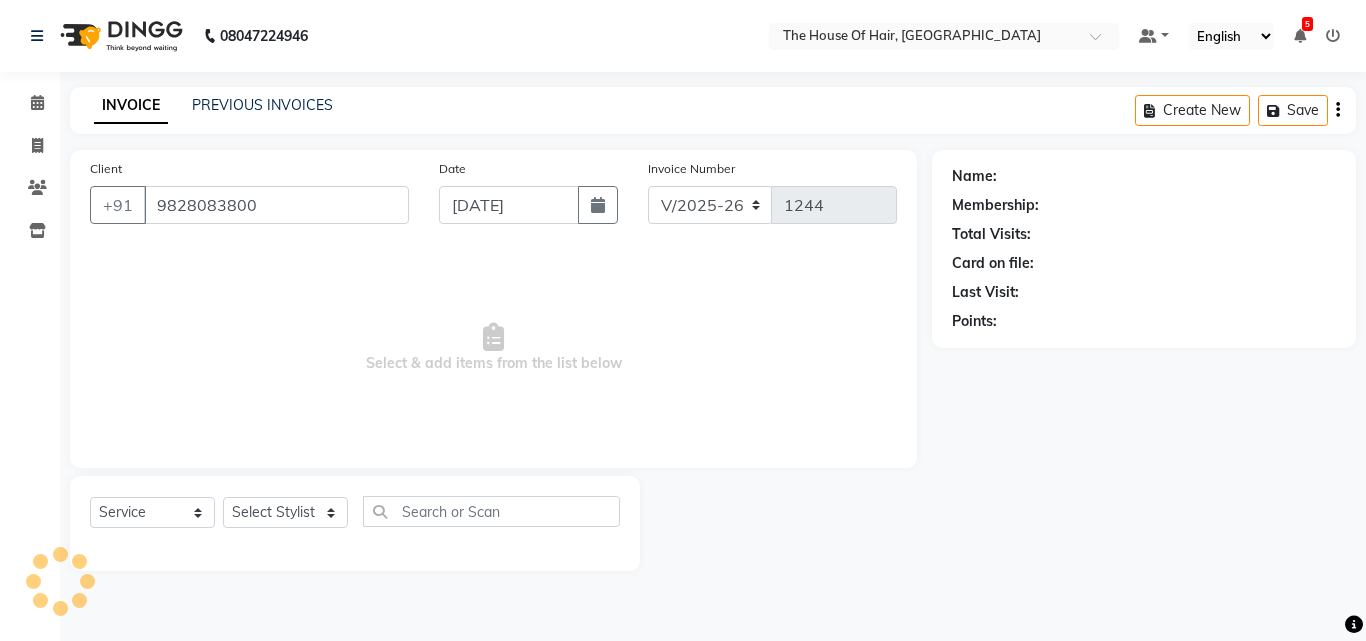select on "80392" 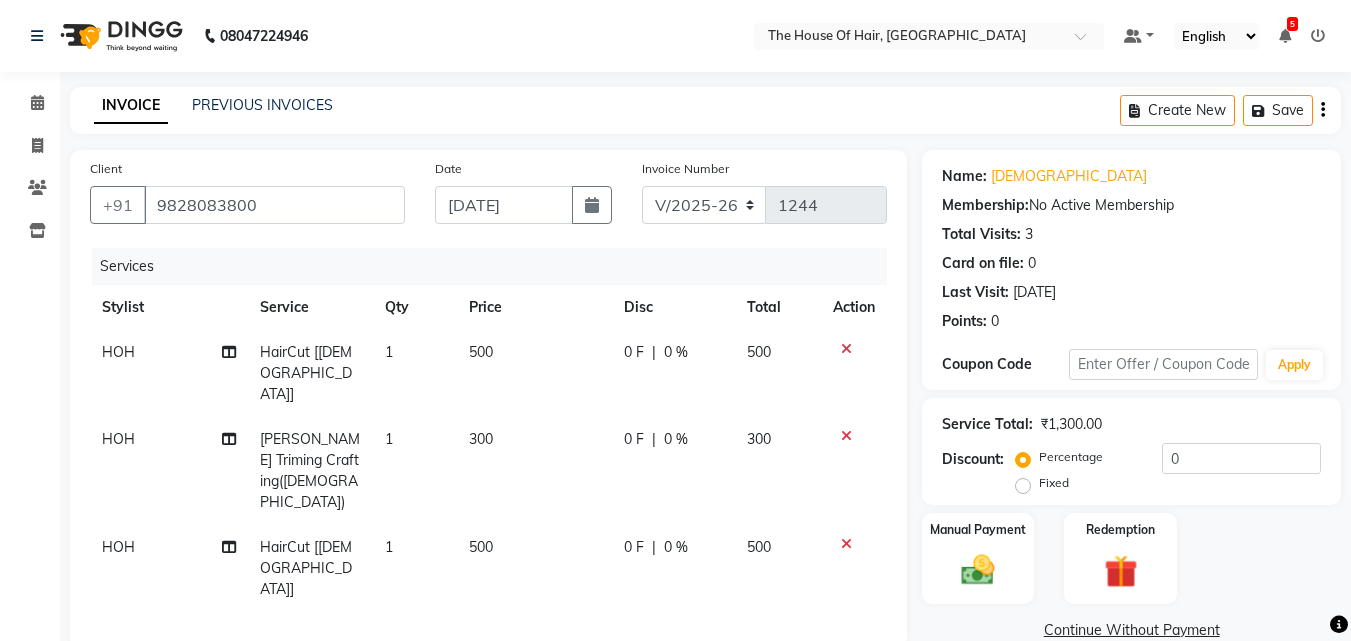 click 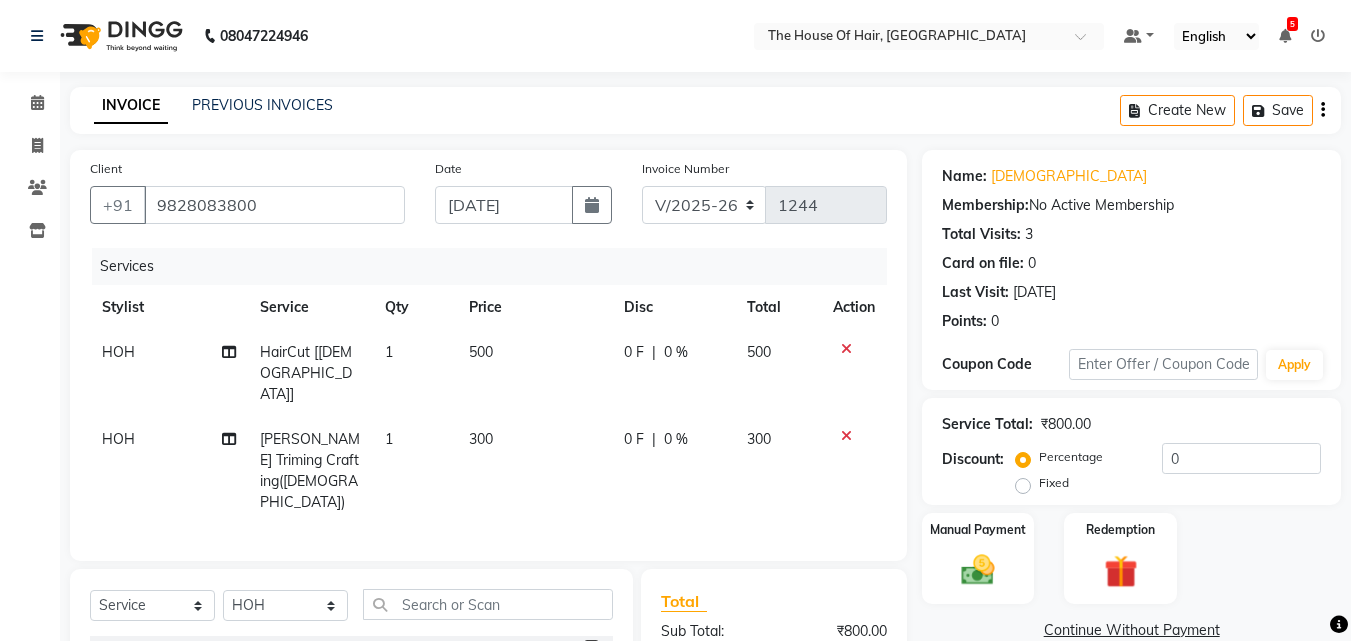 click on "Client +91 9828083800 Date 14-07-2025 Invoice Number V/2025 V/2025-26 1244 Services Stylist Service Qty Price Disc Total Action HOH HairCut  [Male] 1 500 0 F | 0 % 500 HOH Beard Triming Crafting(Male) 1 300 0 F | 0 % 300" 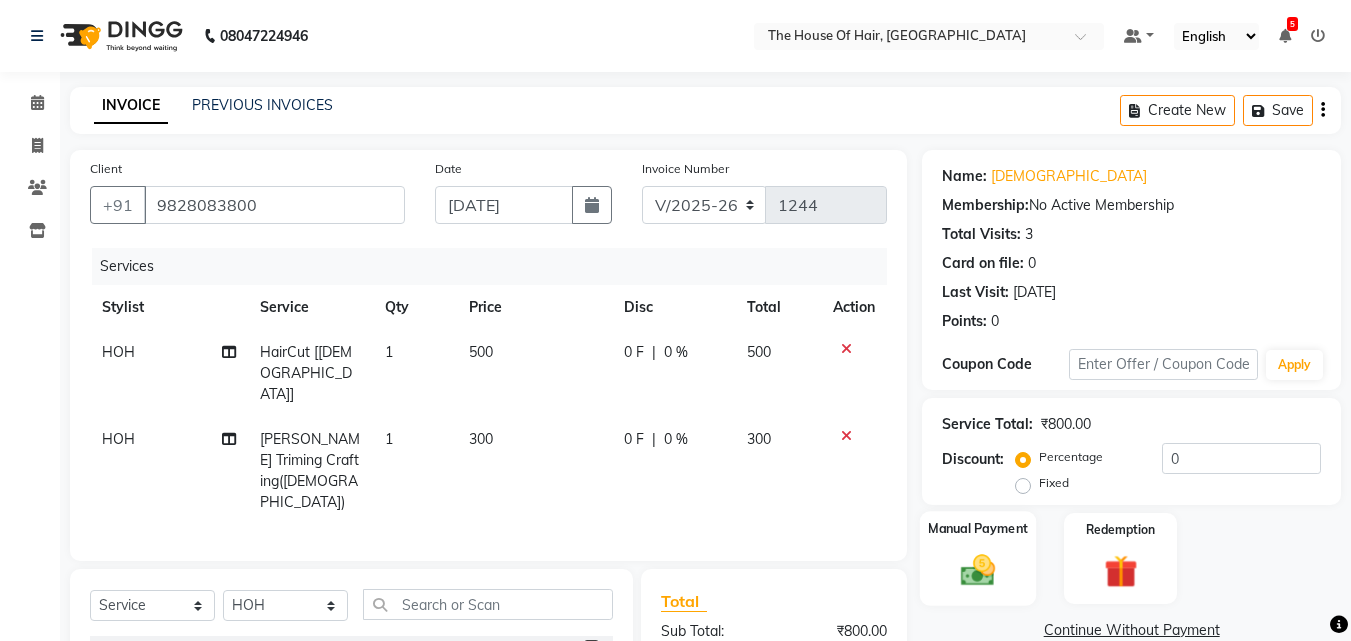 click on "Manual Payment" 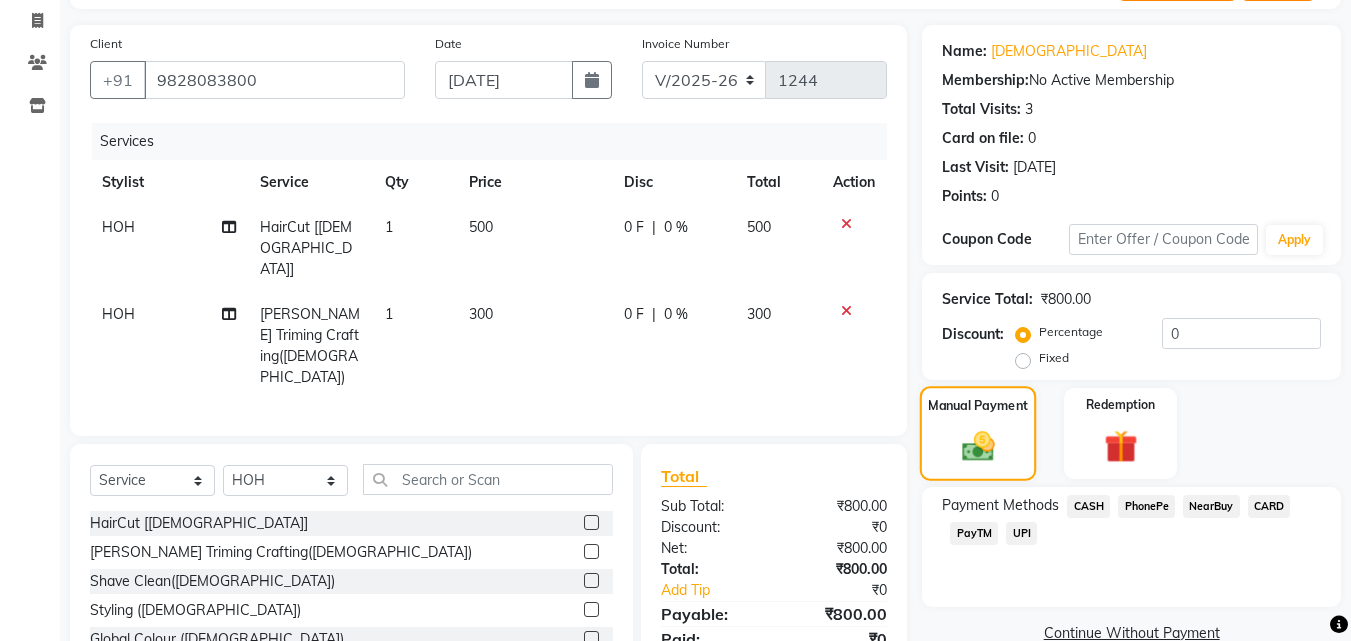 scroll, scrollTop: 184, scrollLeft: 0, axis: vertical 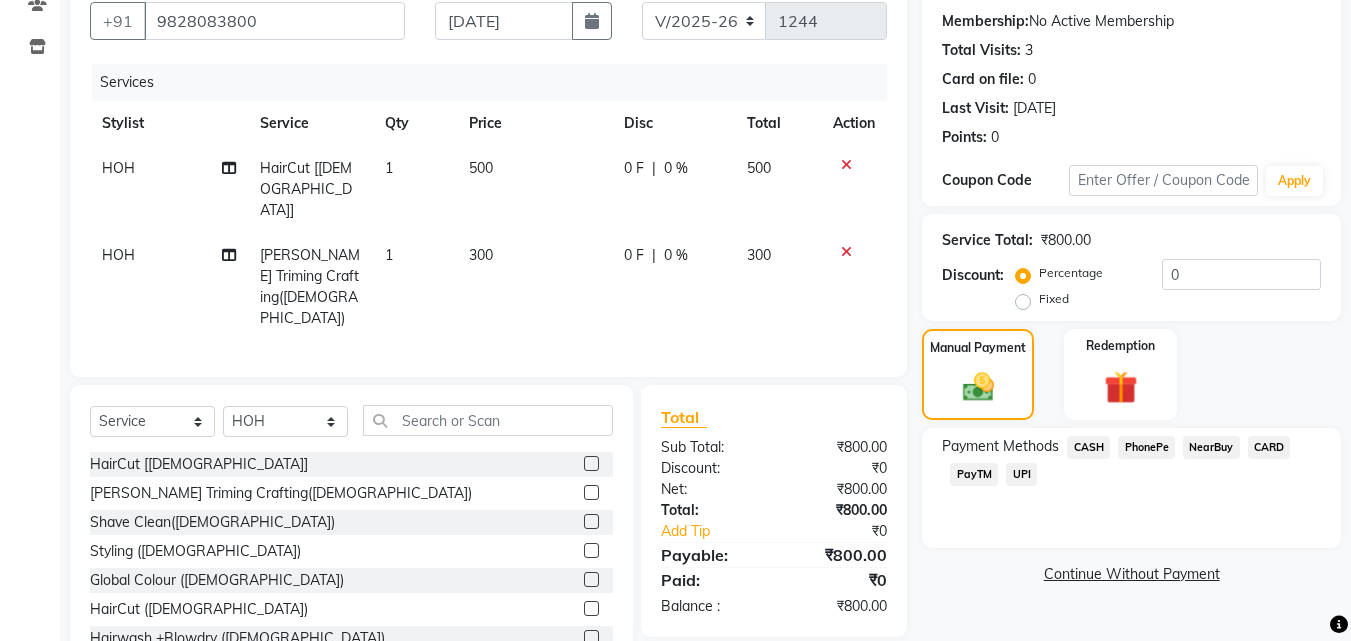 click on "UPI" 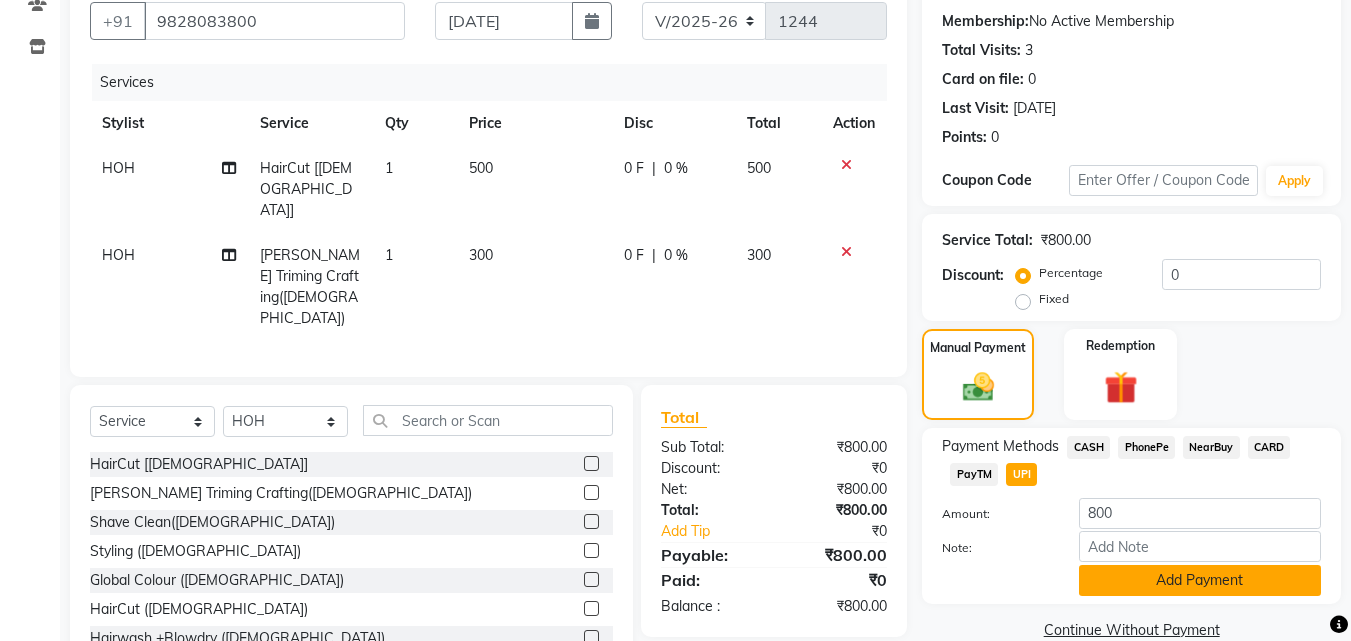 click on "Add Payment" 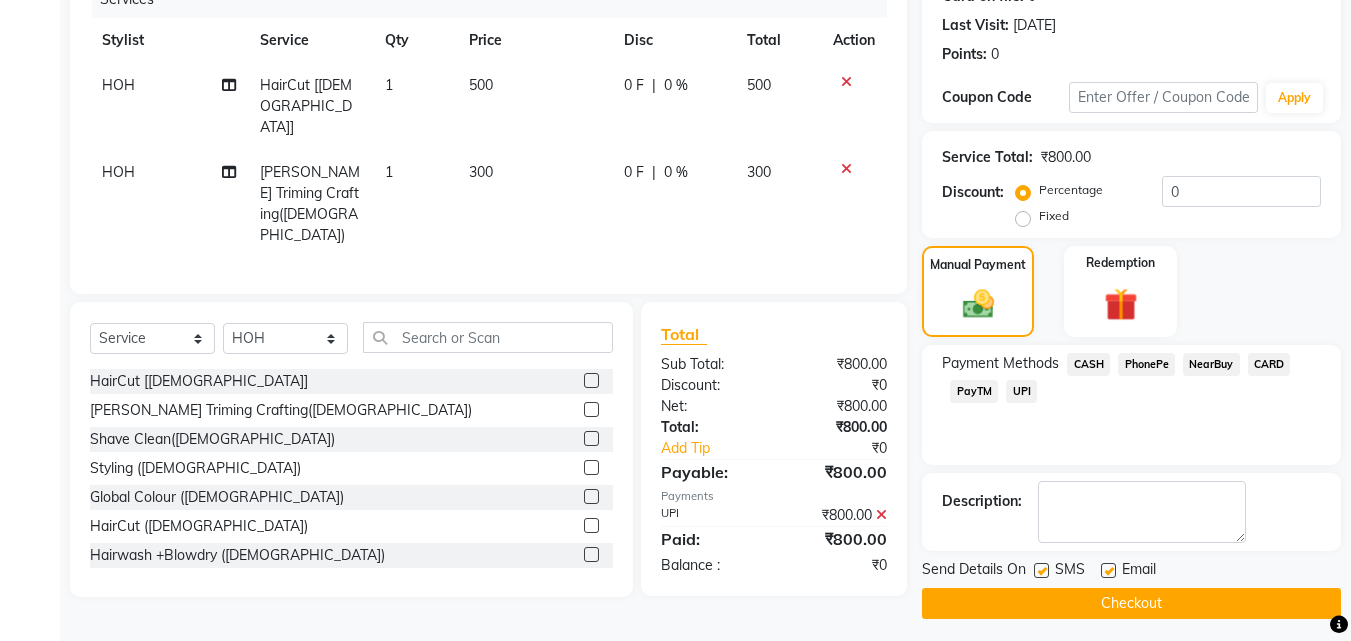 scroll, scrollTop: 275, scrollLeft: 0, axis: vertical 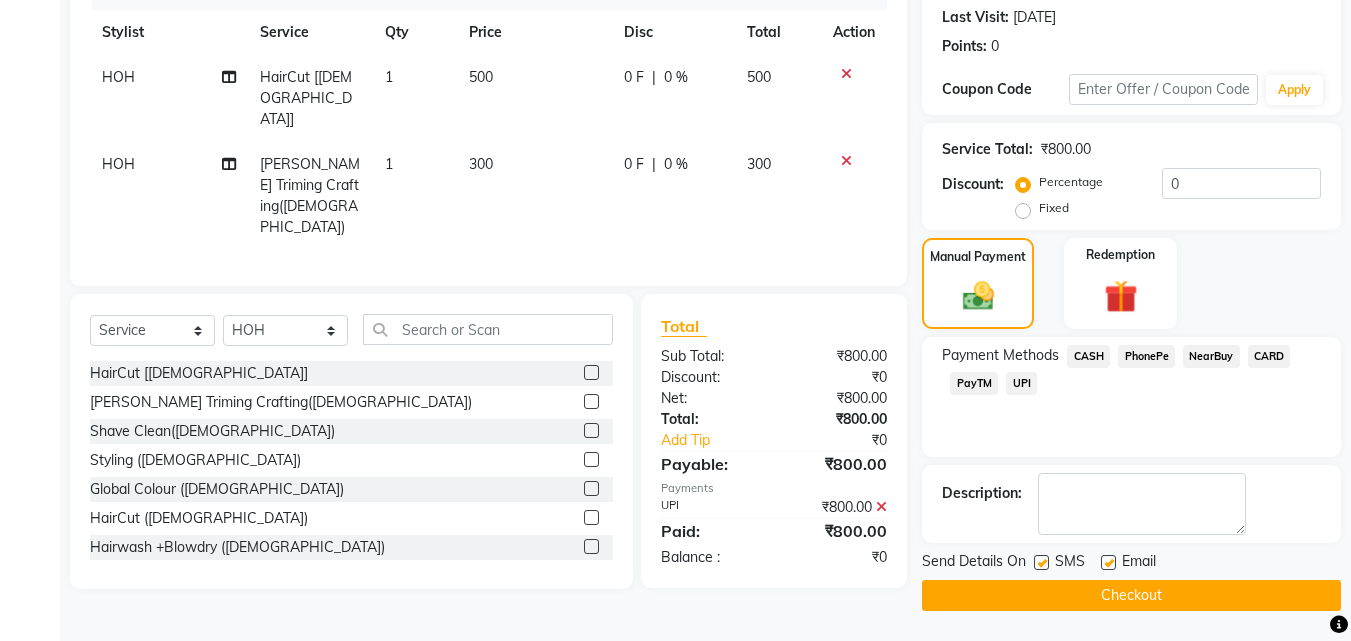 click on "Checkout" 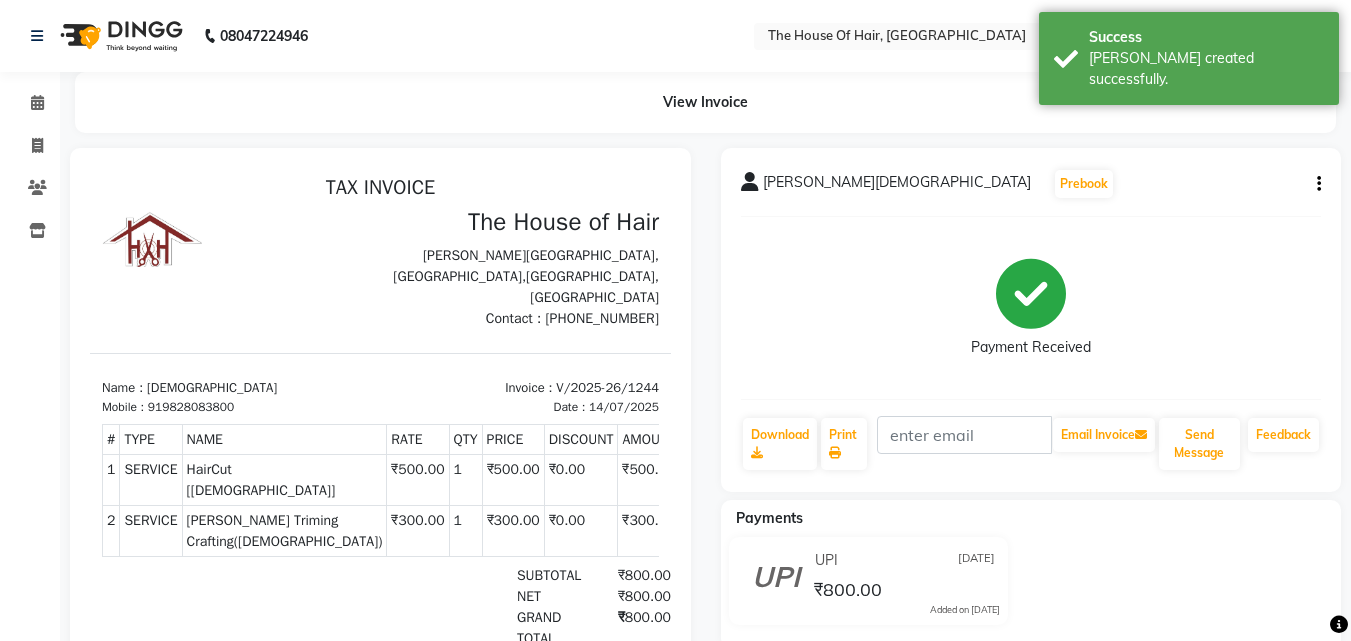 scroll, scrollTop: 0, scrollLeft: 0, axis: both 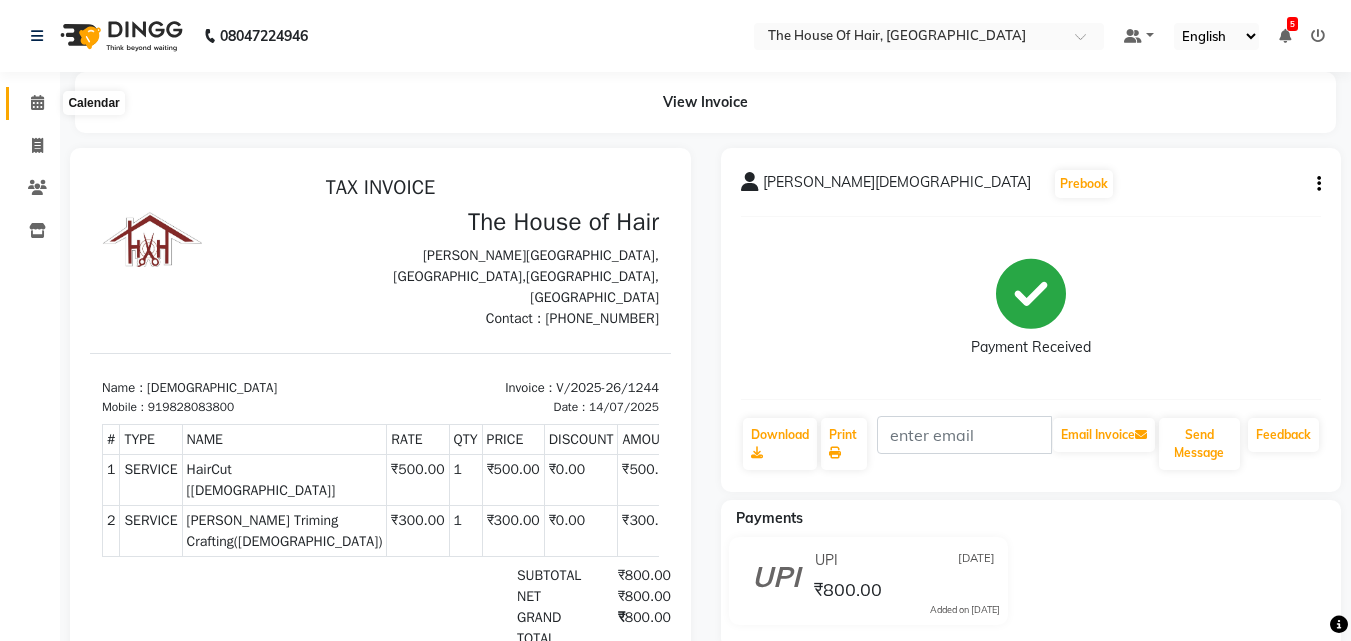 click 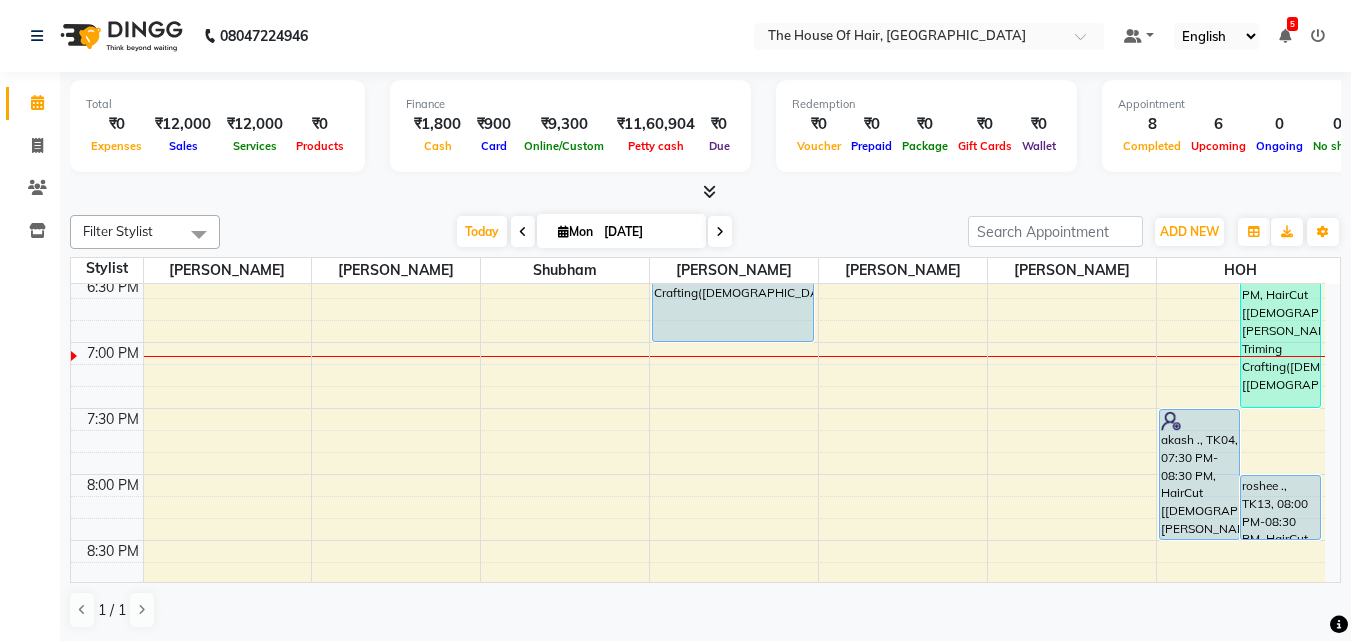 scroll, scrollTop: 1392, scrollLeft: 0, axis: vertical 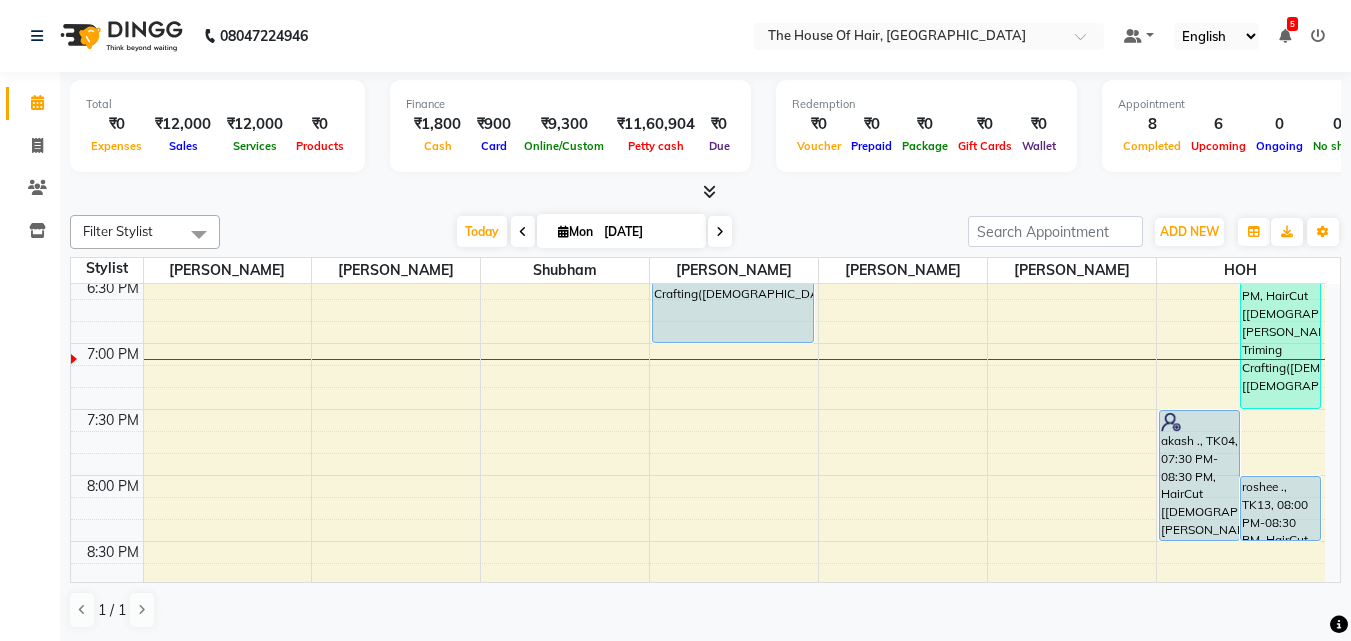 click at bounding box center [720, 231] 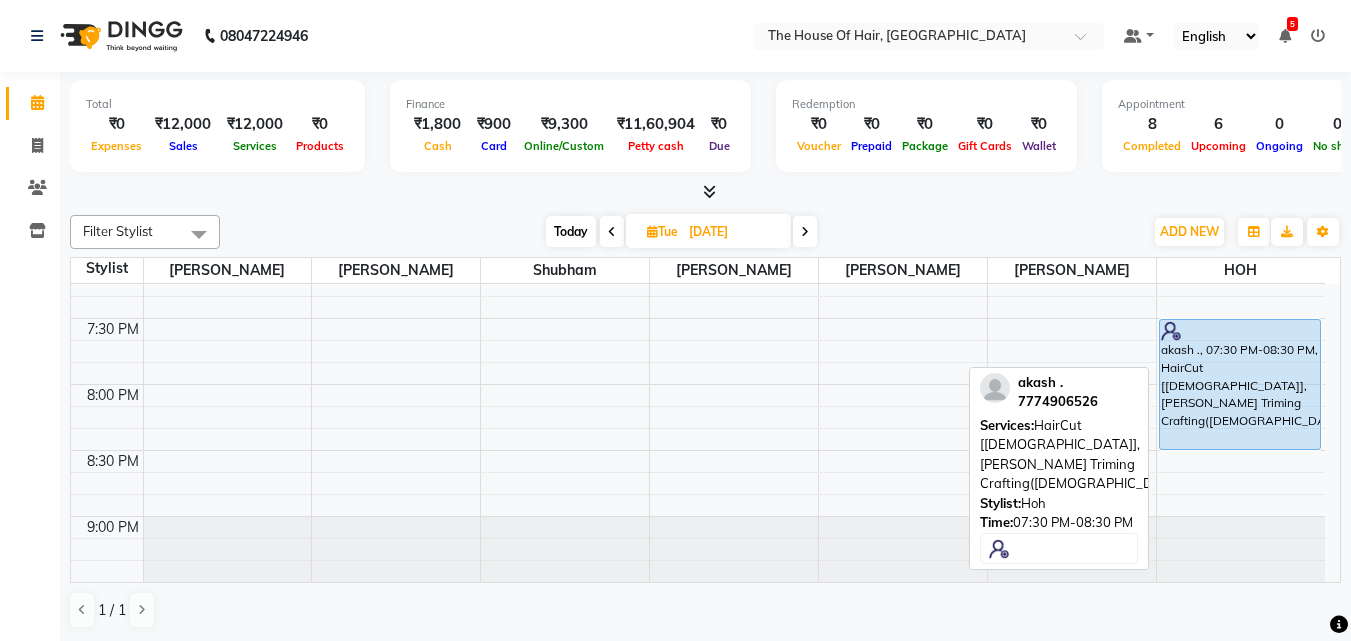 scroll, scrollTop: 1481, scrollLeft: 0, axis: vertical 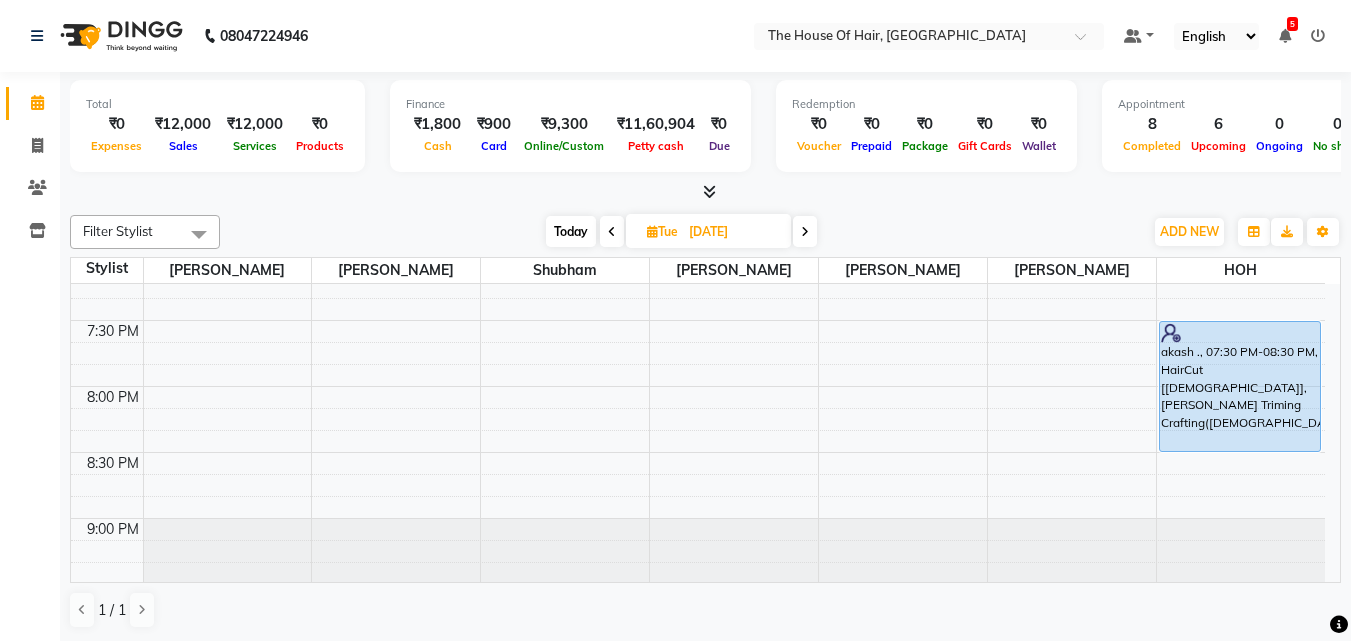 click at bounding box center [612, 231] 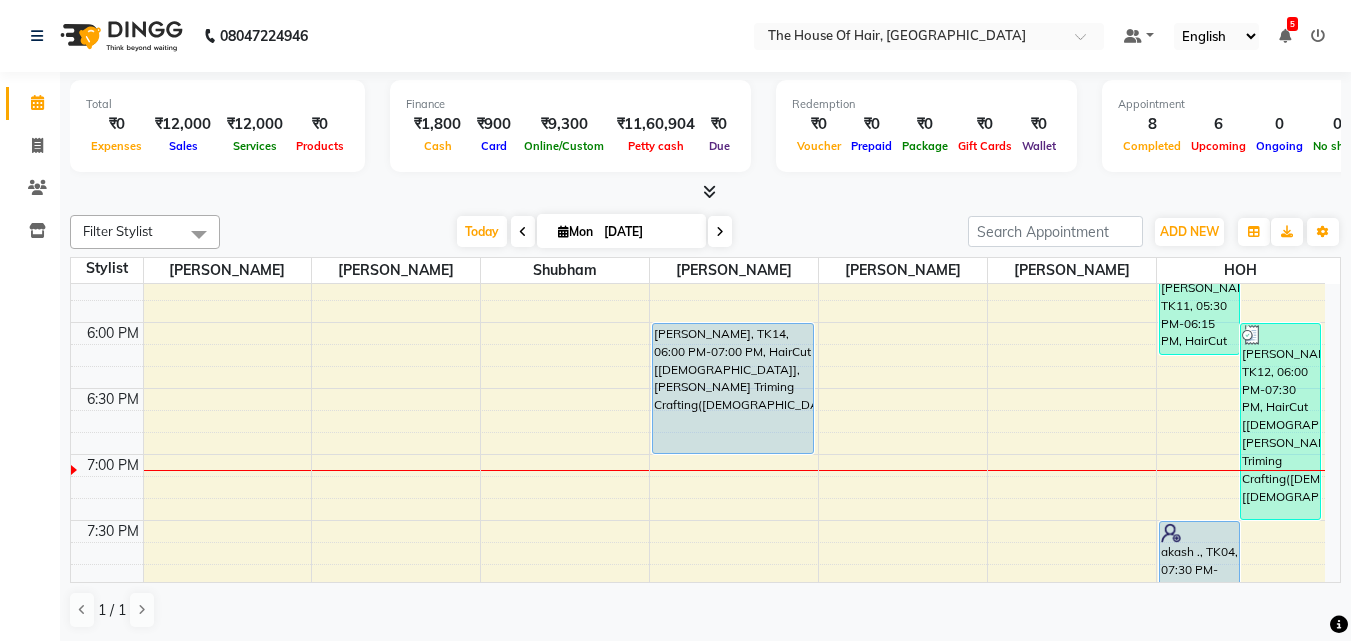 scroll, scrollTop: 1288, scrollLeft: 0, axis: vertical 